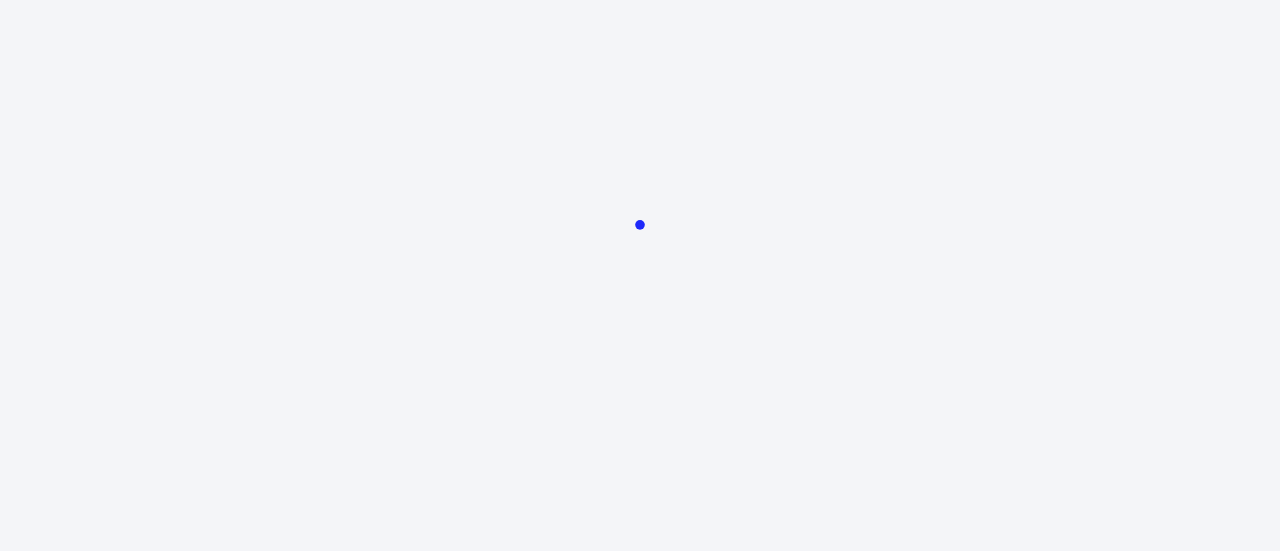 scroll, scrollTop: 0, scrollLeft: 0, axis: both 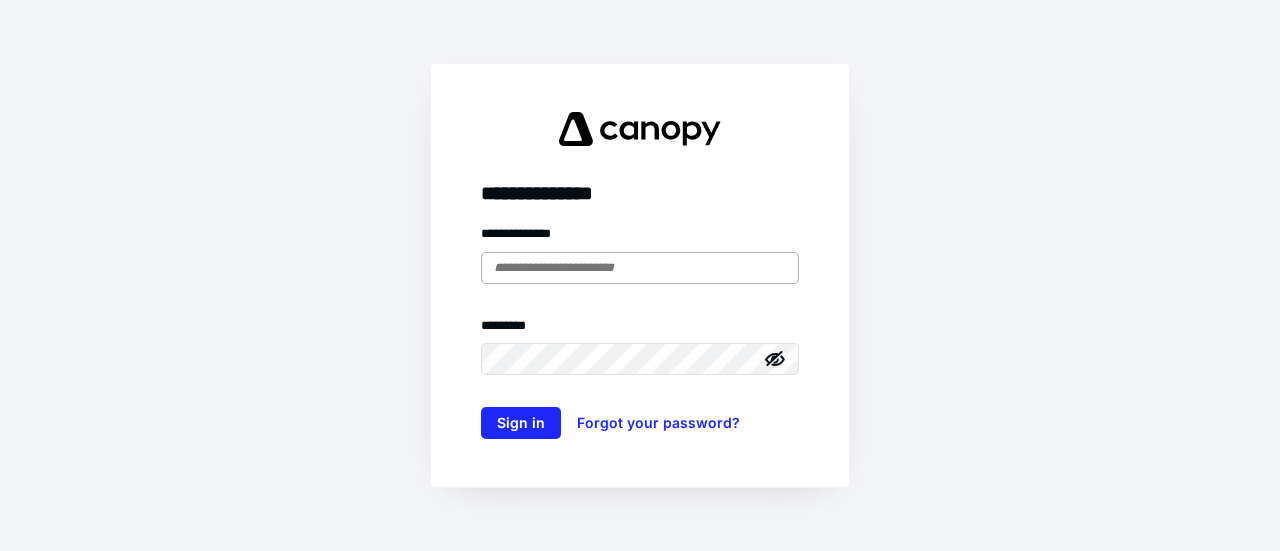click at bounding box center (640, 268) 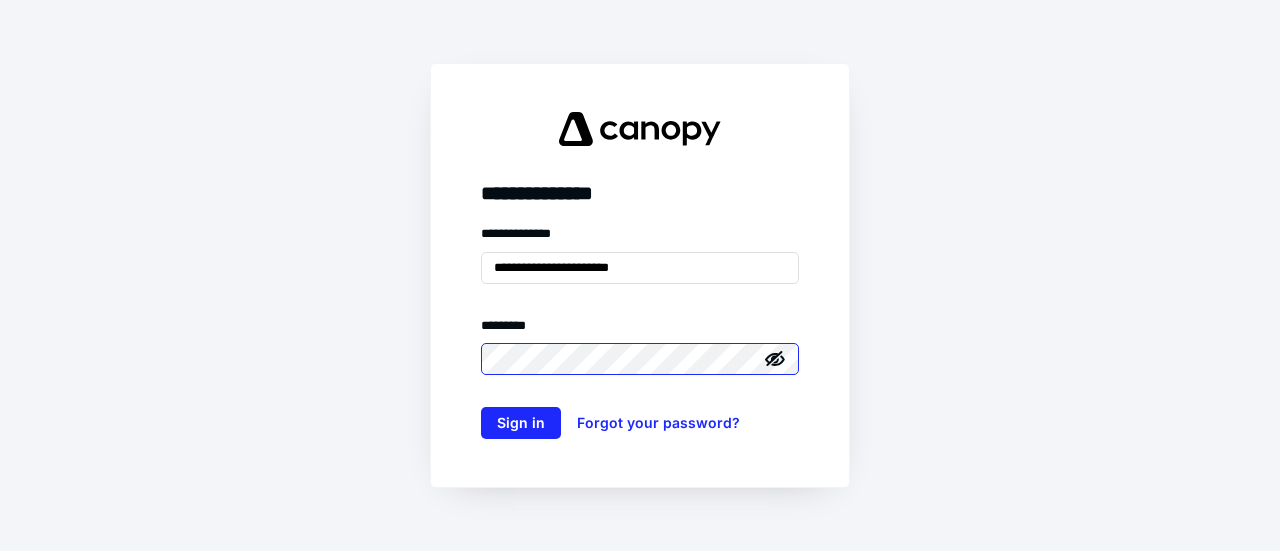 click on "Sign in" at bounding box center (521, 423) 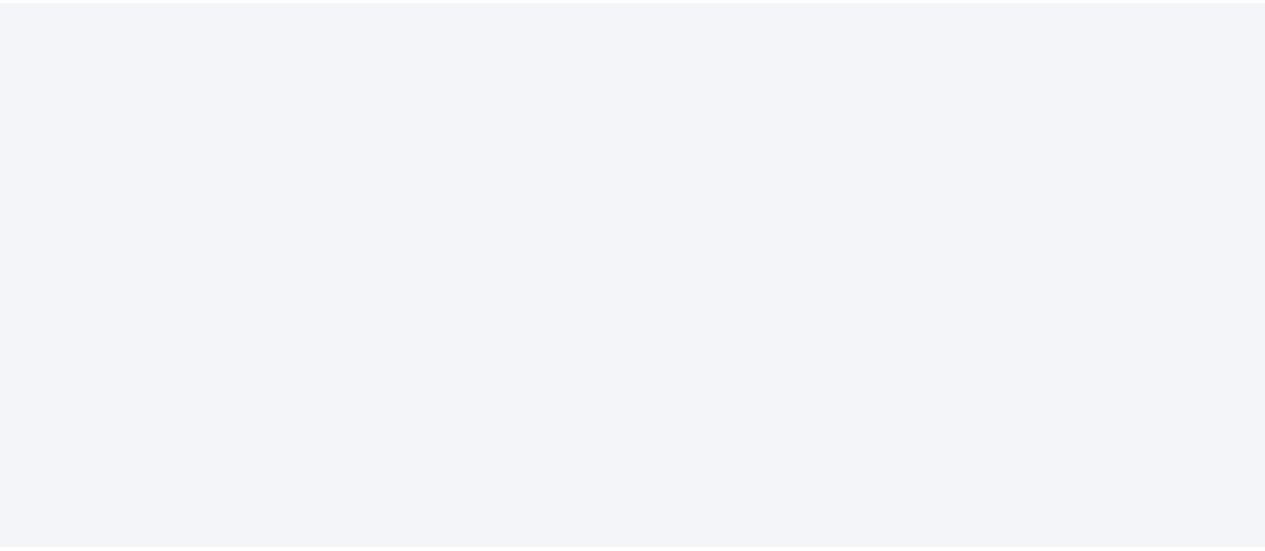 scroll, scrollTop: 0, scrollLeft: 0, axis: both 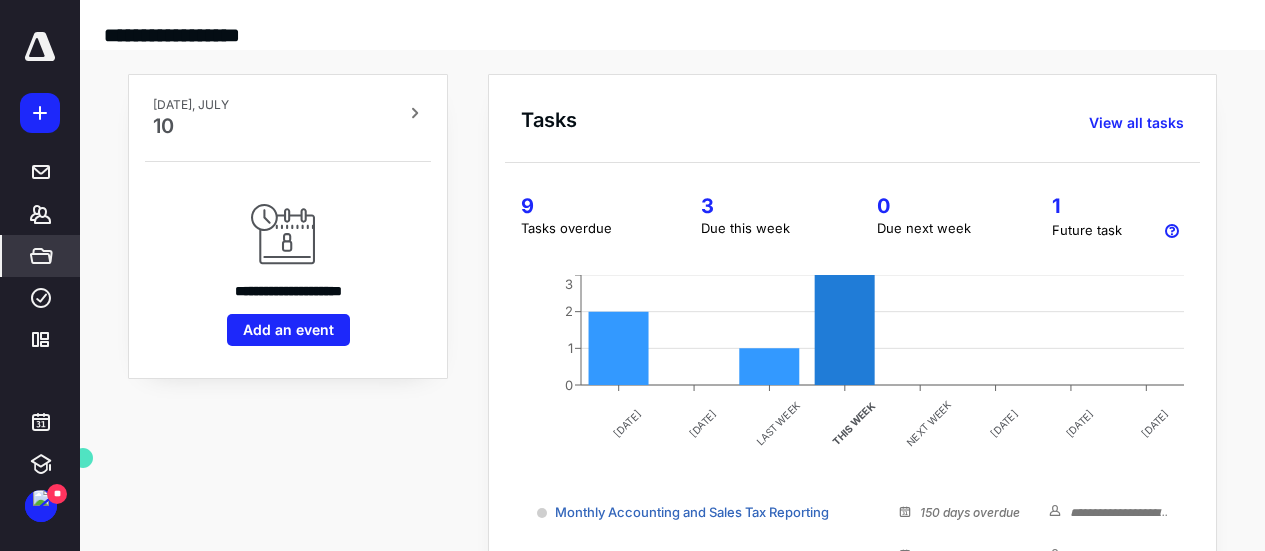 click 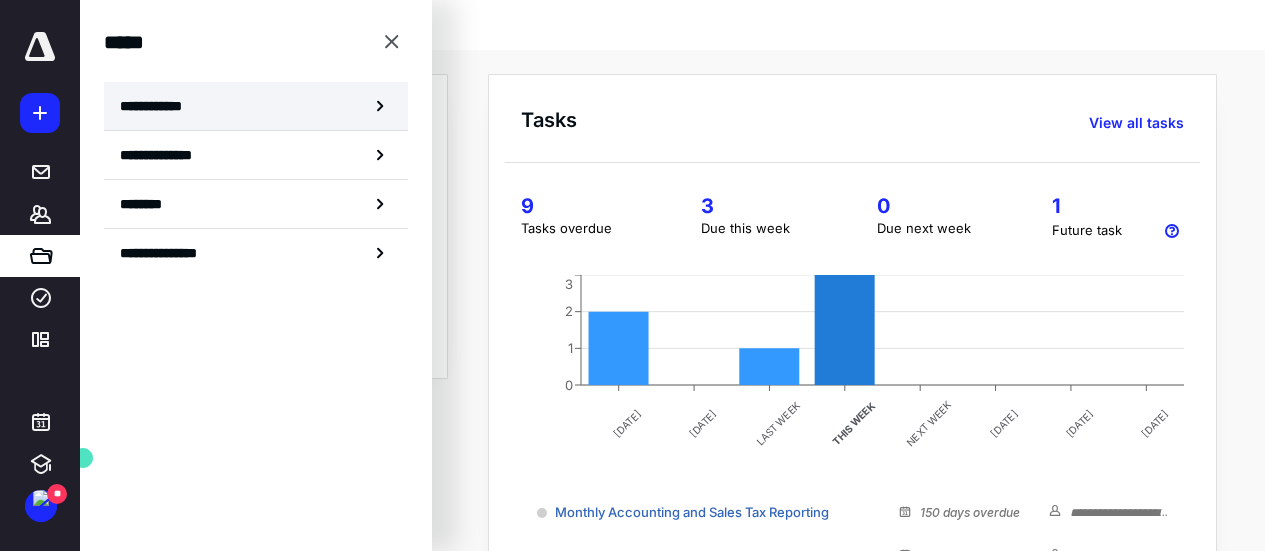 click on "**********" at bounding box center [256, 106] 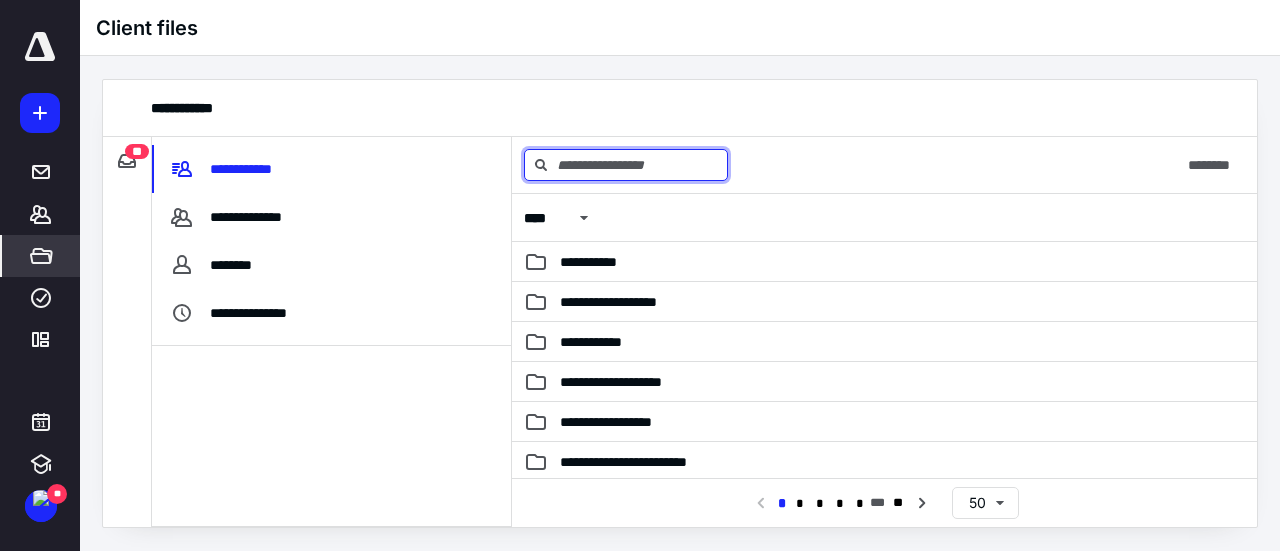 click at bounding box center [626, 165] 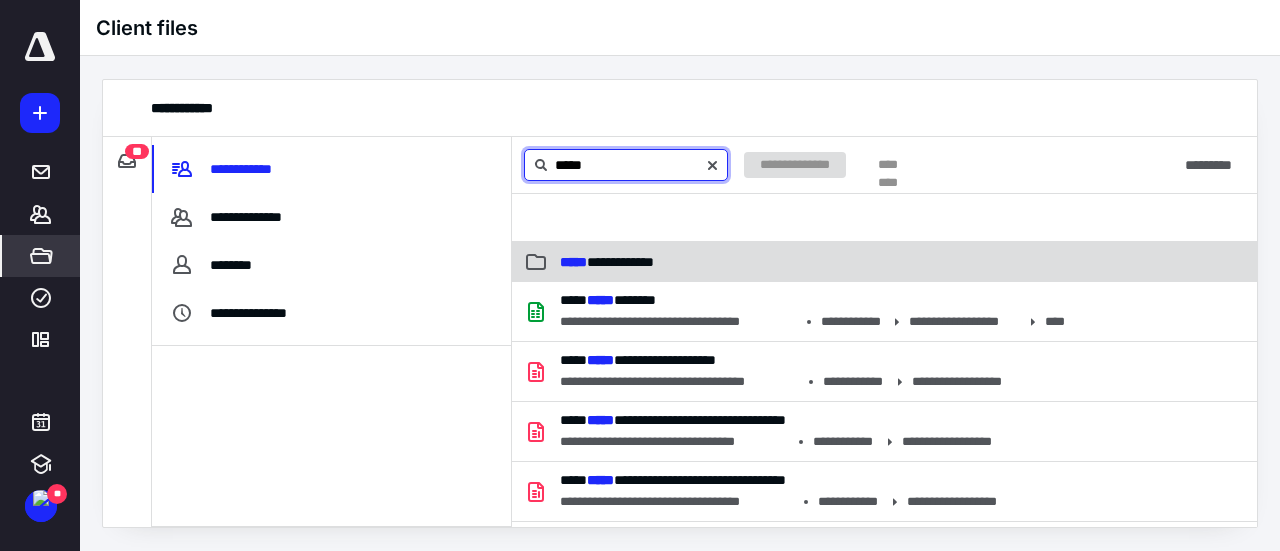 type on "*****" 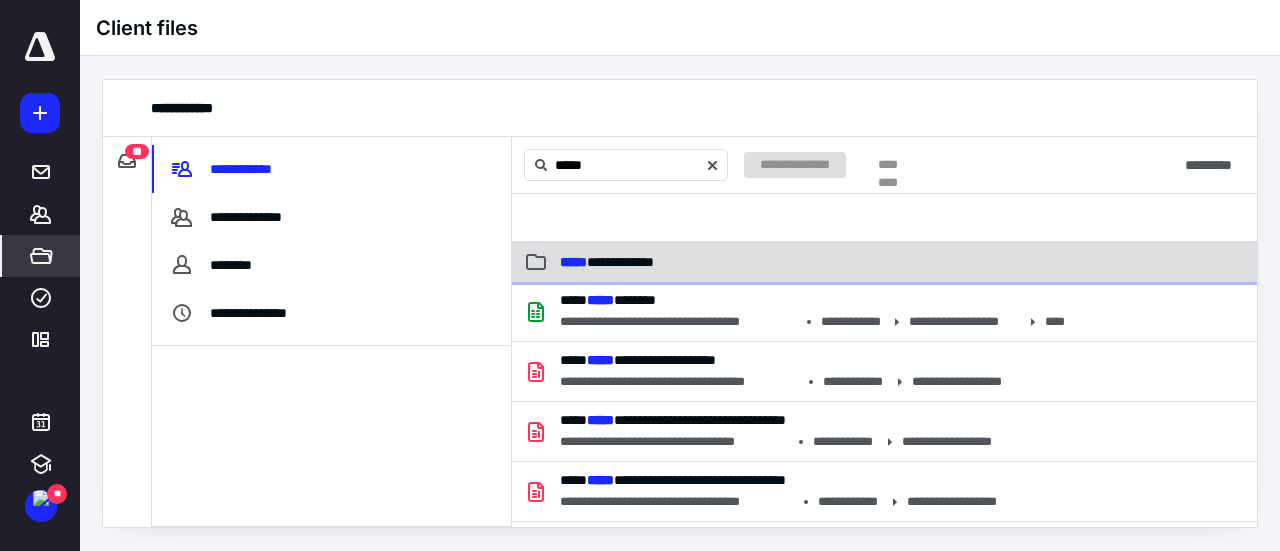 click on "**********" at bounding box center (781, 262) 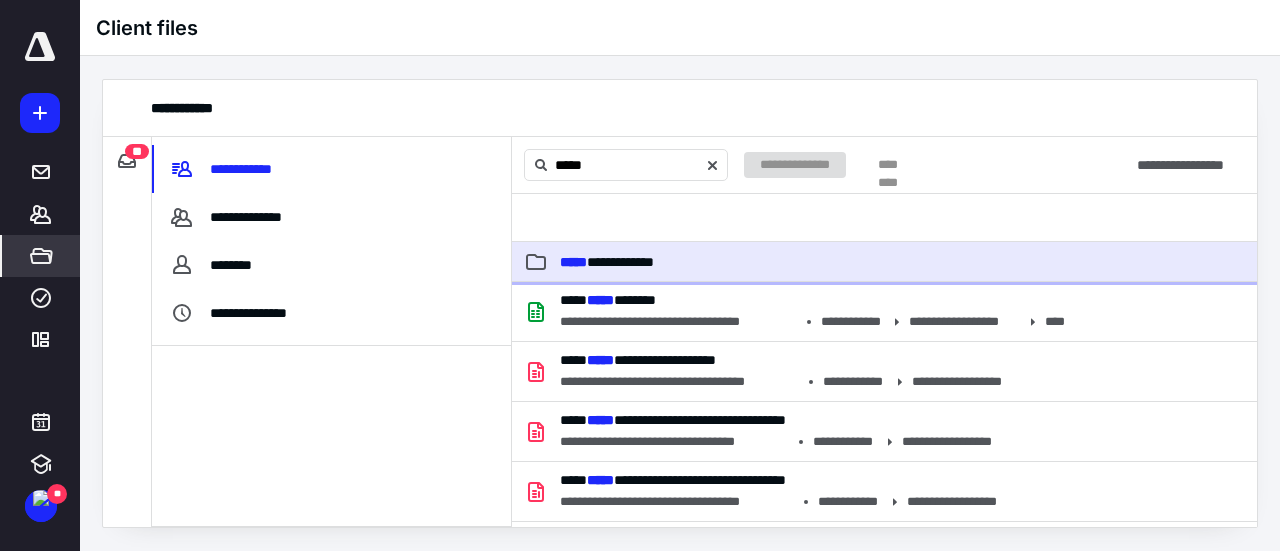 click on "**********" at bounding box center (781, 262) 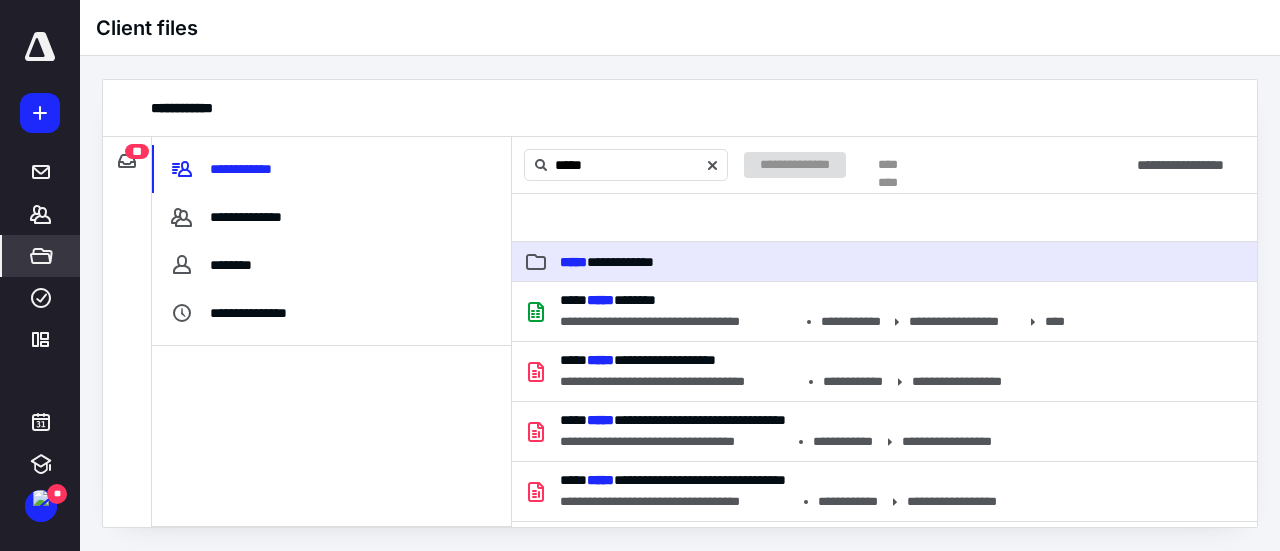 type 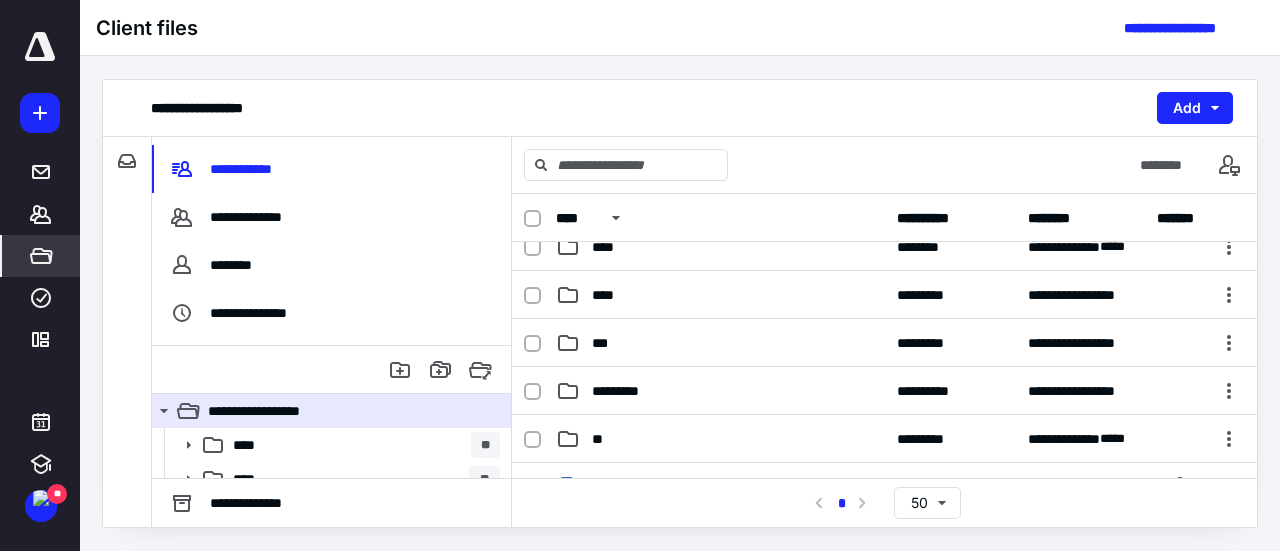 scroll, scrollTop: 306, scrollLeft: 0, axis: vertical 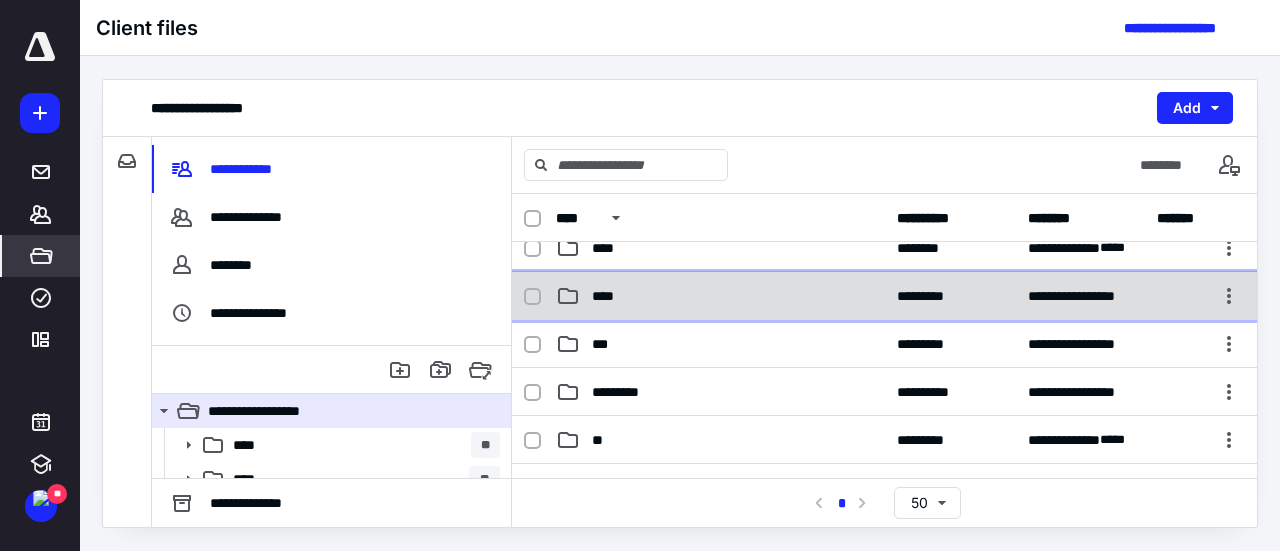 click on "**********" at bounding box center [884, 296] 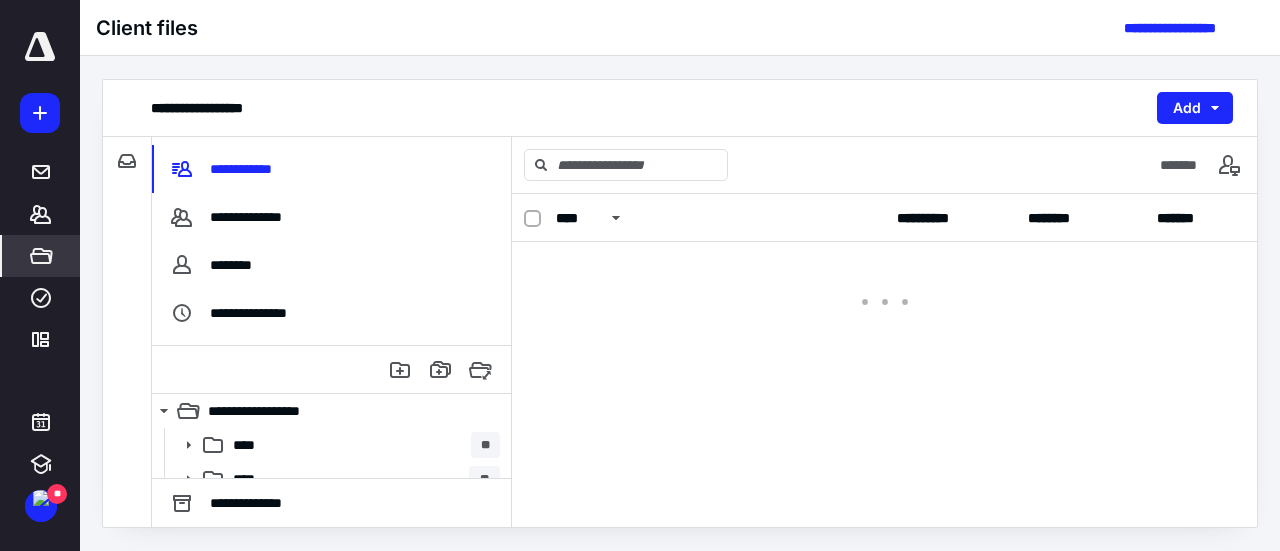 scroll, scrollTop: 0, scrollLeft: 0, axis: both 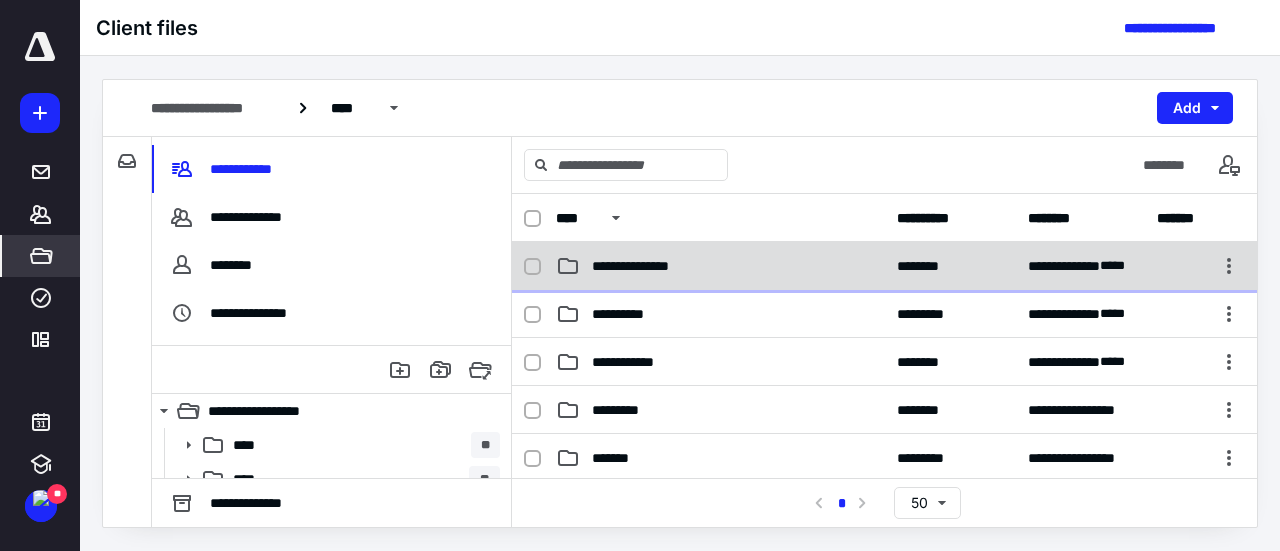 click on "**********" at bounding box center (720, 266) 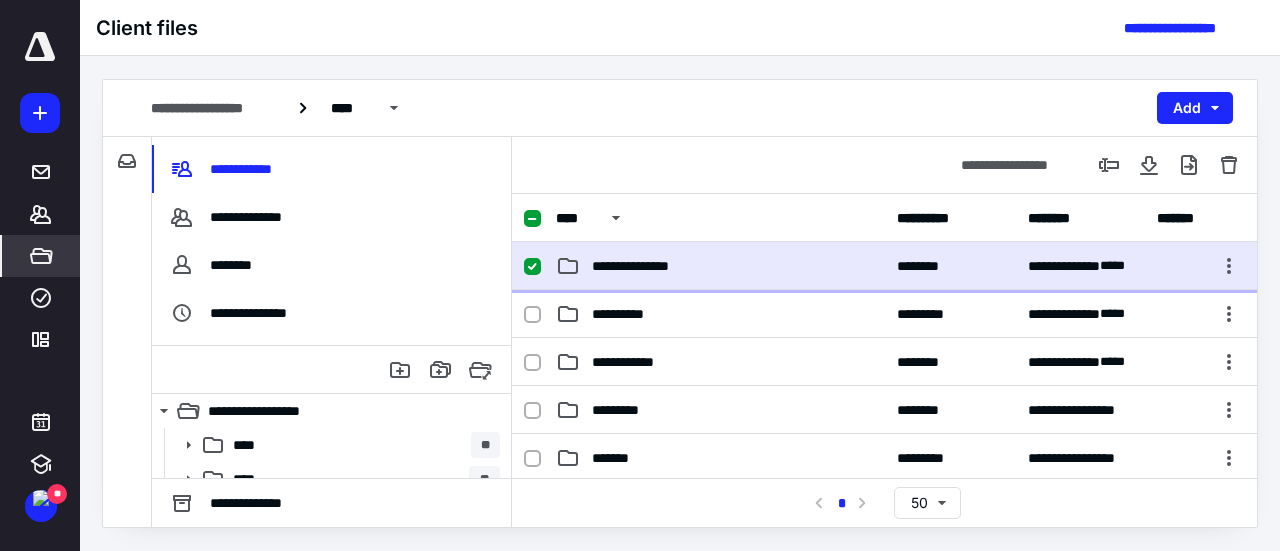 click on "**********" at bounding box center [720, 266] 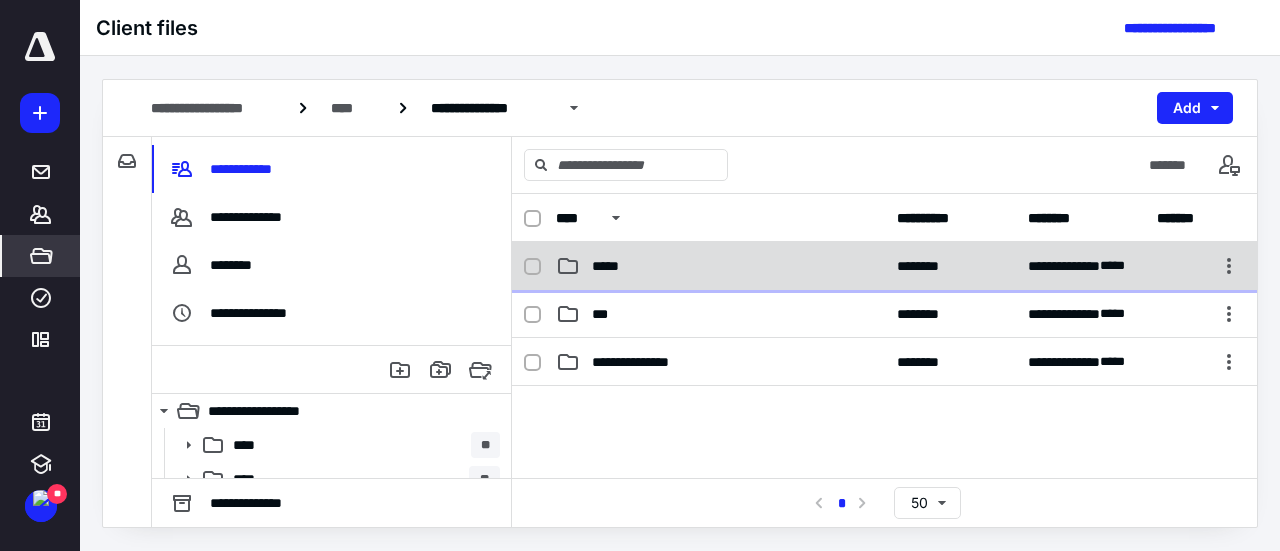 click on "*****" at bounding box center [720, 266] 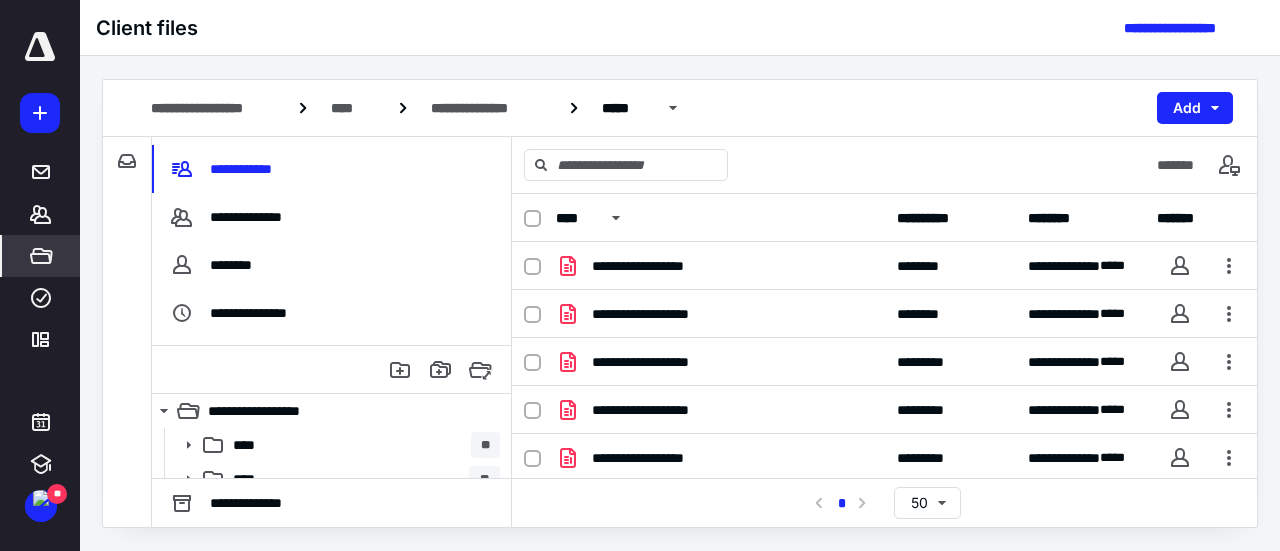 scroll, scrollTop: 64, scrollLeft: 0, axis: vertical 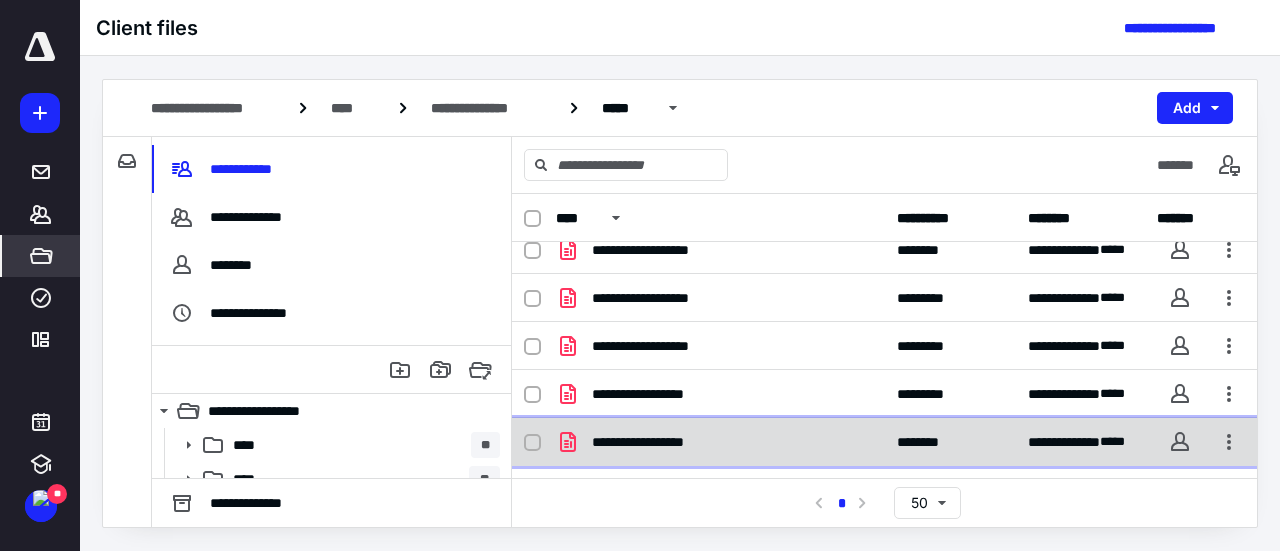 click on "**********" at bounding box center [720, 442] 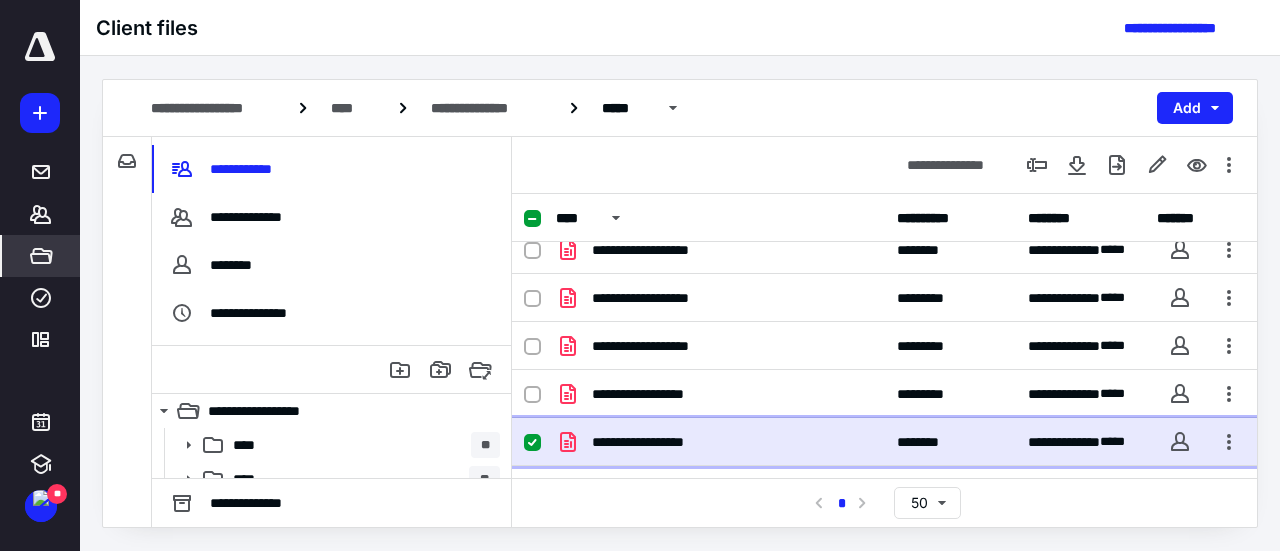 click on "**********" at bounding box center [720, 442] 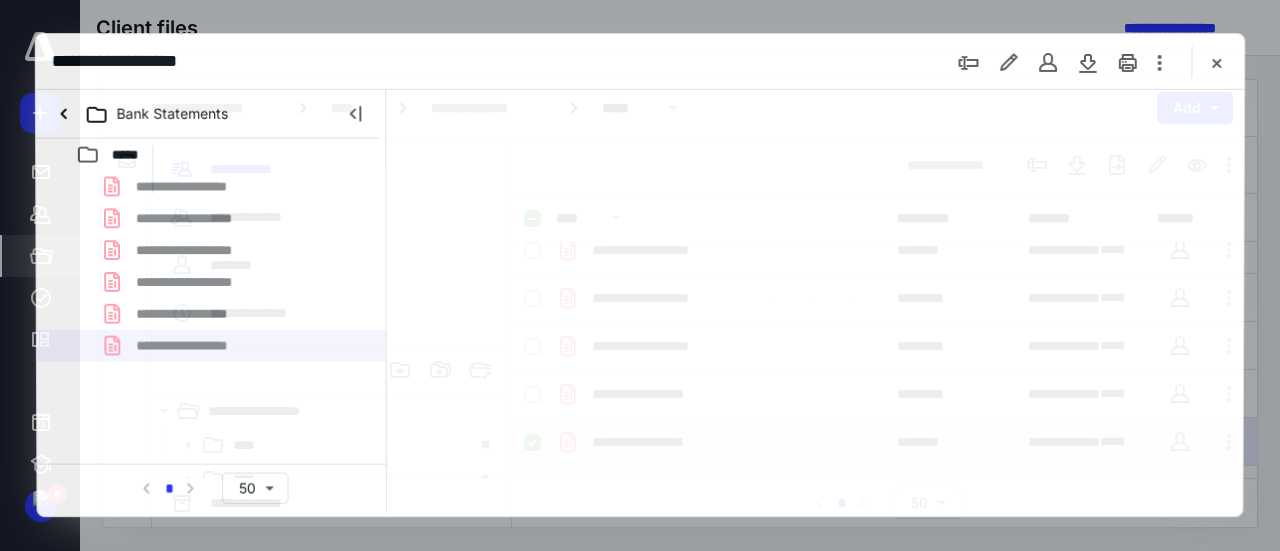 scroll, scrollTop: 0, scrollLeft: 0, axis: both 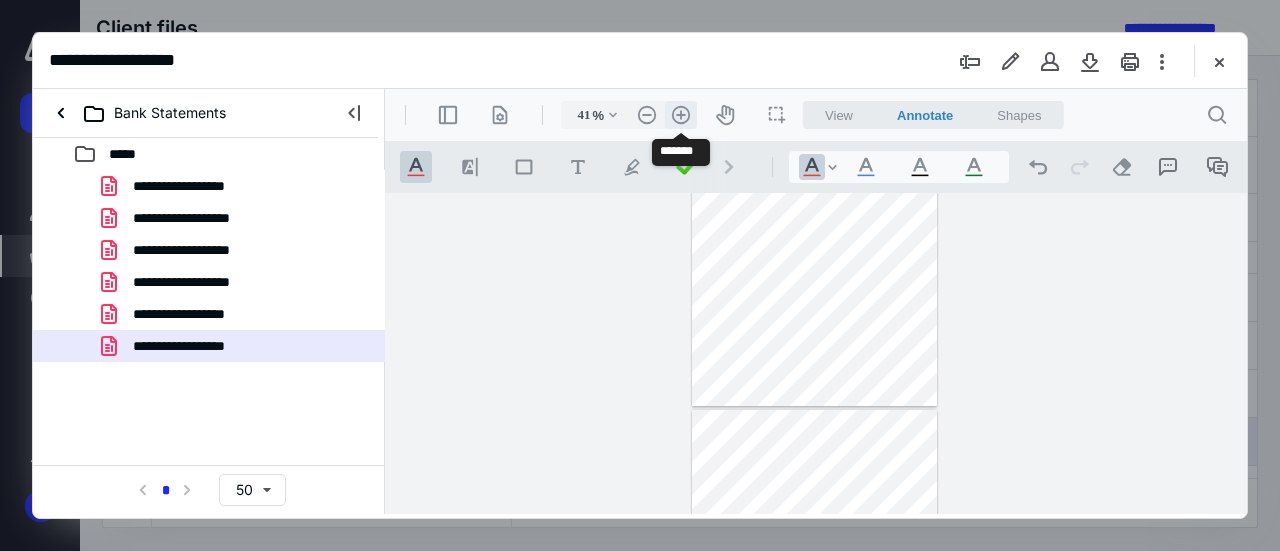 click on ".cls-1{fill:#abb0c4;} icon - header - zoom - in - line" at bounding box center (681, 115) 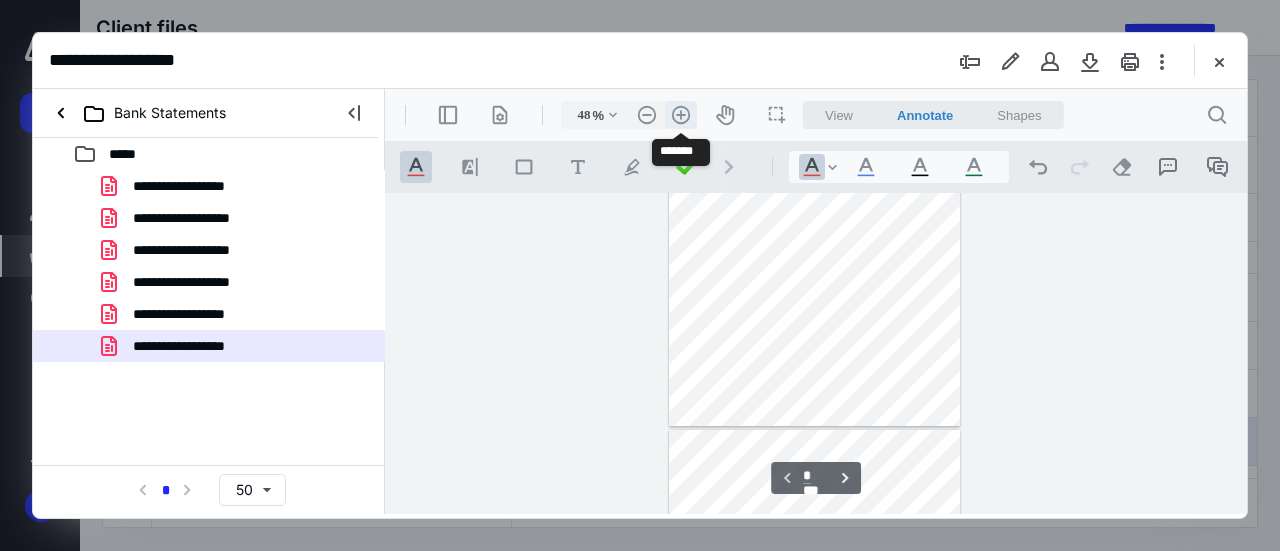 click on ".cls-1{fill:#abb0c4;} icon - header - zoom - in - line" at bounding box center [681, 115] 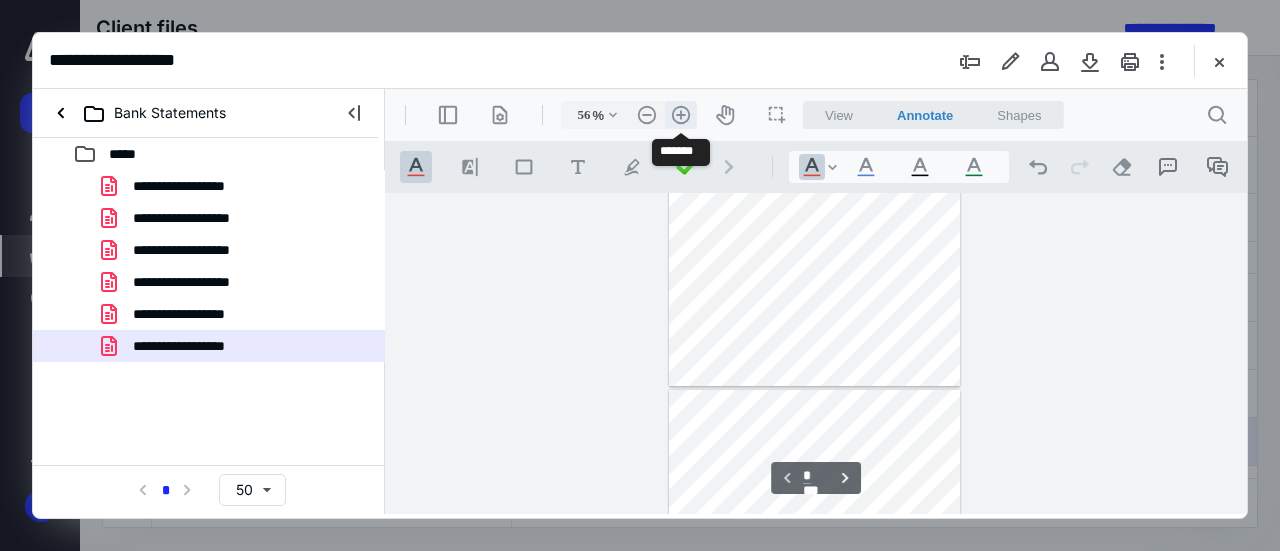 click on ".cls-1{fill:#abb0c4;} icon - header - zoom - in - line" at bounding box center [681, 115] 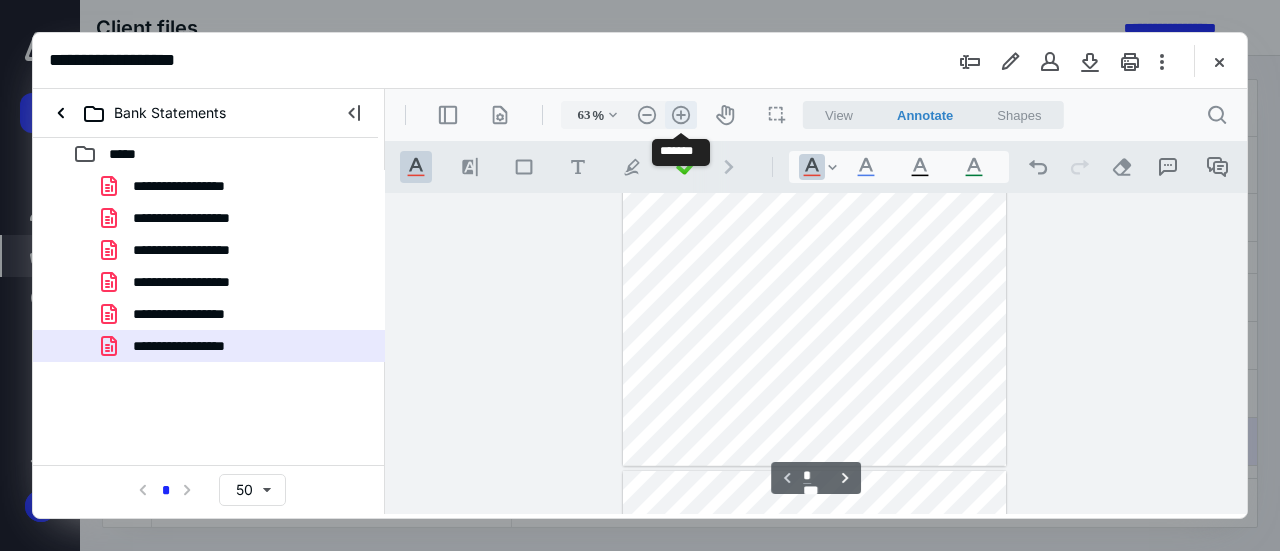 click on ".cls-1{fill:#abb0c4;} icon - header - zoom - in - line" at bounding box center [681, 115] 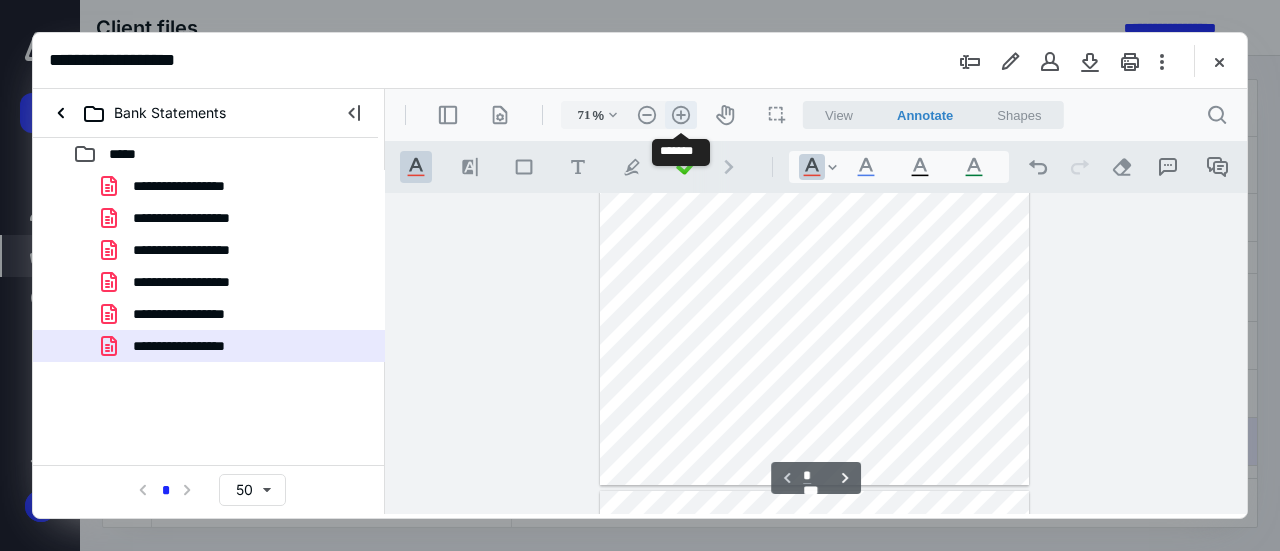 click on ".cls-1{fill:#abb0c4;} icon - header - zoom - in - line" at bounding box center (681, 115) 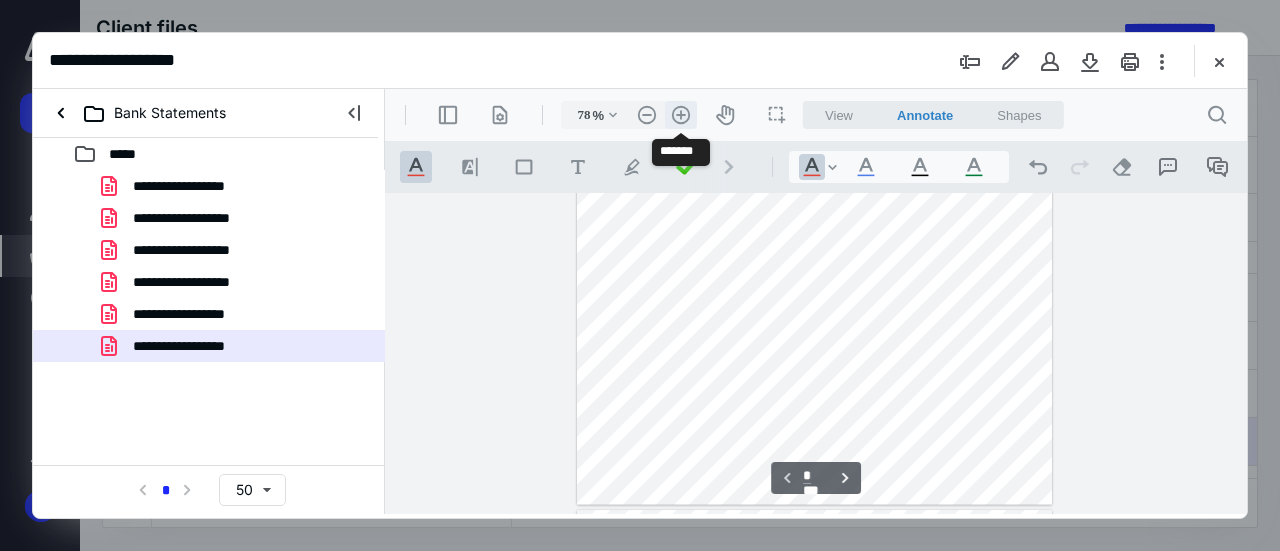 click on ".cls-1{fill:#abb0c4;} icon - header - zoom - in - line" at bounding box center [681, 115] 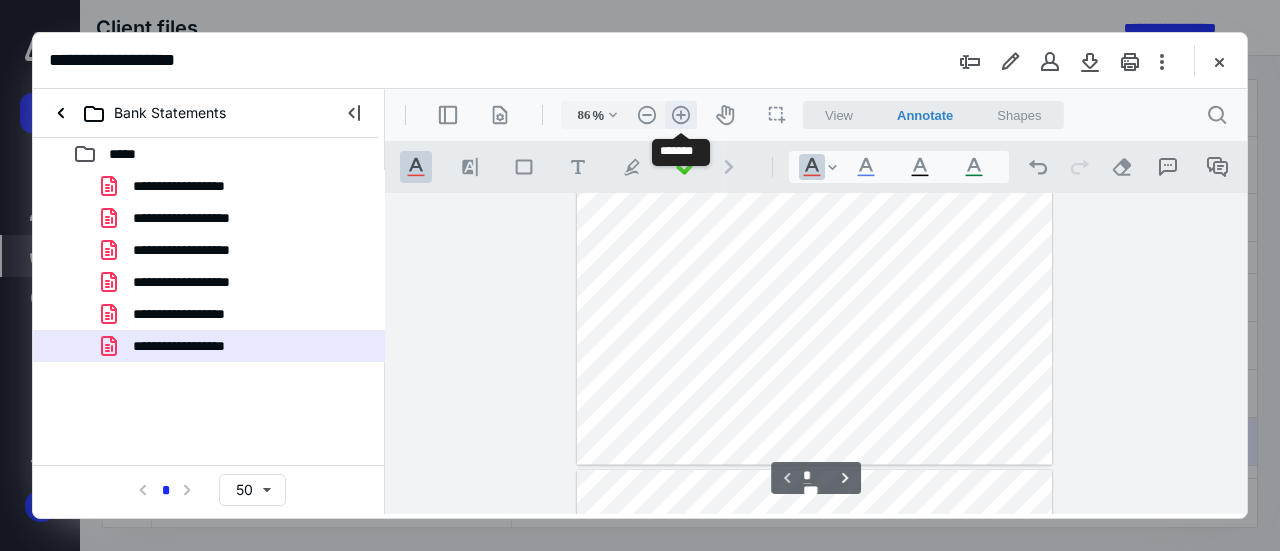 click on ".cls-1{fill:#abb0c4;} icon - header - zoom - in - line" at bounding box center [681, 115] 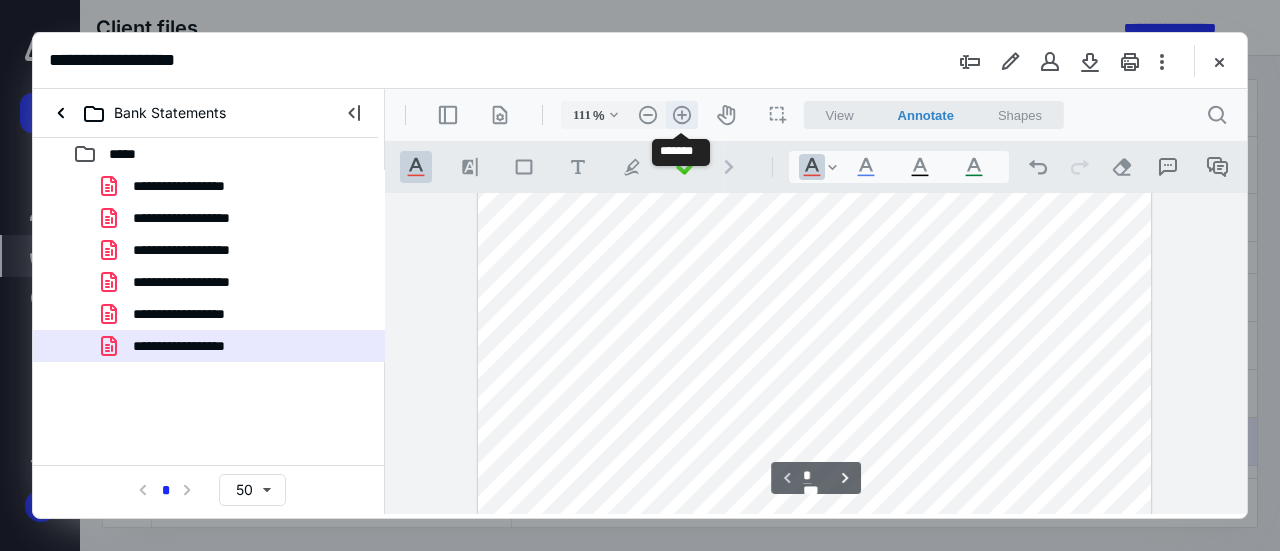 scroll, scrollTop: 479, scrollLeft: 0, axis: vertical 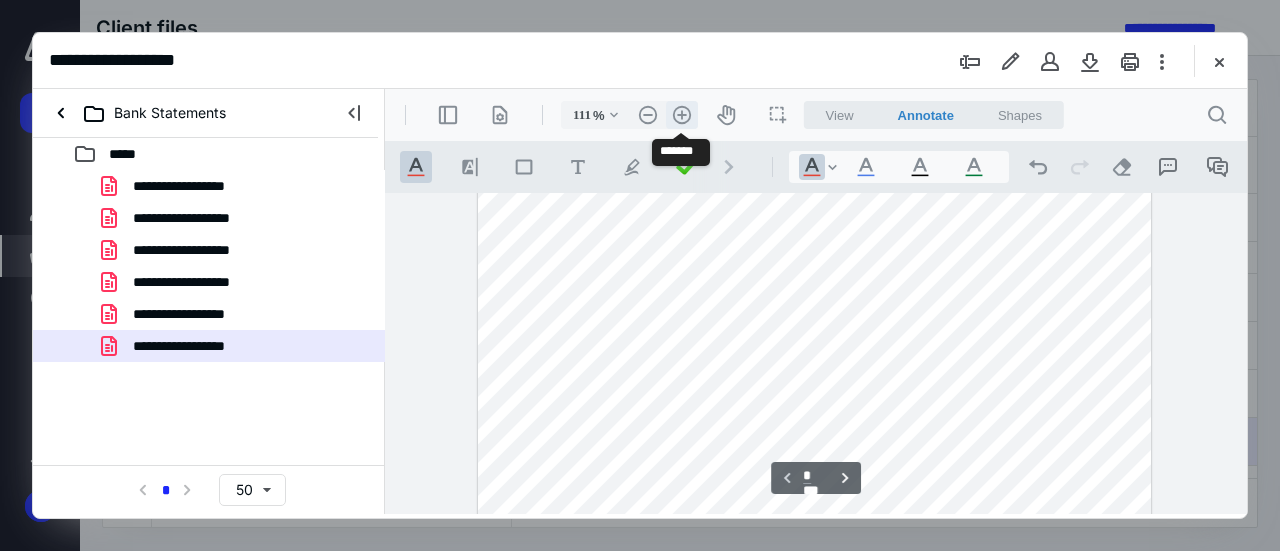 click on ".cls-1{fill:#abb0c4;} icon - header - zoom - in - line" at bounding box center (682, 115) 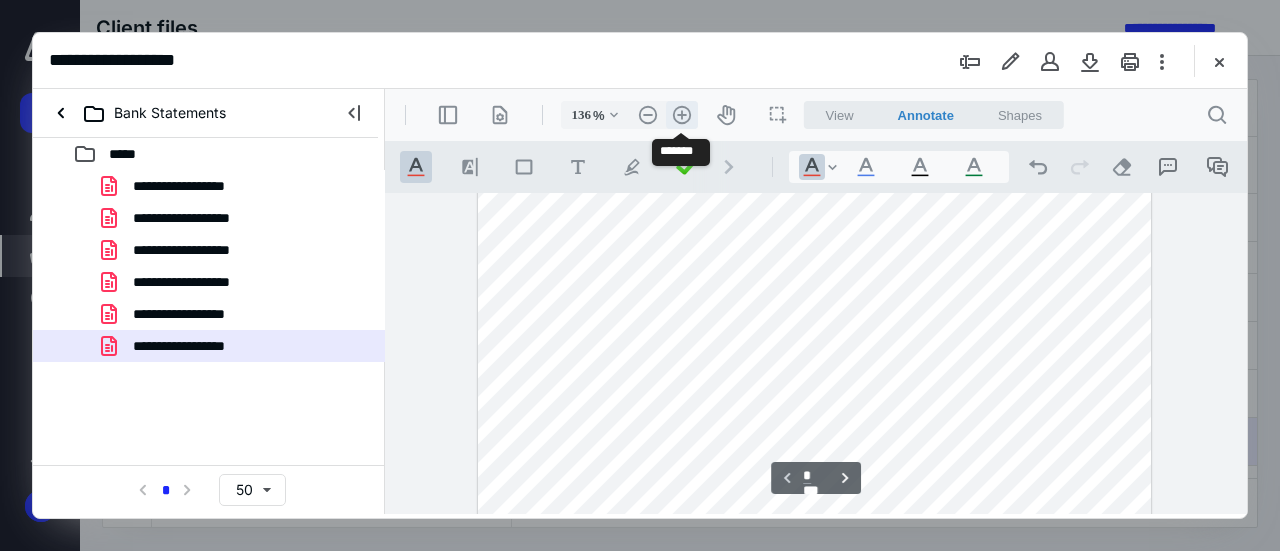 click on ".cls-1{fill:#abb0c4;} icon - header - zoom - in - line" at bounding box center [682, 115] 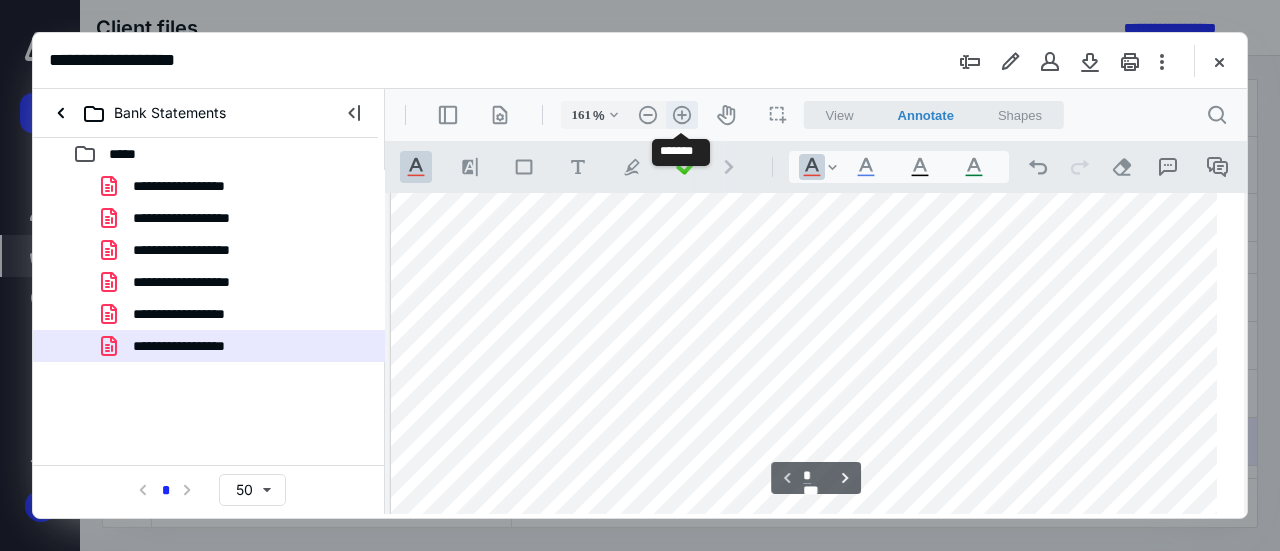scroll, scrollTop: 746, scrollLeft: 70, axis: both 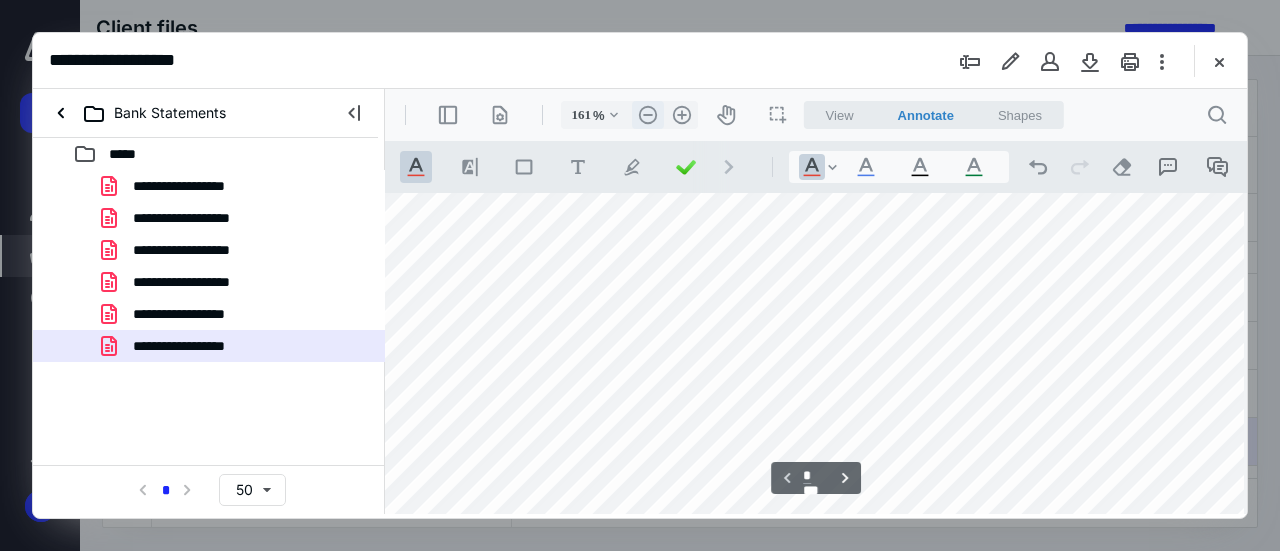 click on ".cls-1{fill:#abb0c4;} icon - header - zoom - out - line" at bounding box center [648, 115] 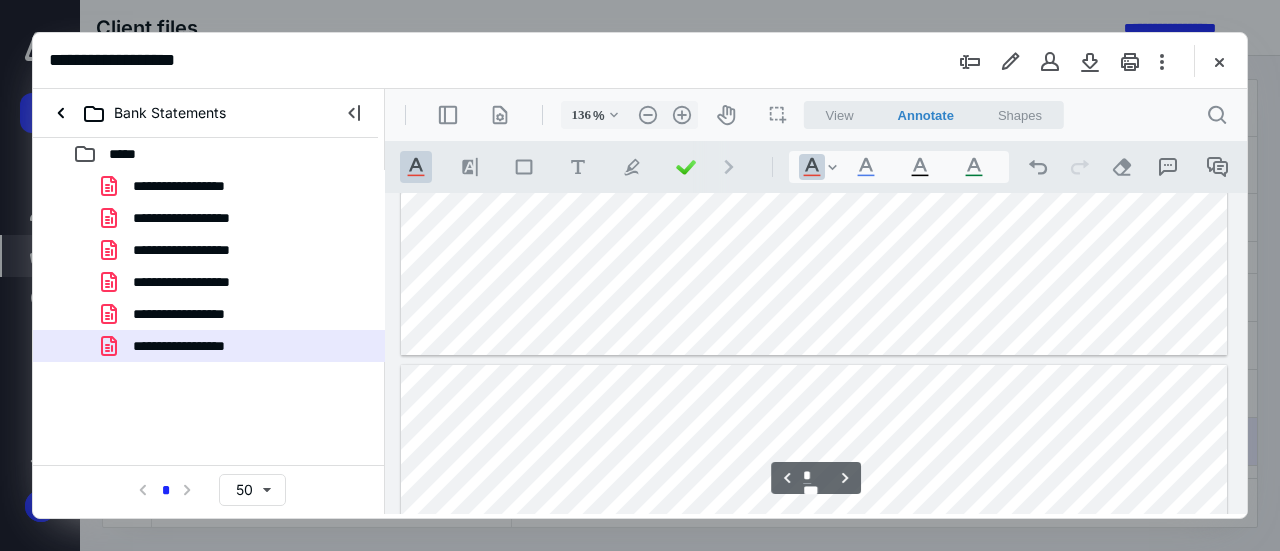 scroll, scrollTop: 4151, scrollLeft: 0, axis: vertical 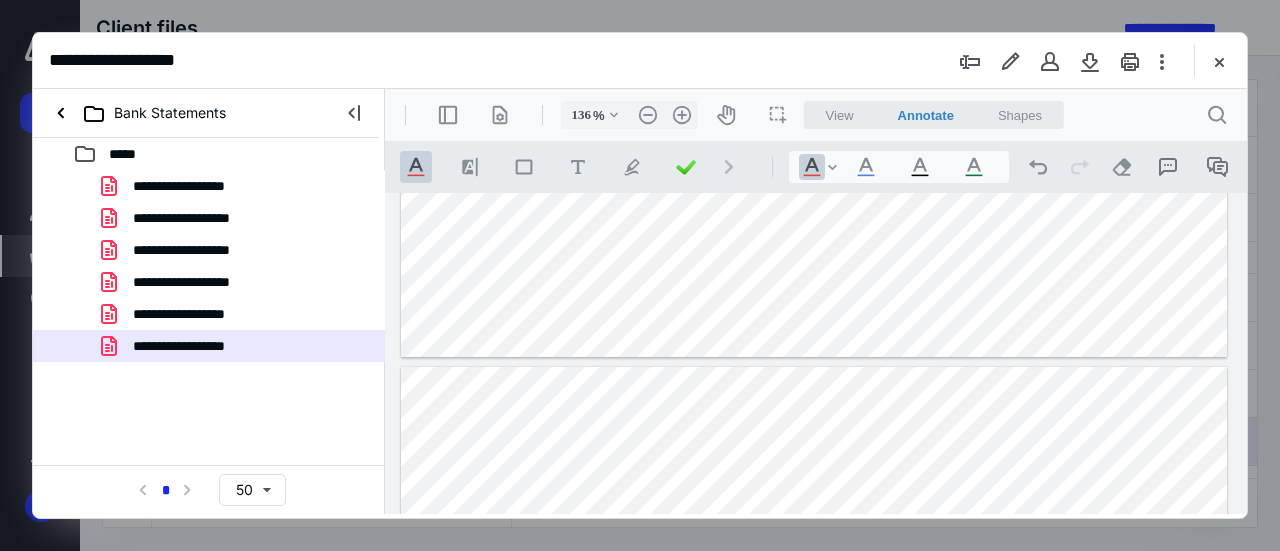 type on "*" 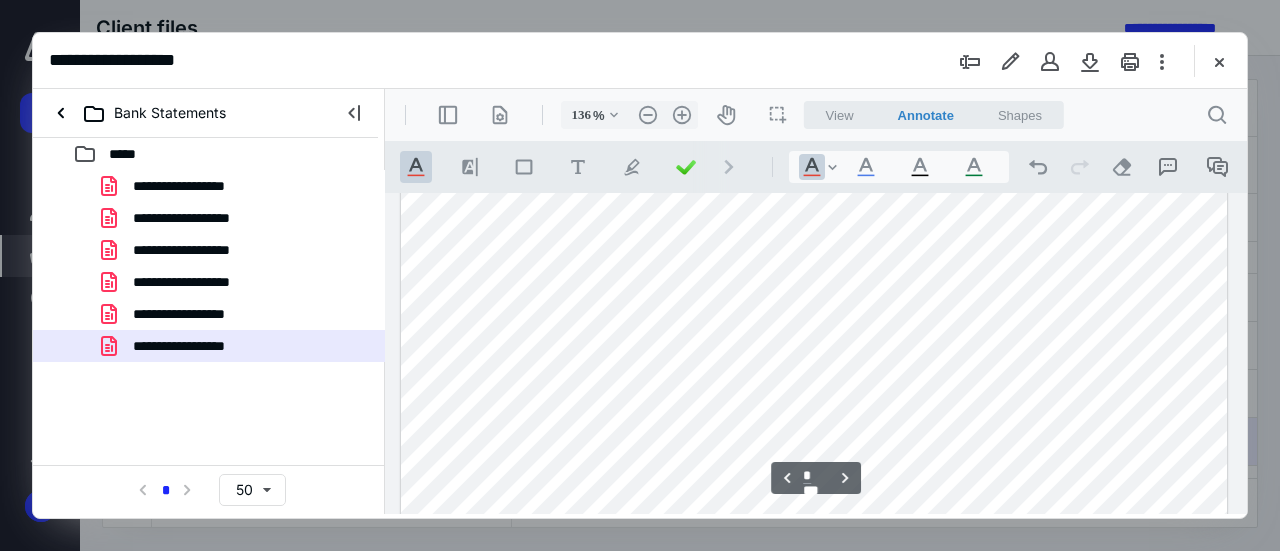 scroll, scrollTop: 4568, scrollLeft: 0, axis: vertical 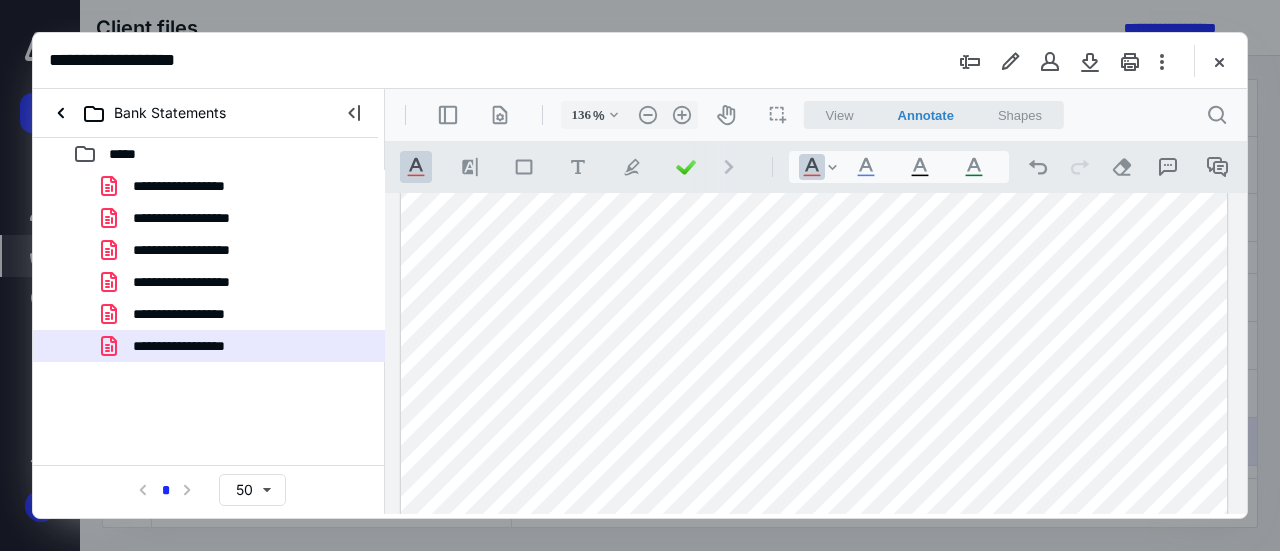 click at bounding box center (814, 485) 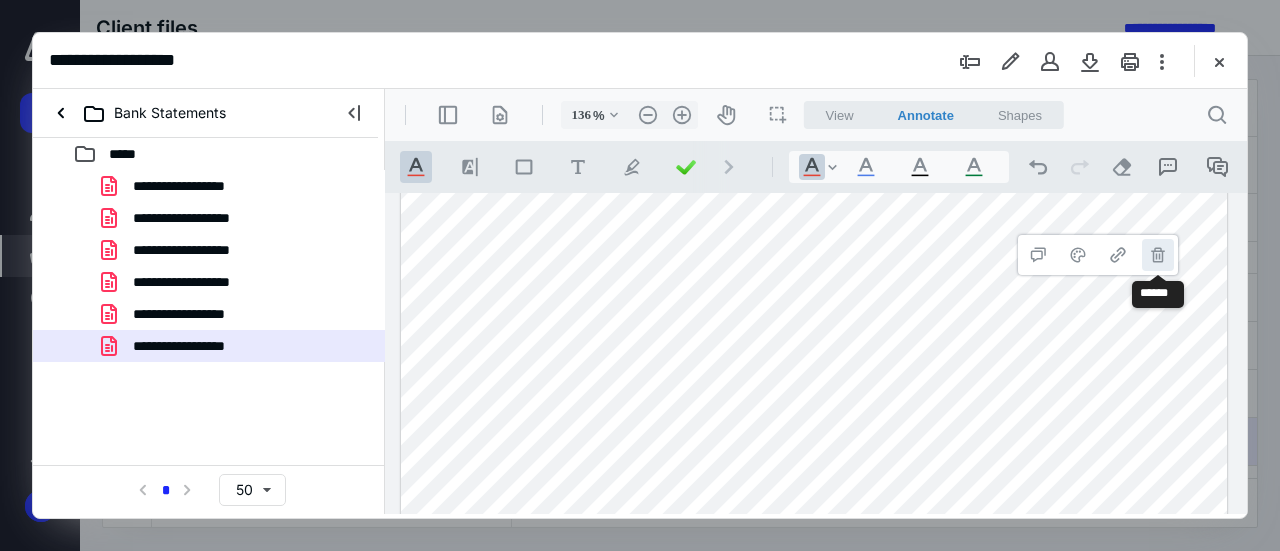 click on "**********" at bounding box center [1158, 255] 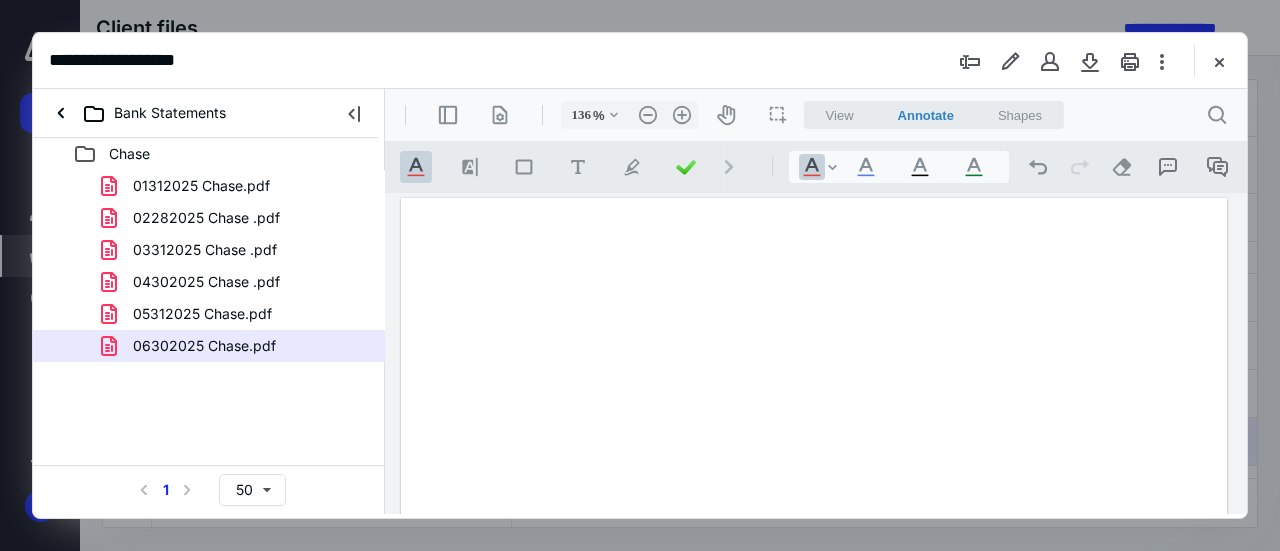 scroll, scrollTop: 0, scrollLeft: 0, axis: both 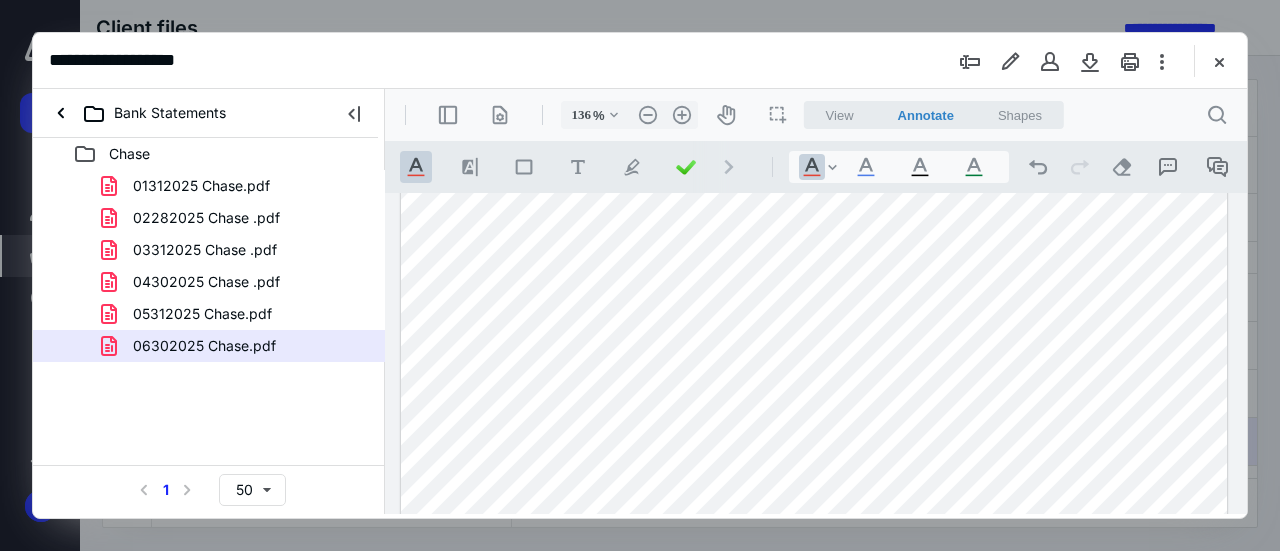 drag, startPoint x: 1084, startPoint y: 229, endPoint x: 1148, endPoint y: 234, distance: 64.195015 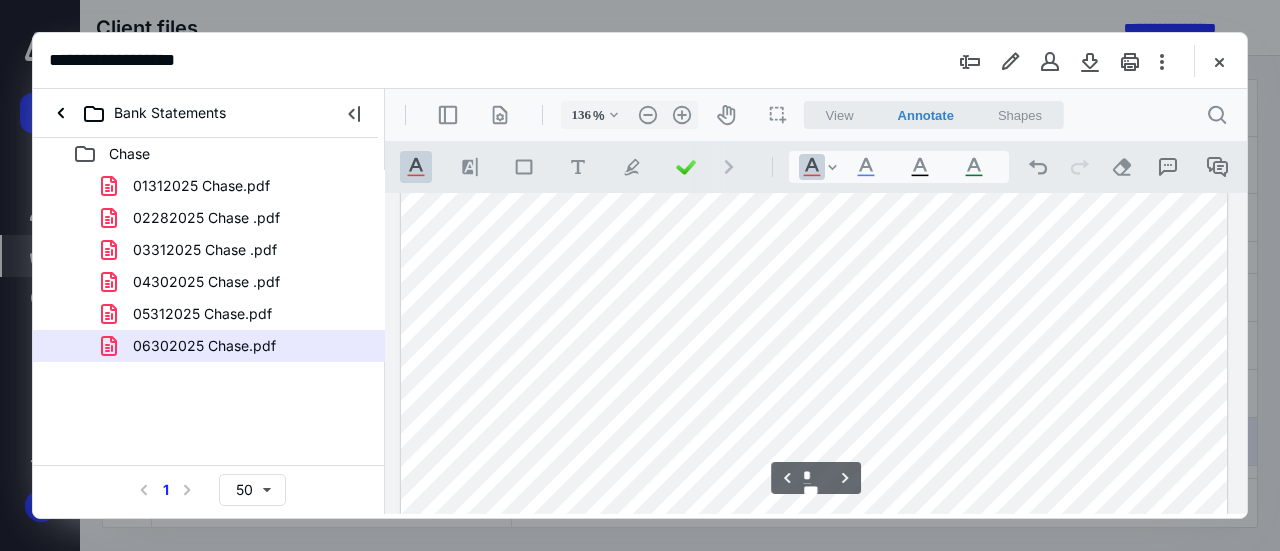scroll, scrollTop: 5029, scrollLeft: 0, axis: vertical 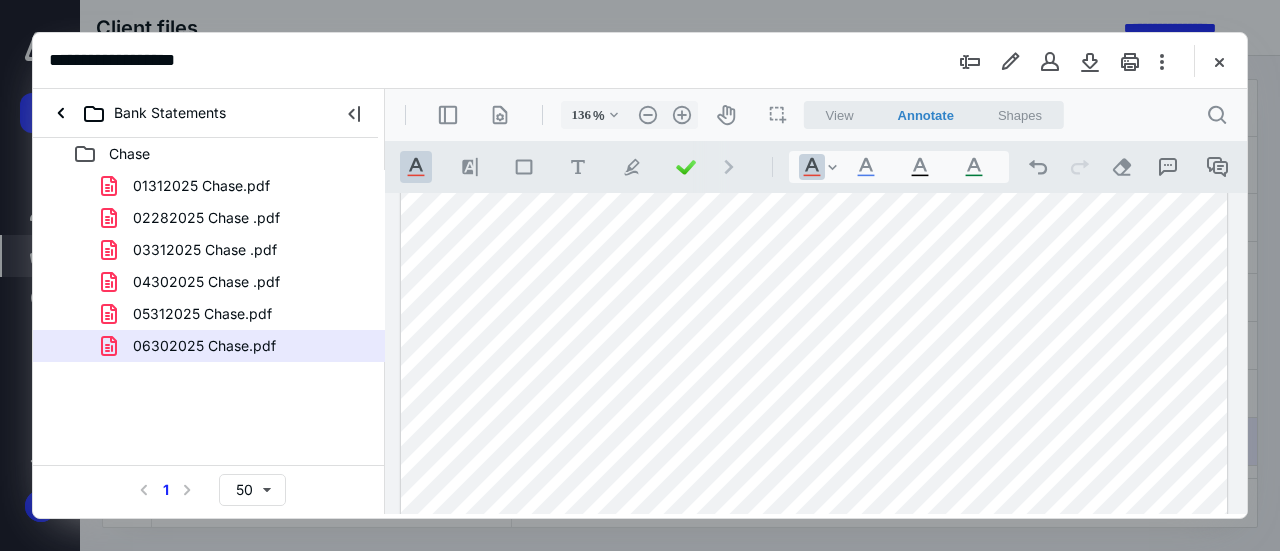 drag, startPoint x: 1081, startPoint y: 218, endPoint x: 1140, endPoint y: 217, distance: 59.008472 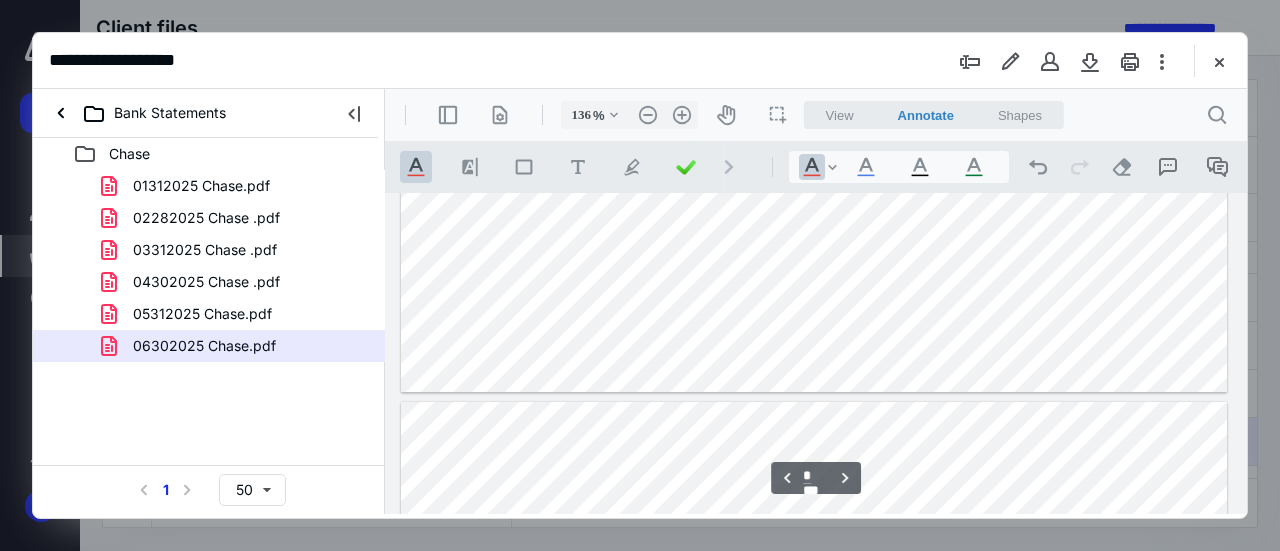 scroll, scrollTop: 5198, scrollLeft: 0, axis: vertical 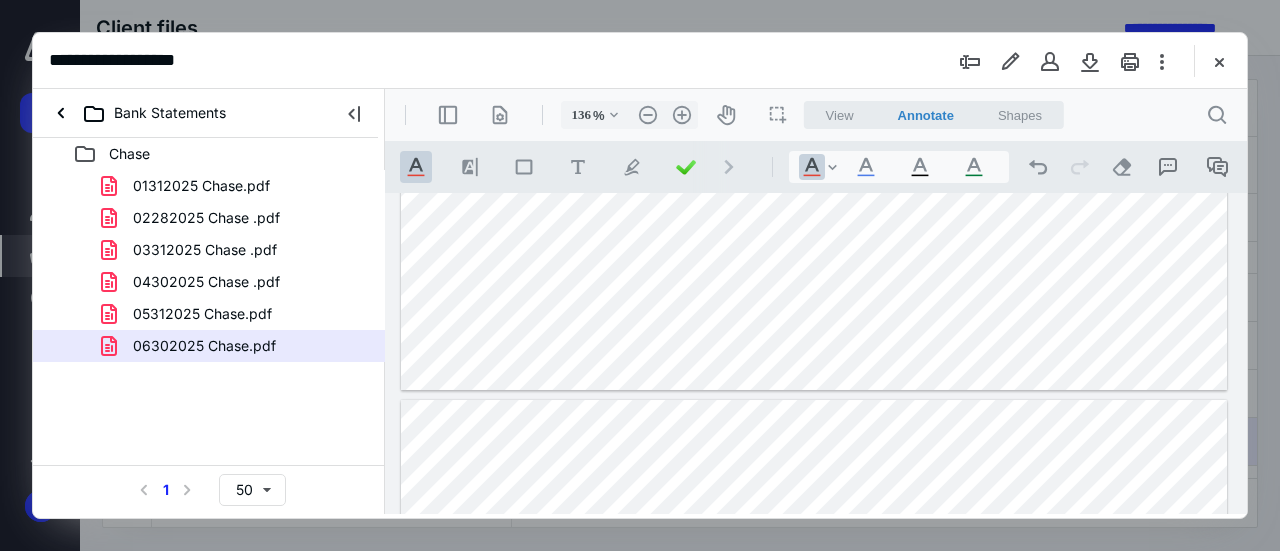 drag, startPoint x: 1081, startPoint y: 209, endPoint x: 1152, endPoint y: 207, distance: 71.02816 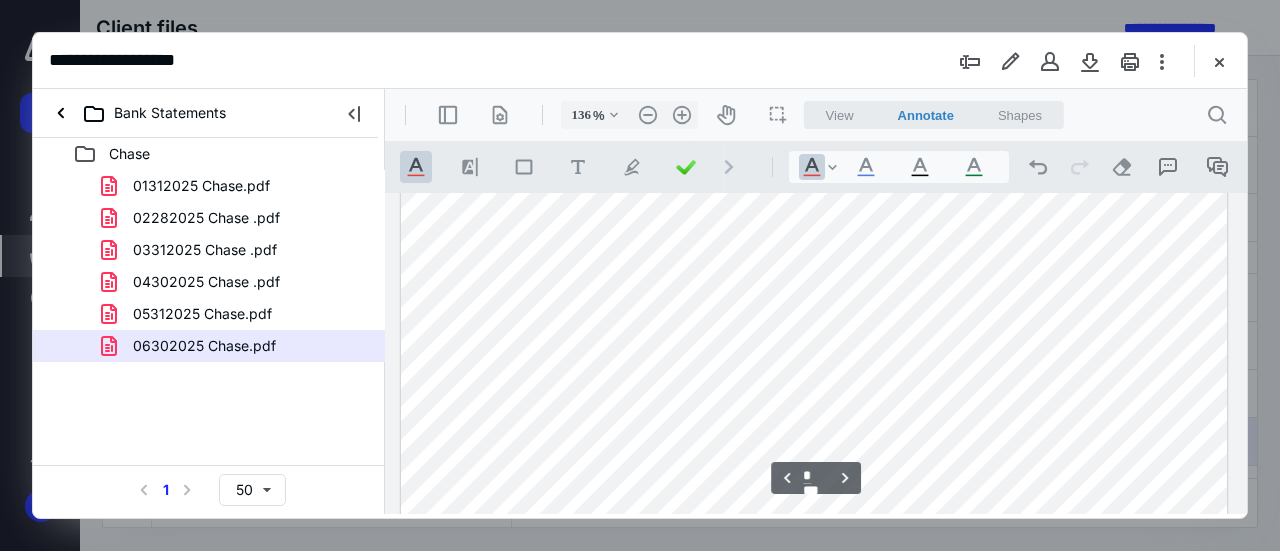 scroll, scrollTop: 5638, scrollLeft: 0, axis: vertical 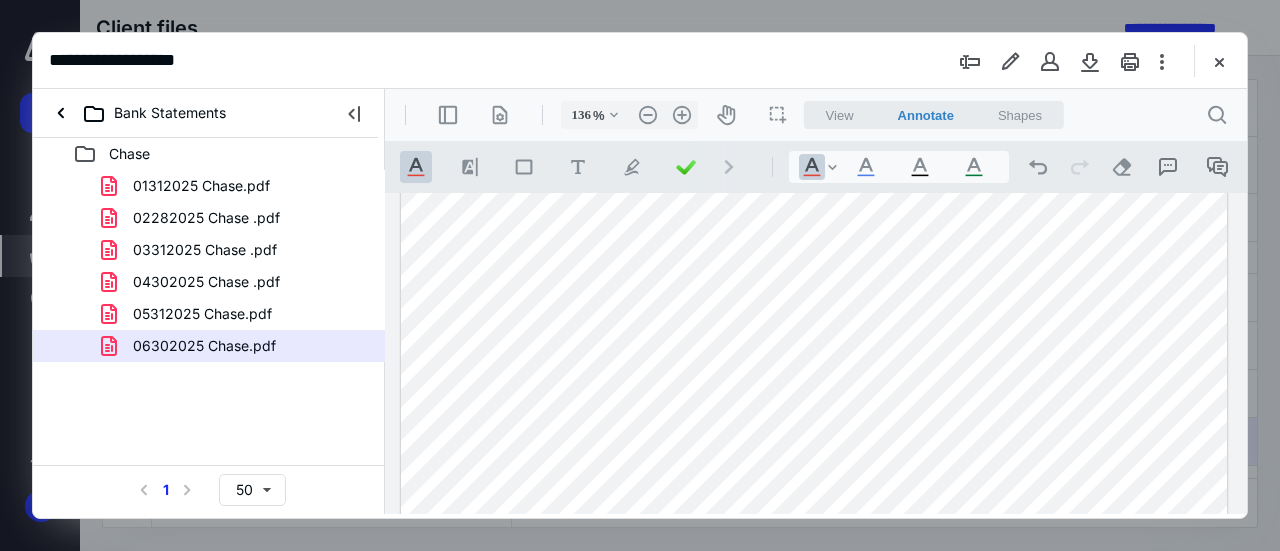 click at bounding box center [814, 495] 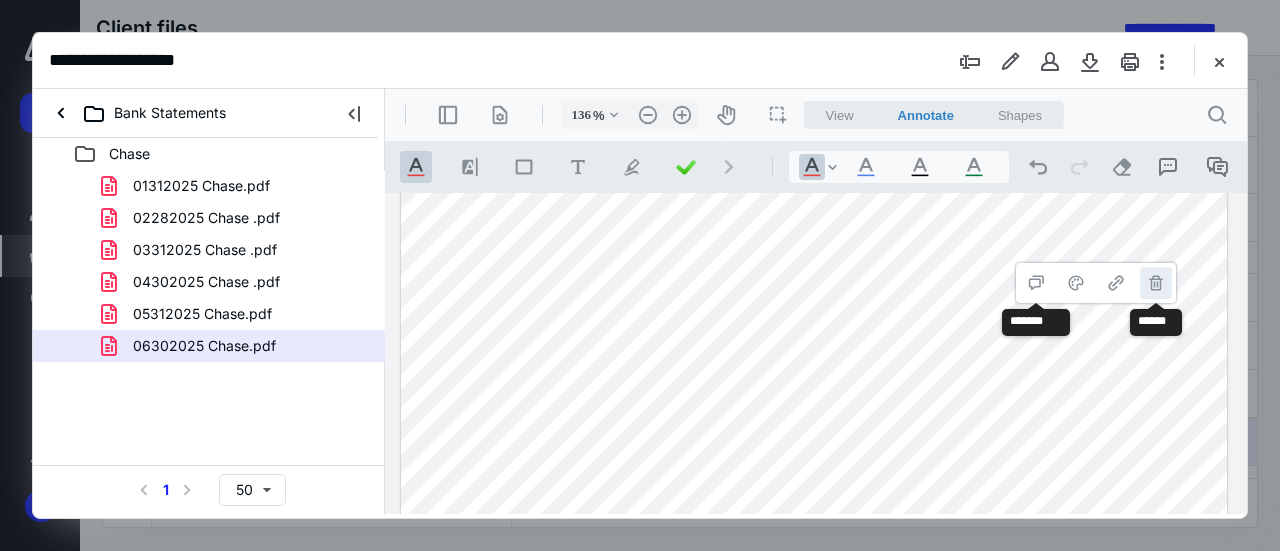 click on "**********" at bounding box center (1156, 283) 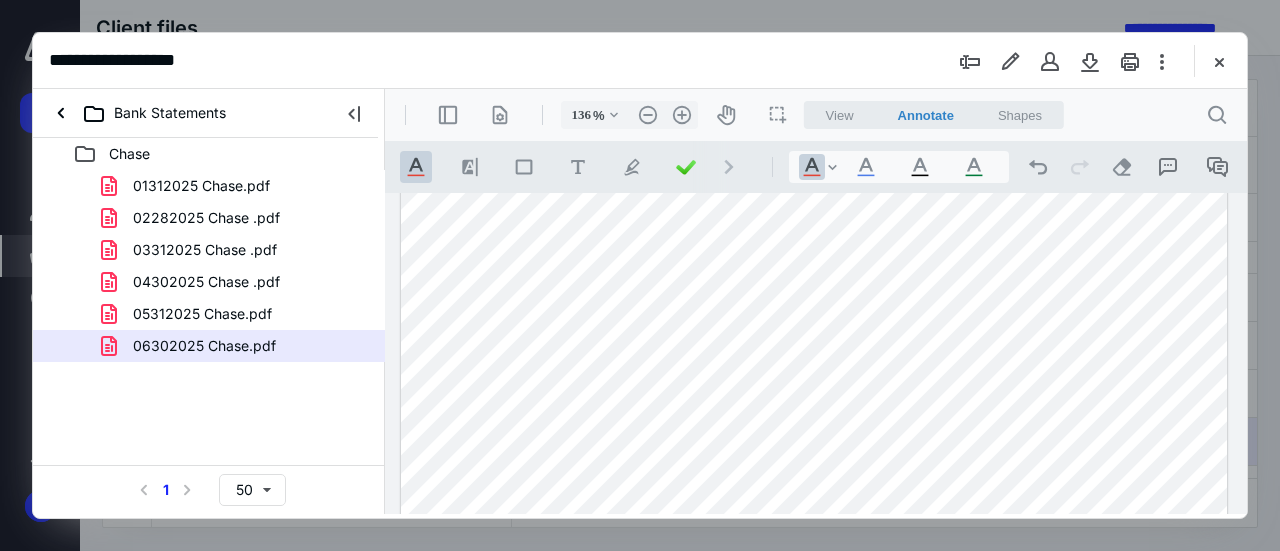 click at bounding box center (814, 495) 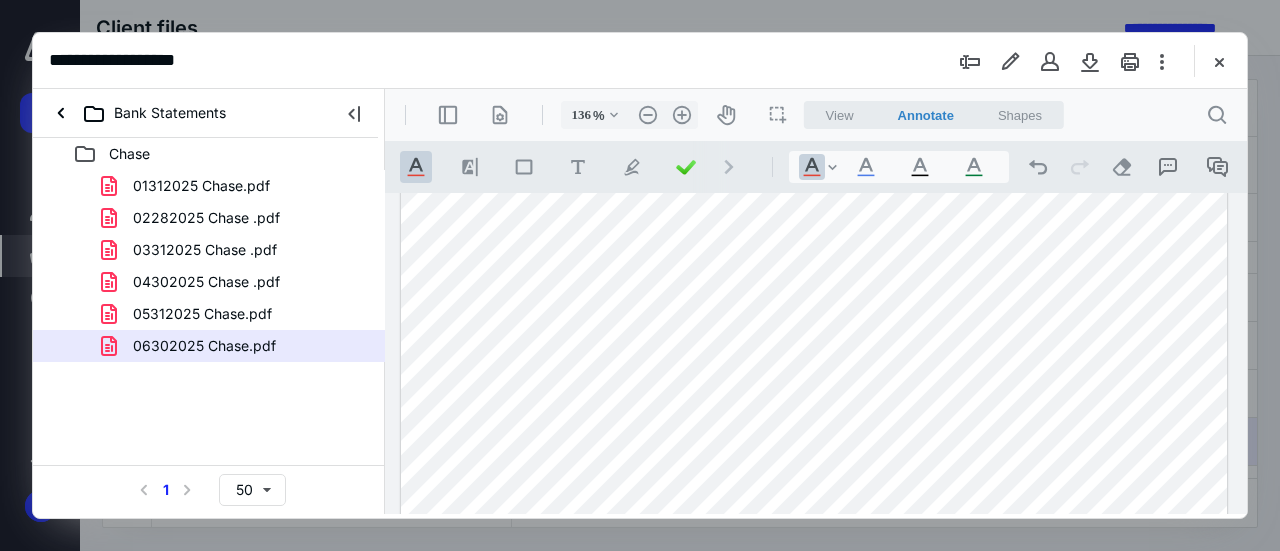 click at bounding box center [814, 495] 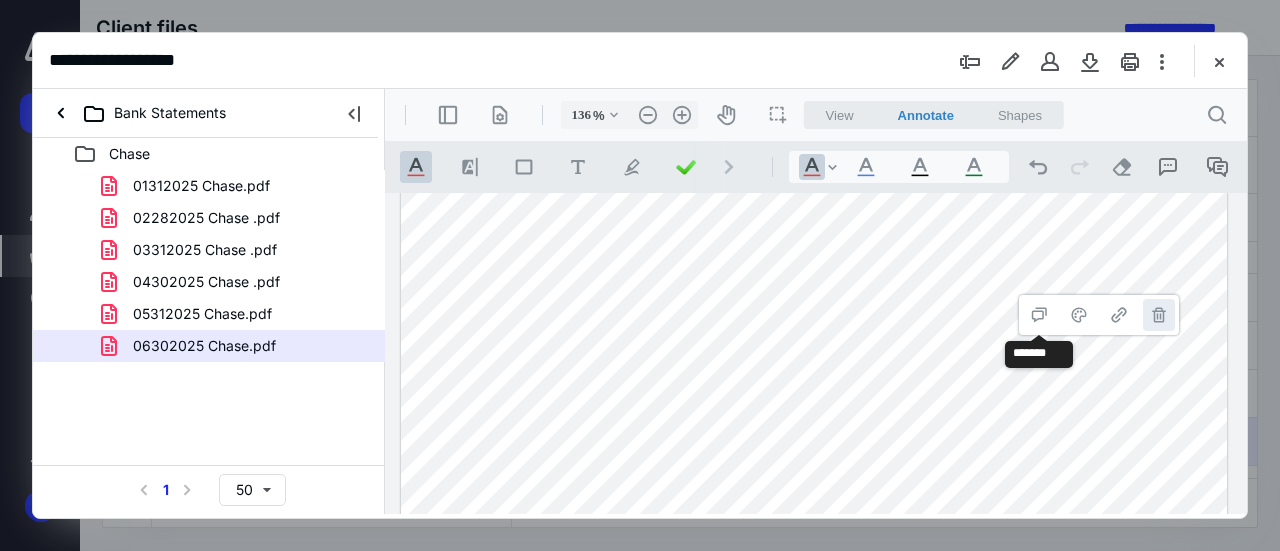 click on "**********" at bounding box center (1159, 315) 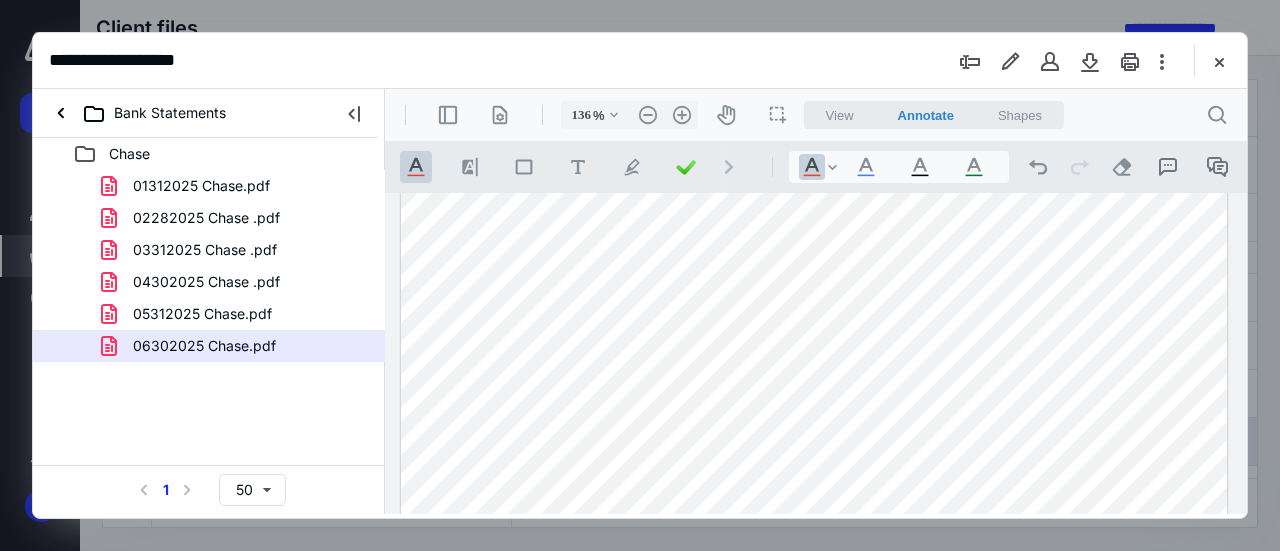 click at bounding box center (814, 495) 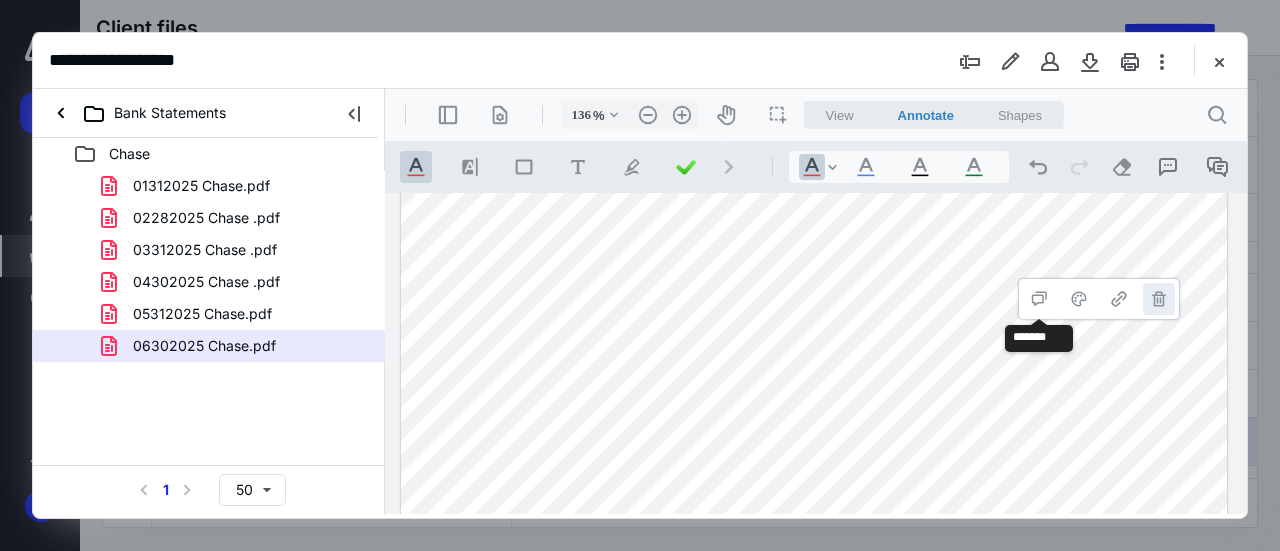click on "**********" at bounding box center (1159, 299) 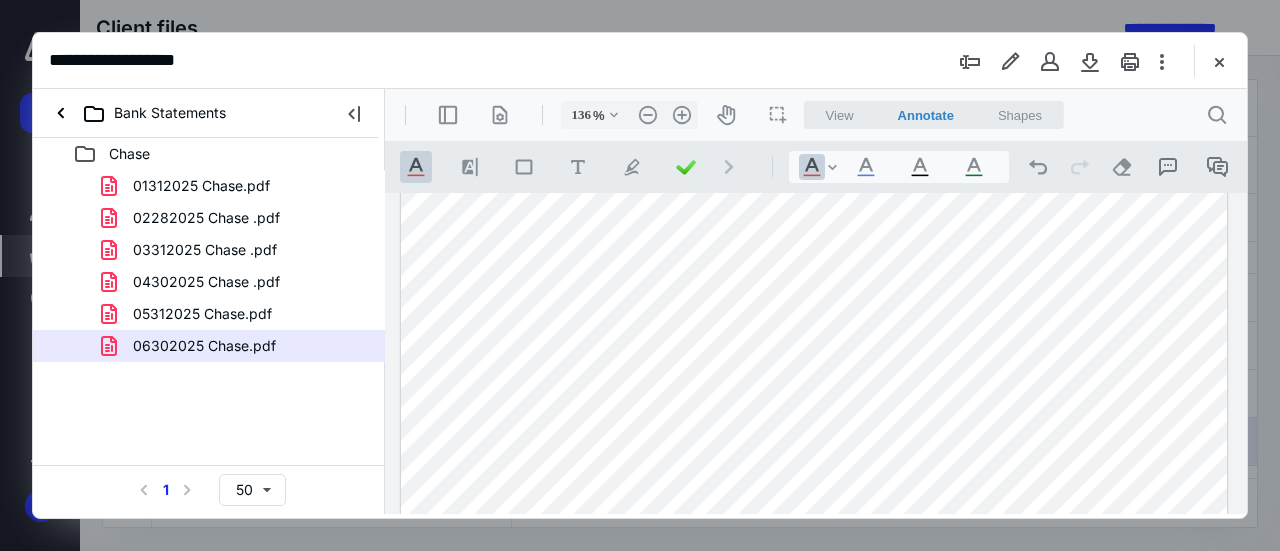 click at bounding box center (814, 495) 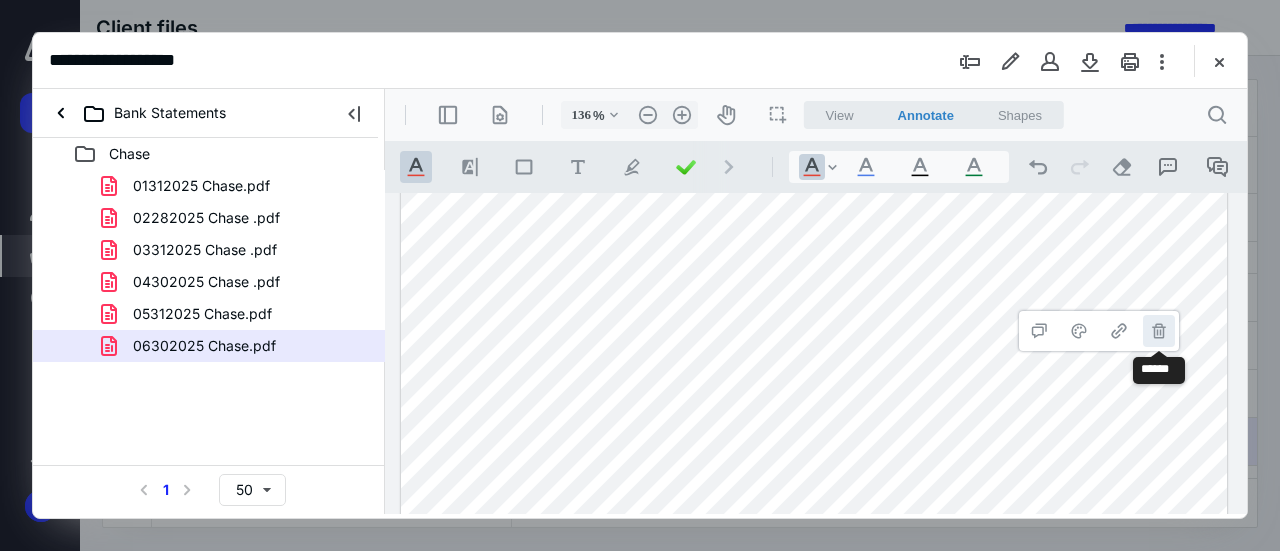 click on "**********" at bounding box center (1159, 331) 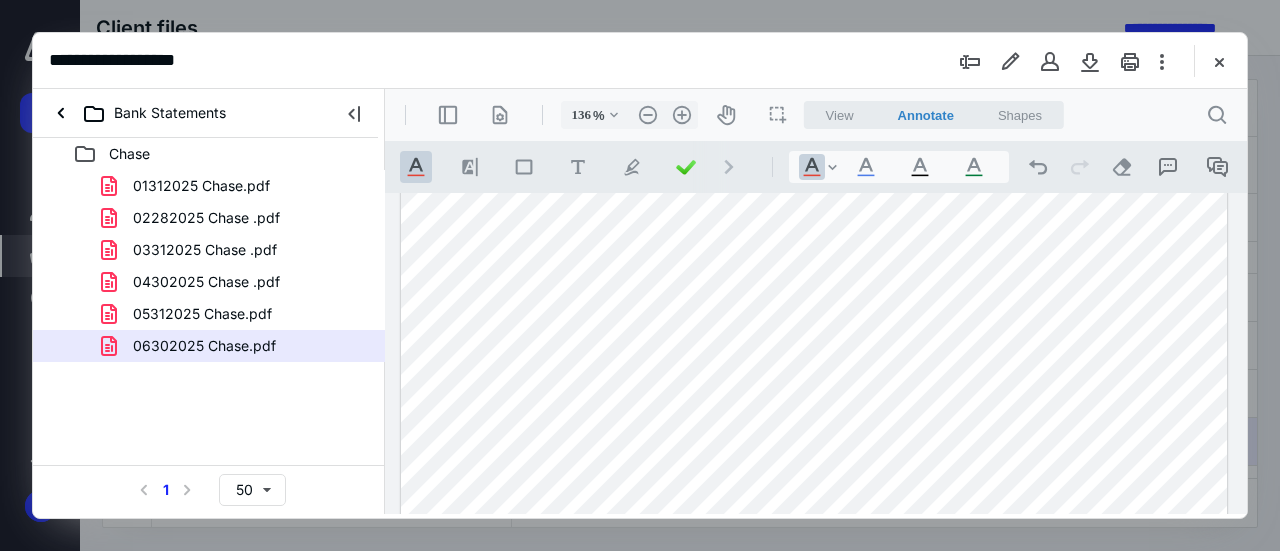 click at bounding box center (814, 495) 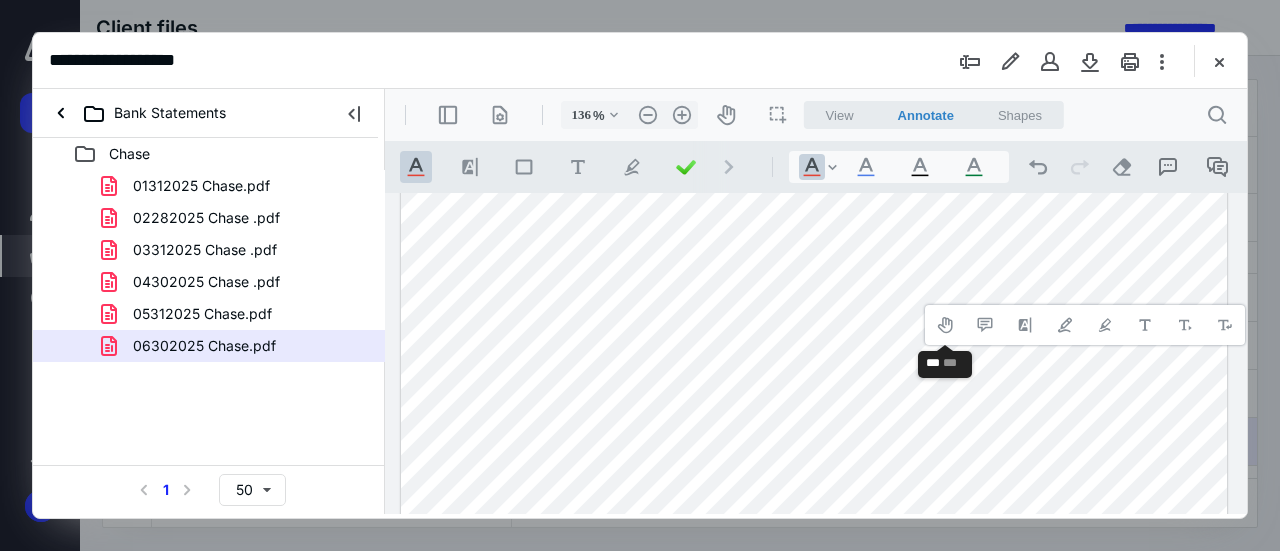 click at bounding box center (814, 495) 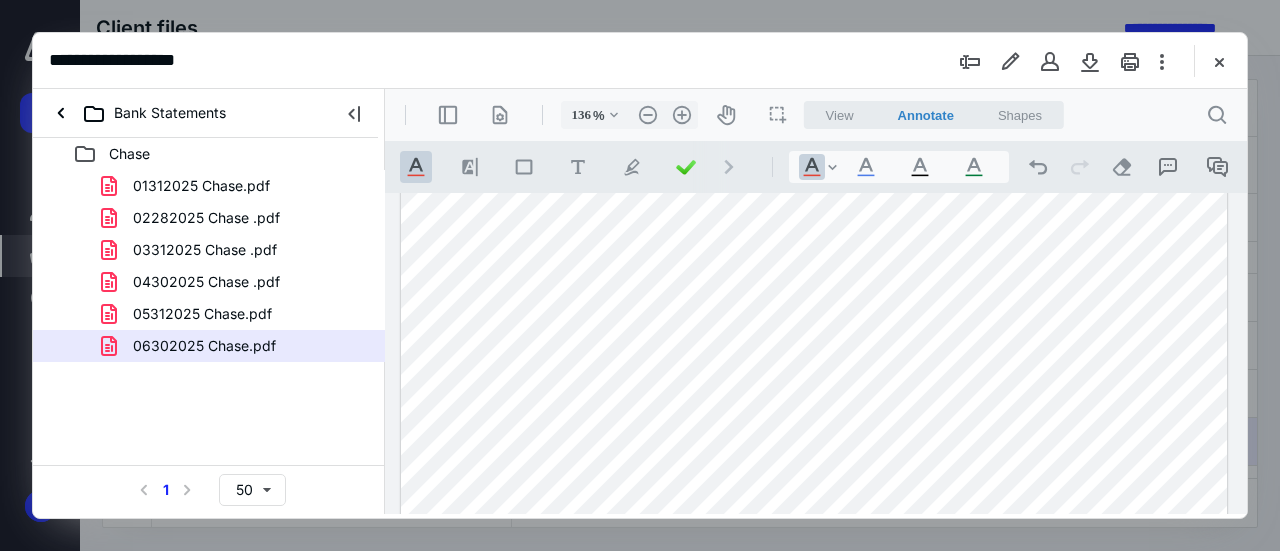 click at bounding box center (814, 495) 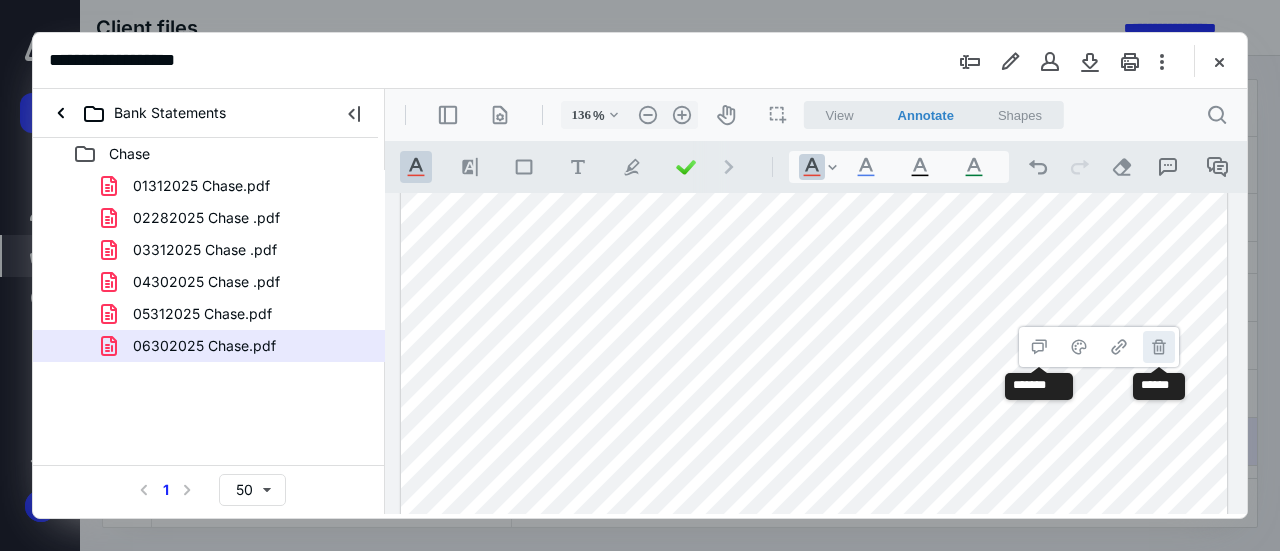 click on "**********" at bounding box center (1159, 347) 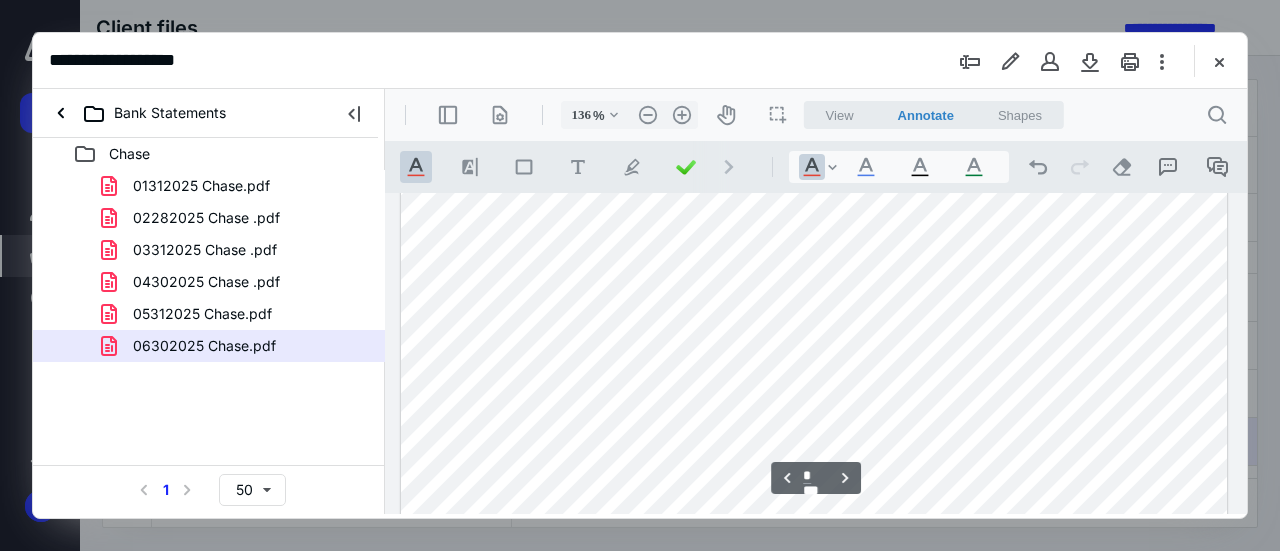 scroll, scrollTop: 5870, scrollLeft: 0, axis: vertical 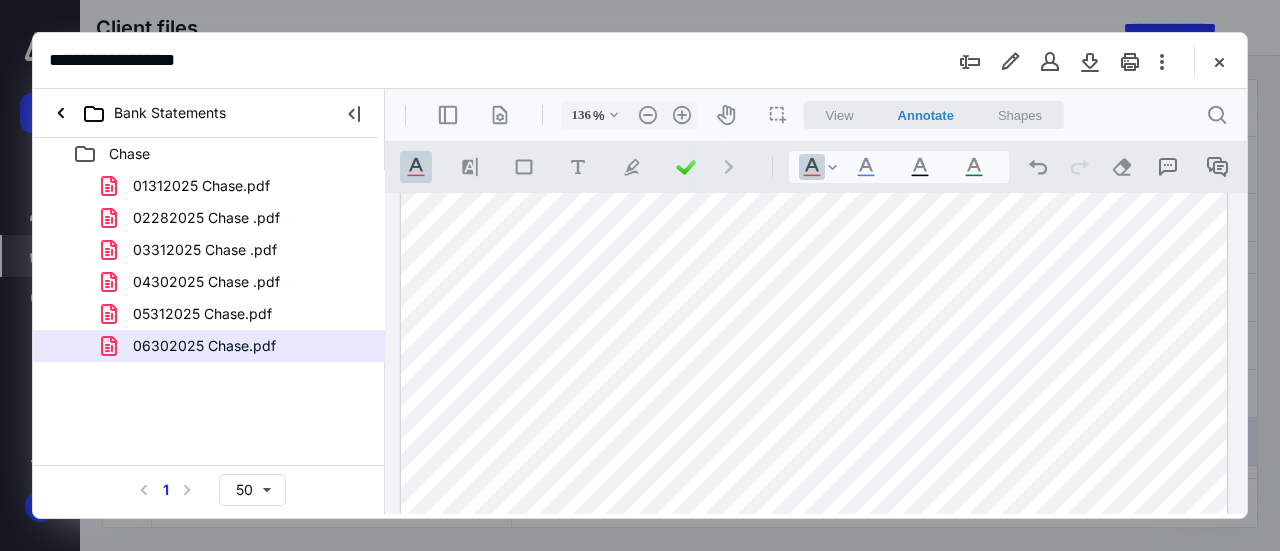 click at bounding box center [814, 263] 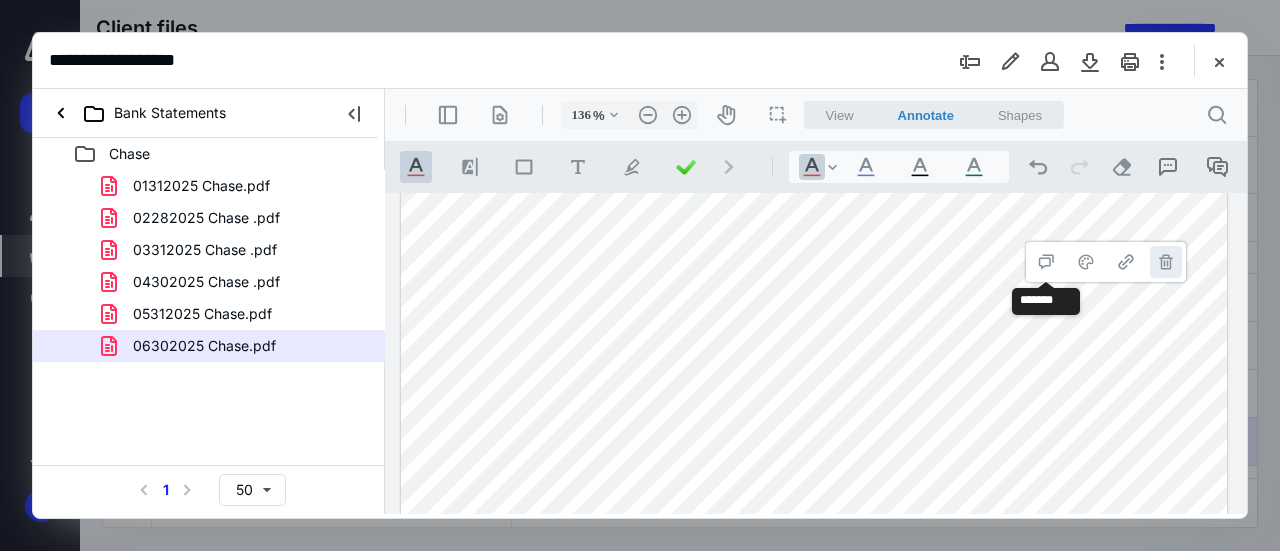 click on "**********" at bounding box center (1166, 262) 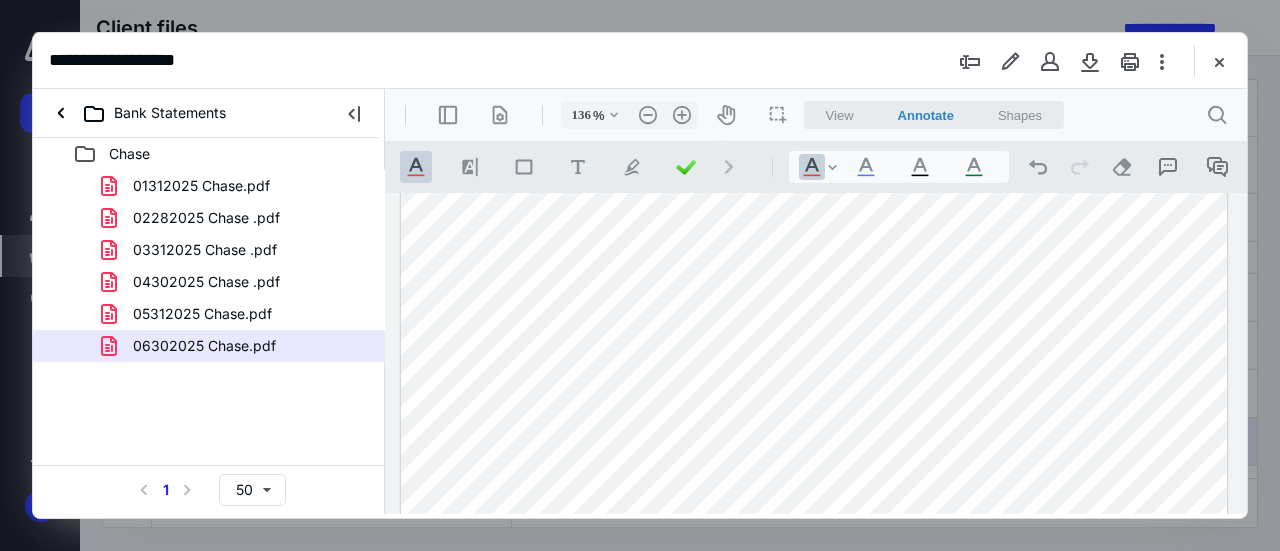 click at bounding box center (814, 263) 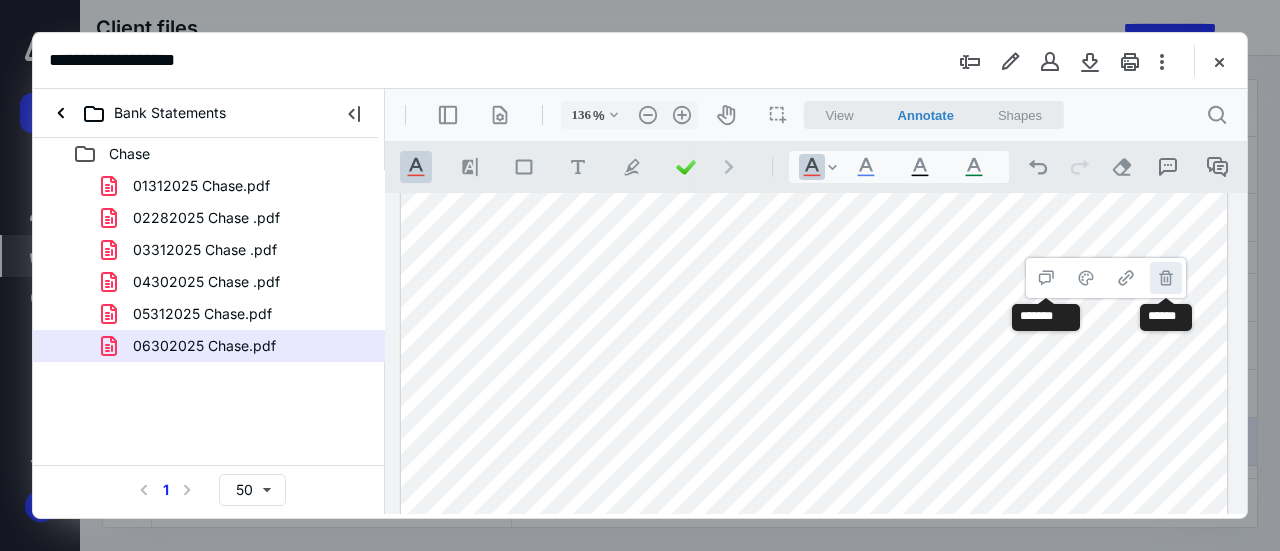 click on "**********" at bounding box center (1166, 278) 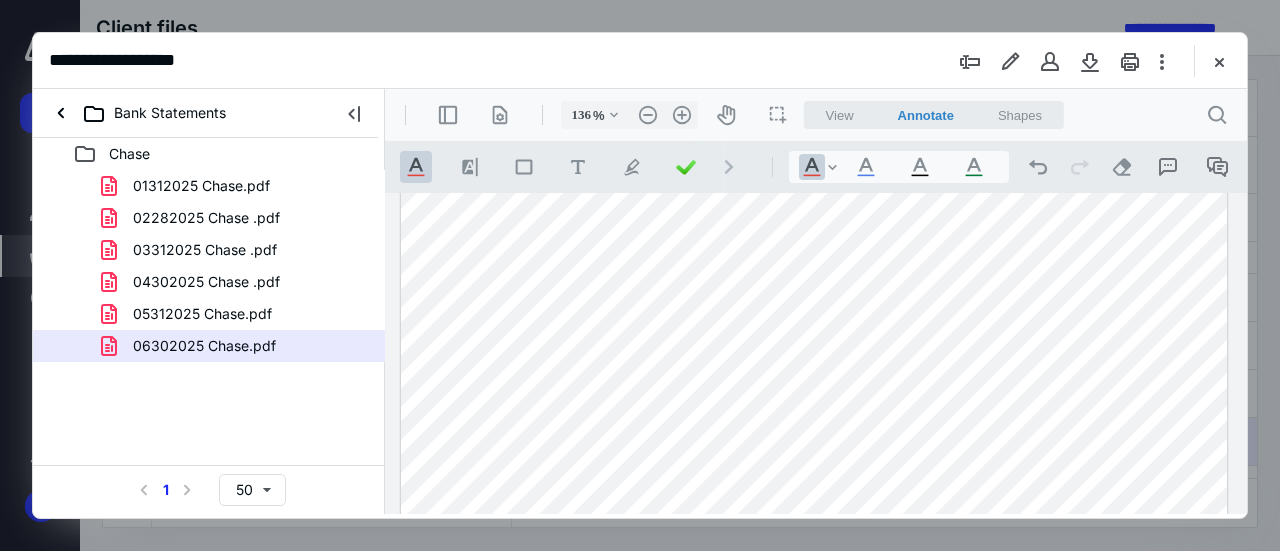 click at bounding box center [814, 263] 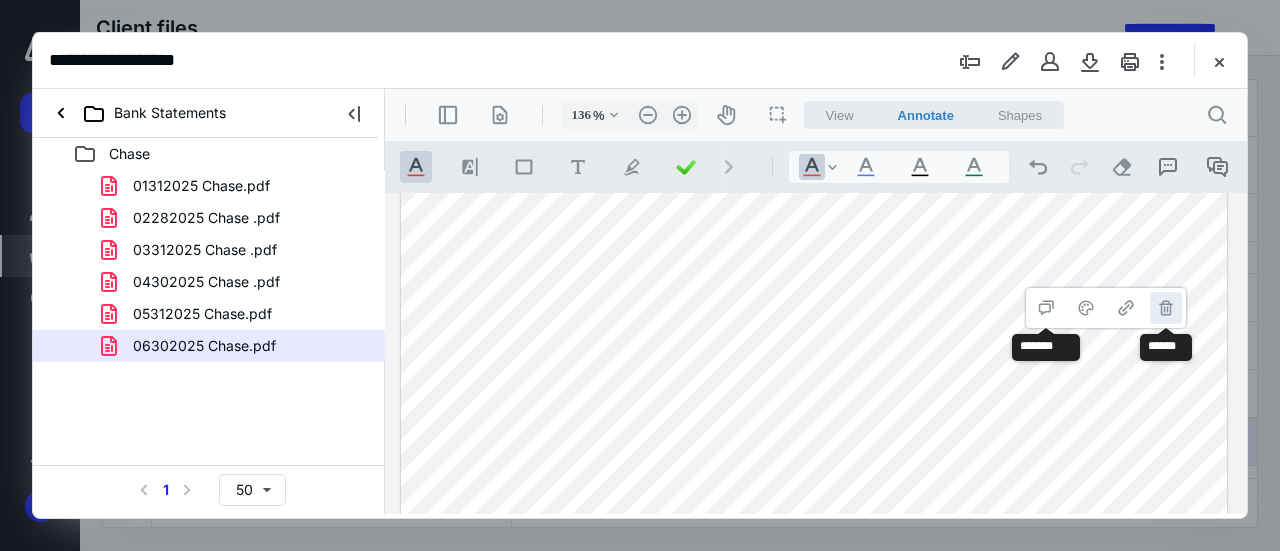 click on "**********" at bounding box center [1166, 308] 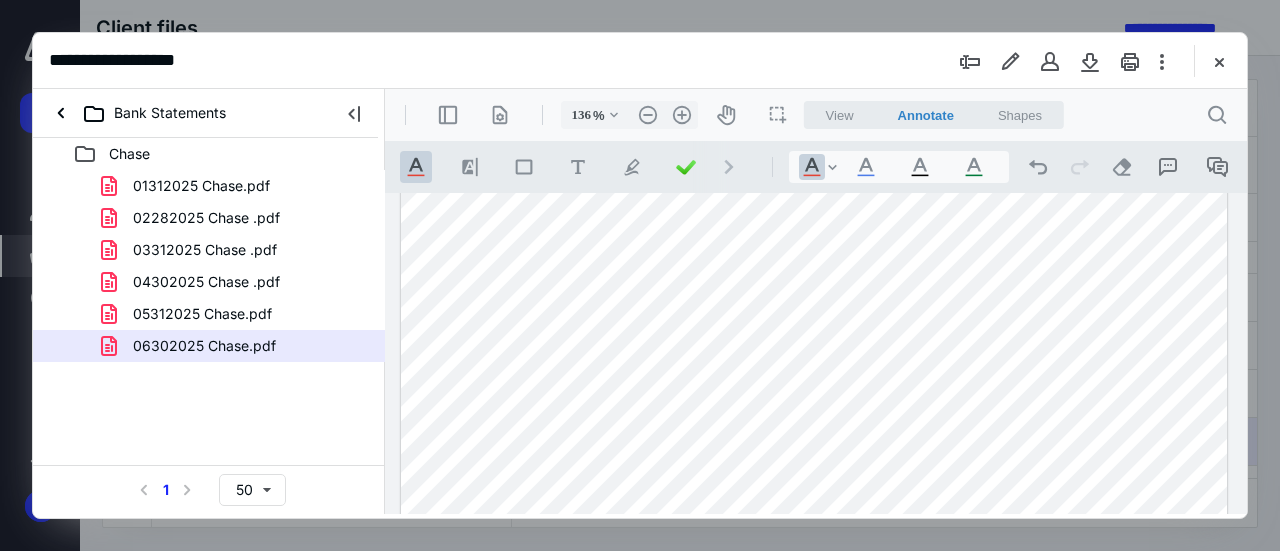 click at bounding box center (814, 263) 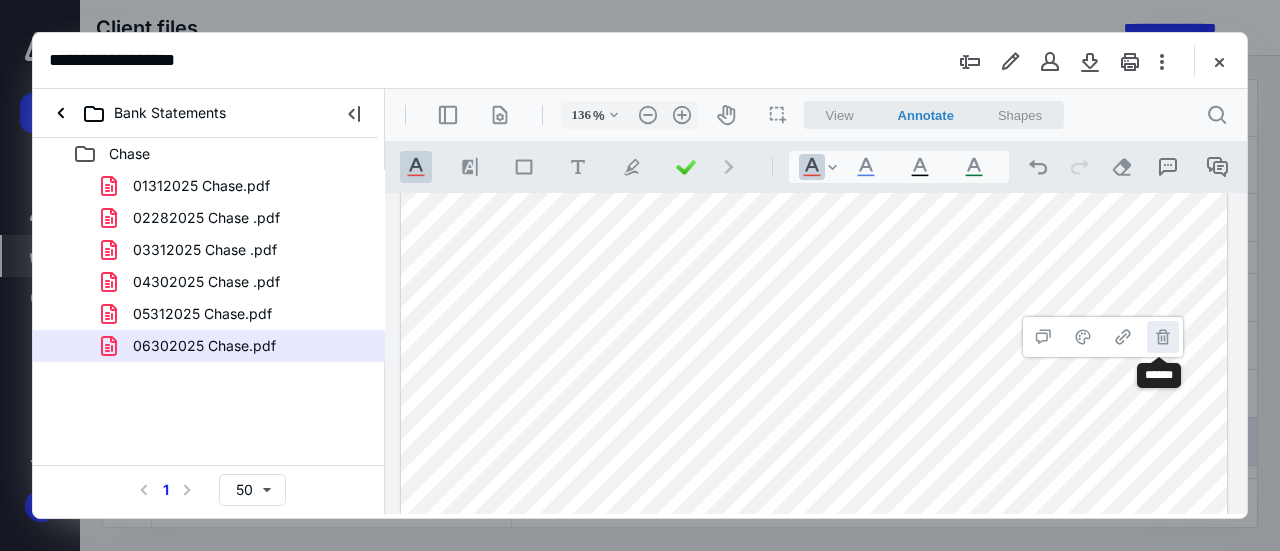 click on "**********" at bounding box center (1163, 337) 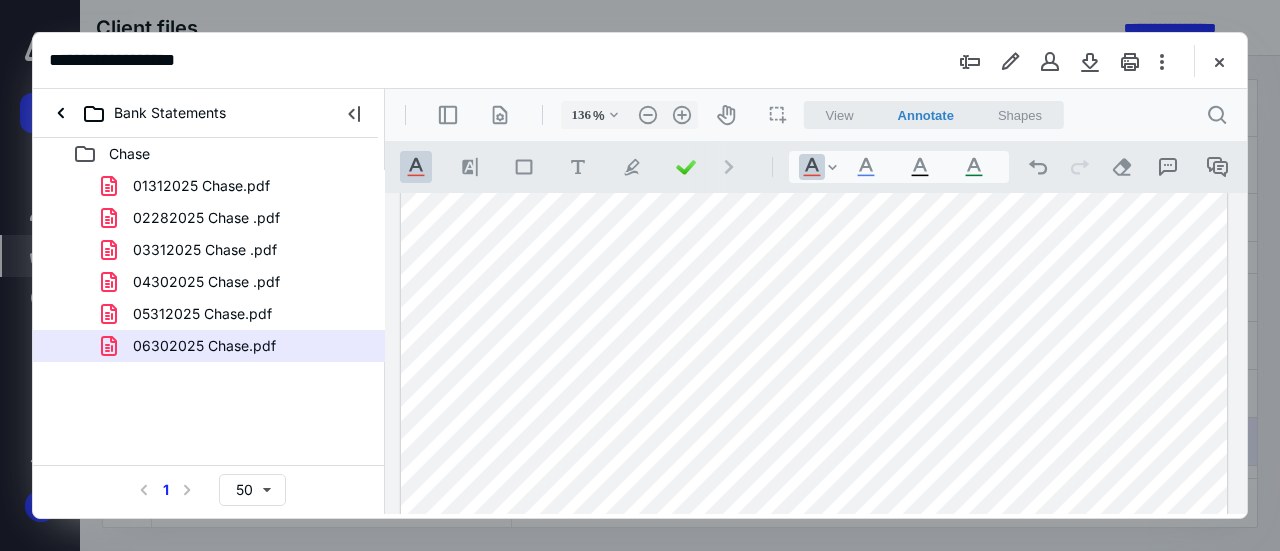 click at bounding box center (814, 263) 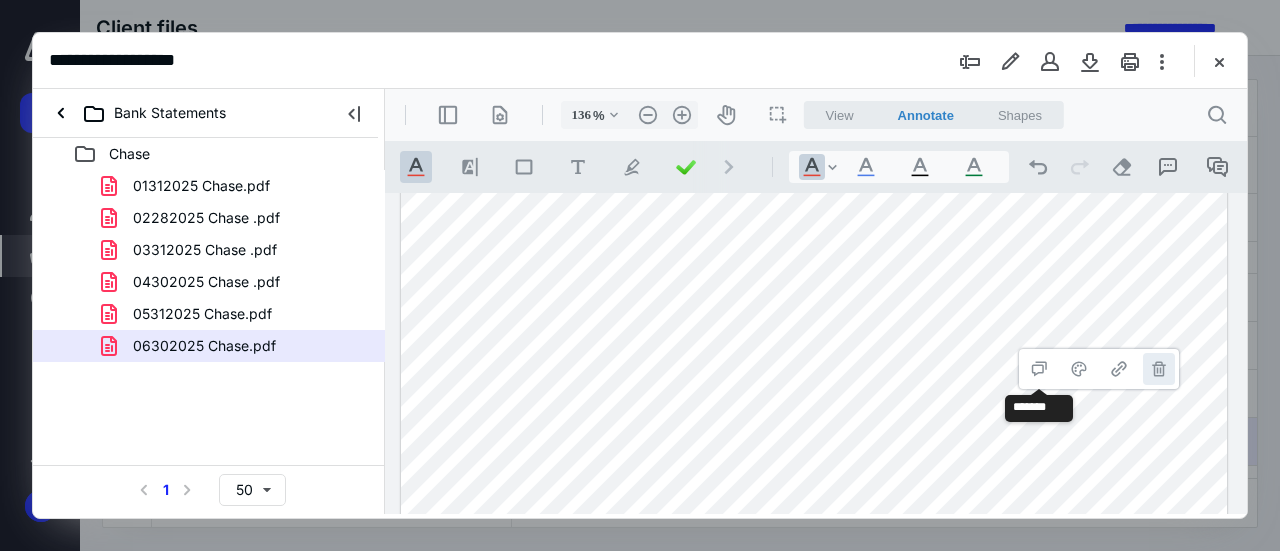 click on "**********" at bounding box center (1159, 369) 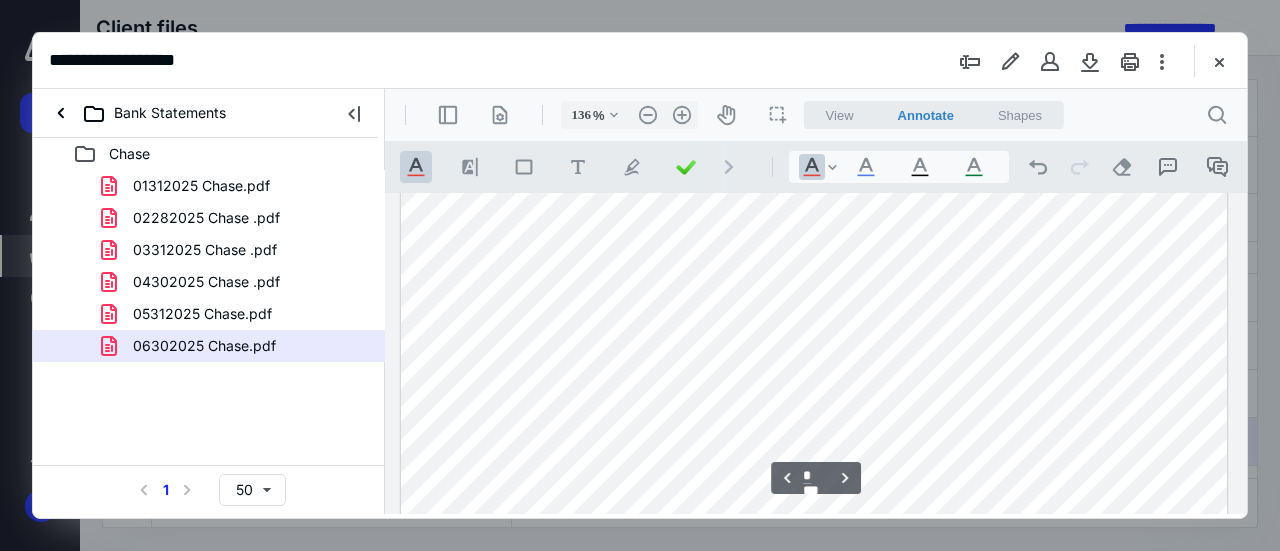 scroll, scrollTop: 6100, scrollLeft: 0, axis: vertical 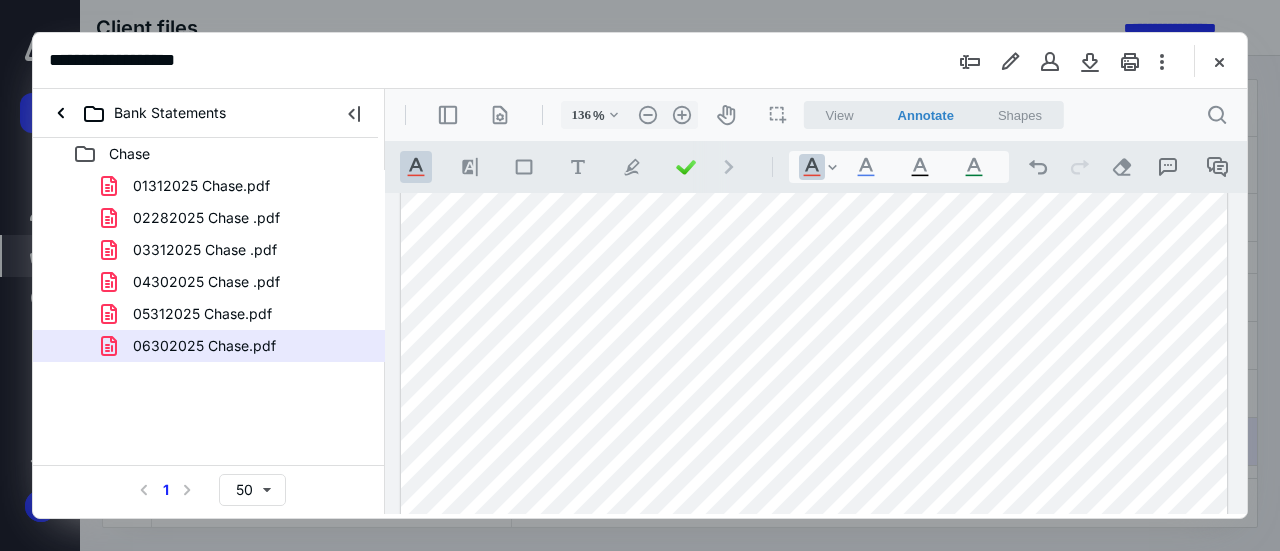 click at bounding box center (814, 33) 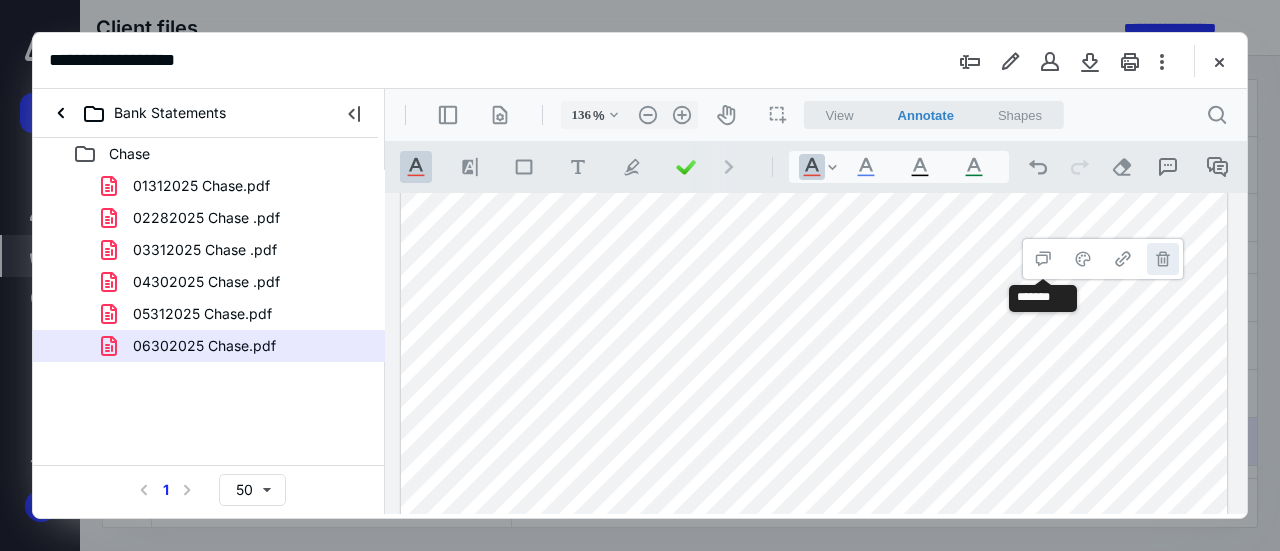 click on "**********" at bounding box center [1163, 259] 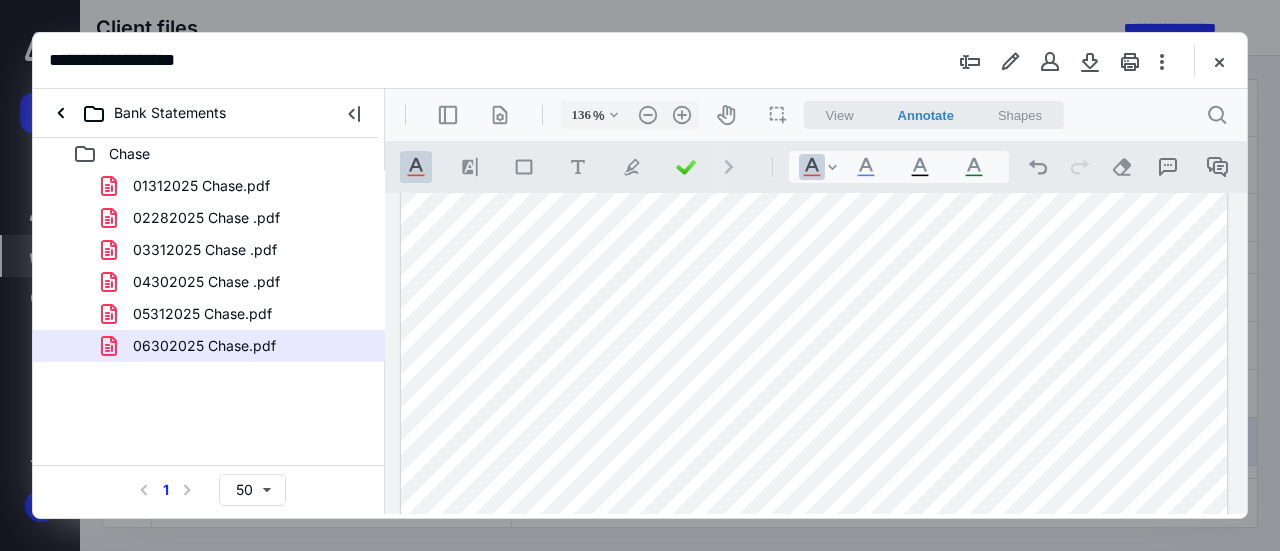 click at bounding box center [814, 33] 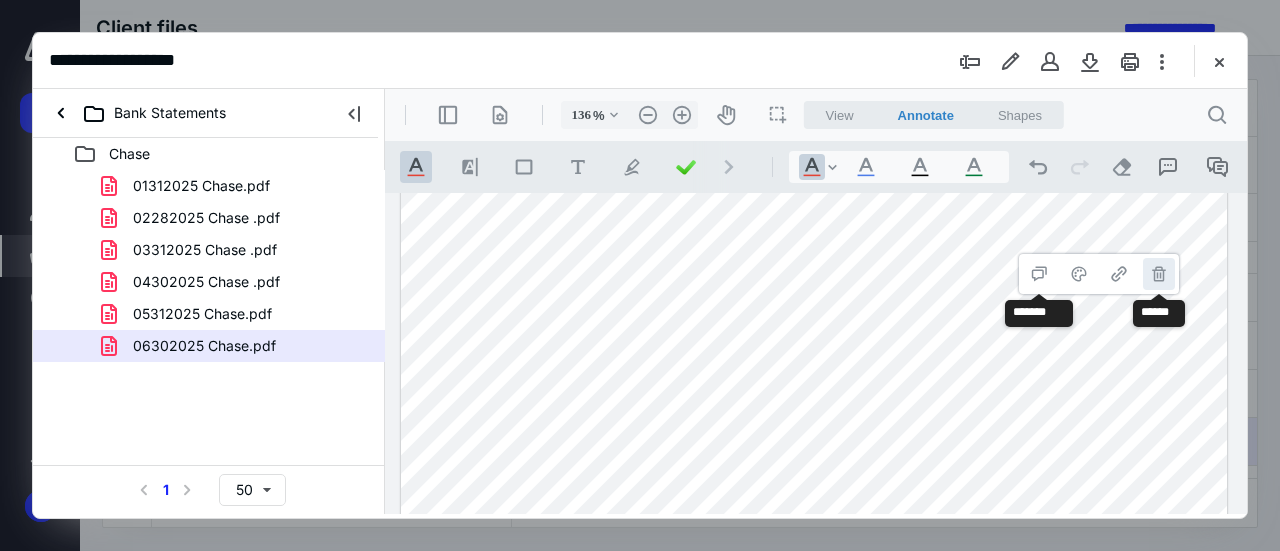 click on "**********" at bounding box center (1159, 274) 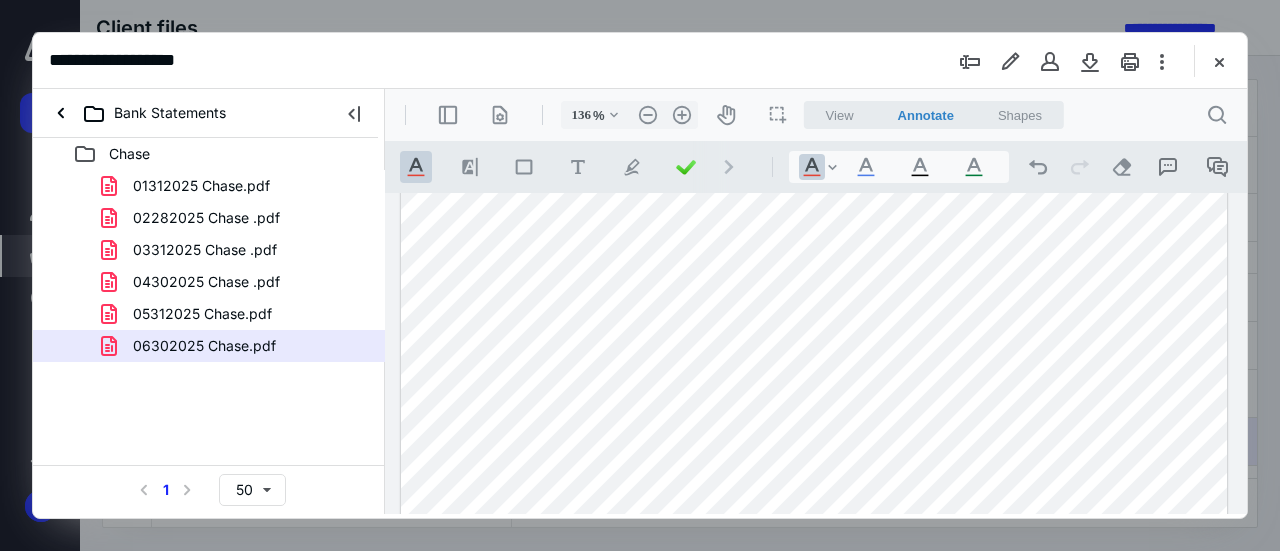 click at bounding box center (814, 33) 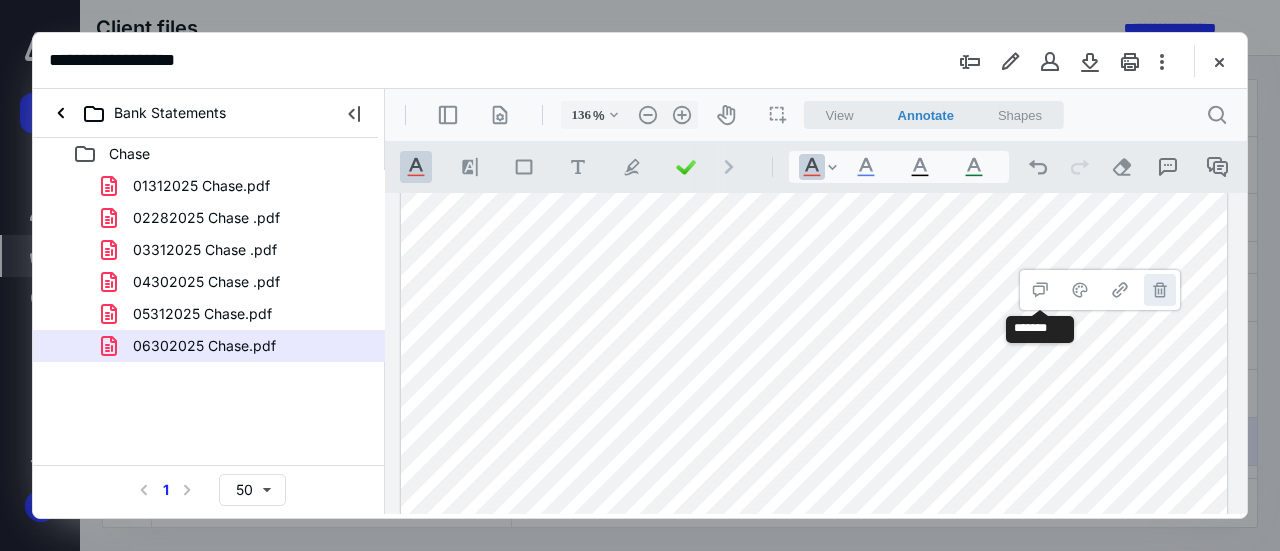 click on "**********" at bounding box center (1160, 290) 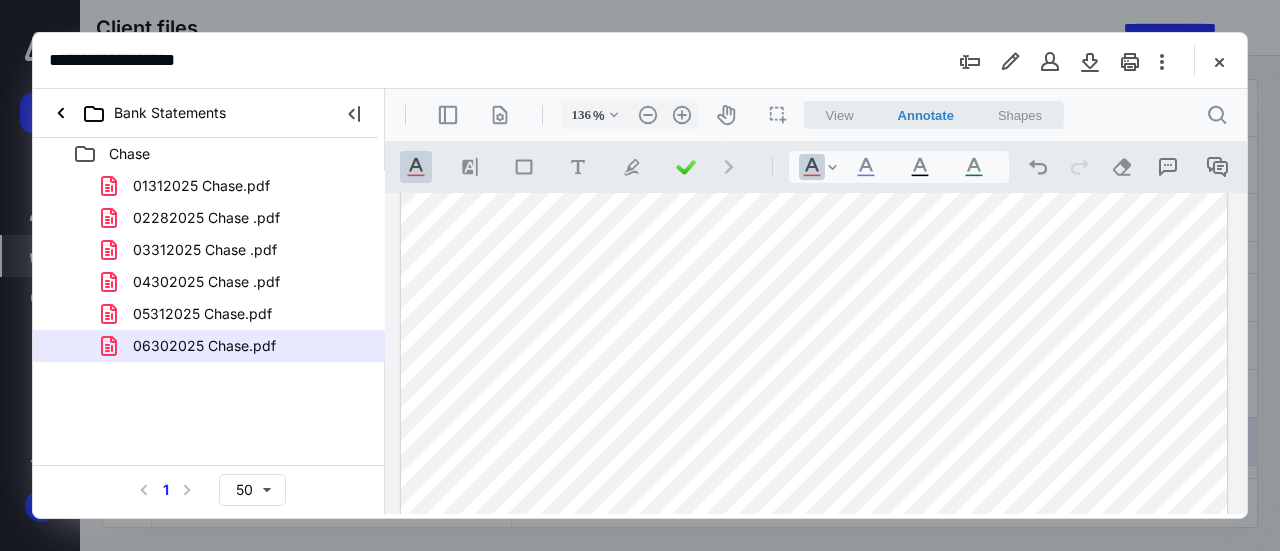 click at bounding box center (814, 33) 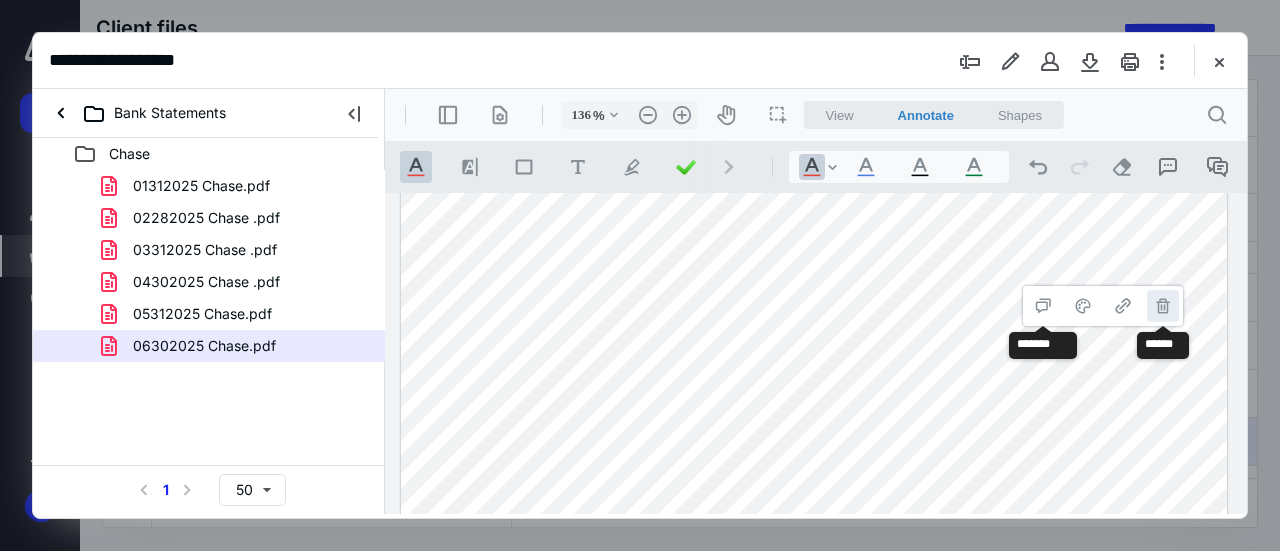 click on "**********" at bounding box center (1163, 306) 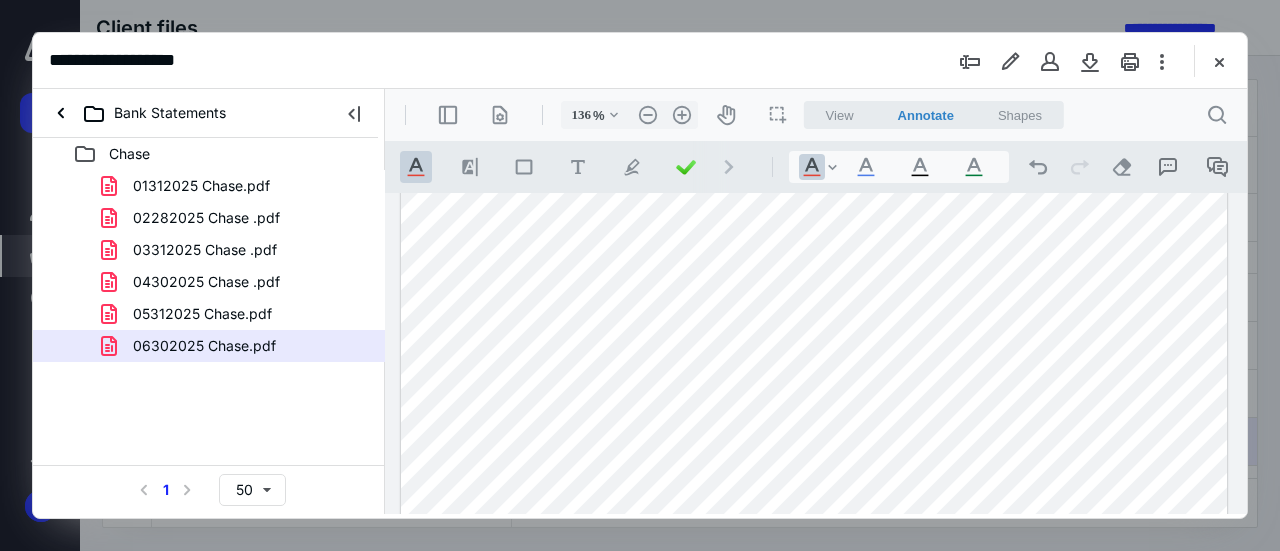 click at bounding box center [814, 33] 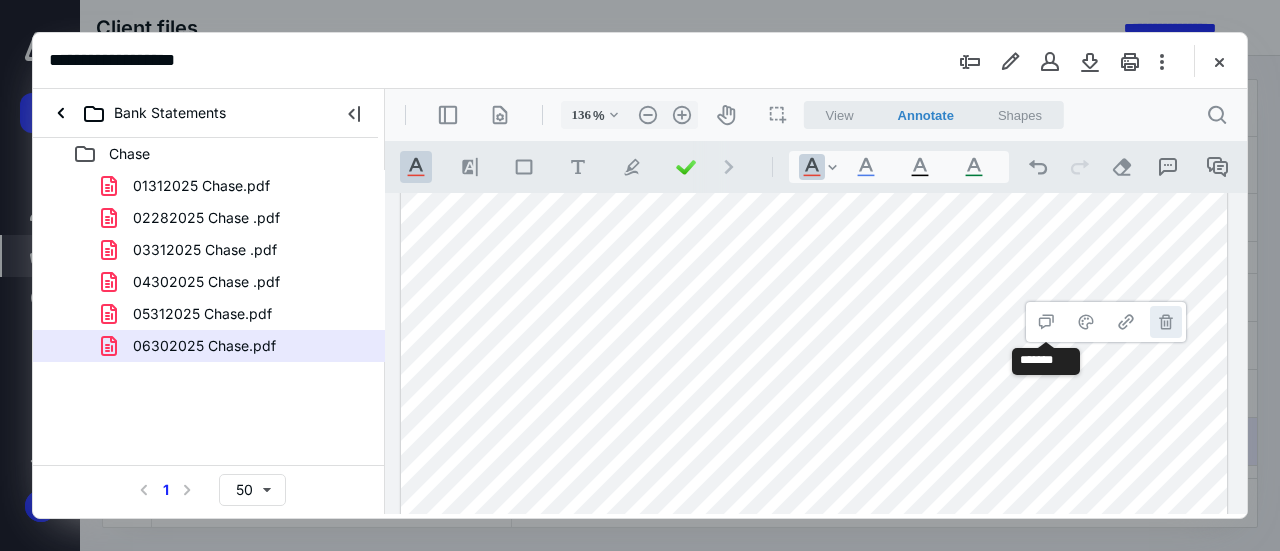 click on "**********" at bounding box center [1166, 322] 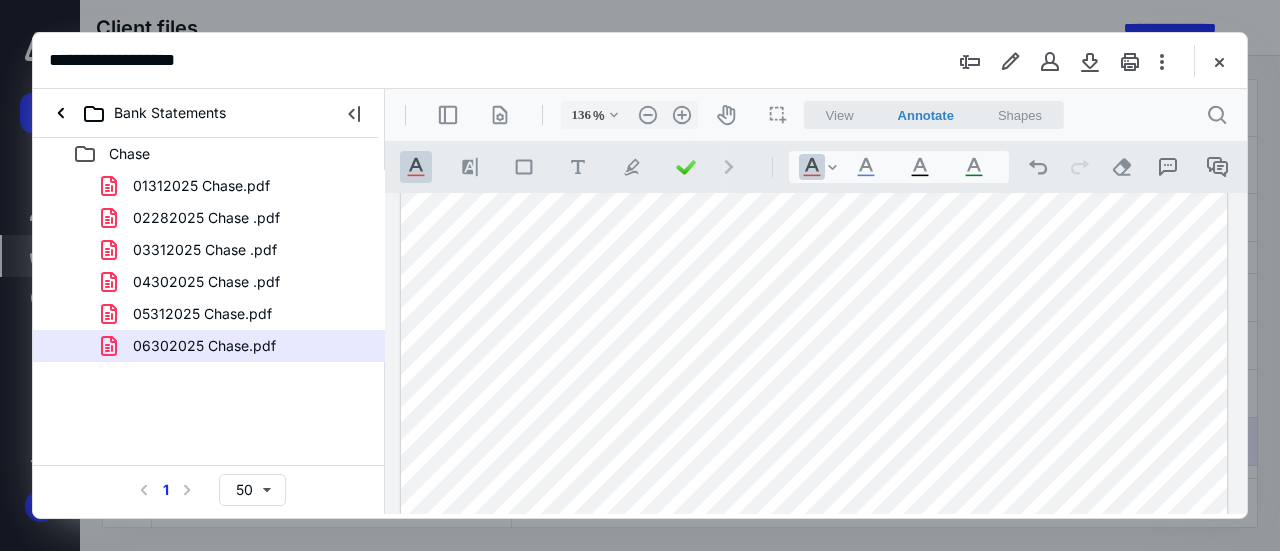 click at bounding box center [814, 33] 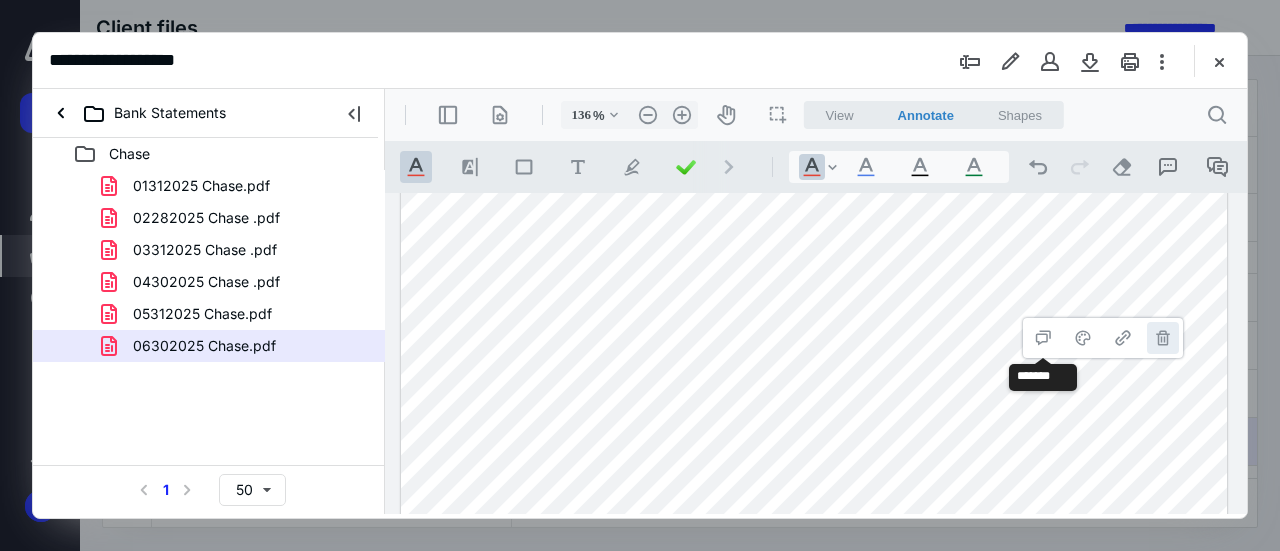 click on "**********" at bounding box center (1163, 338) 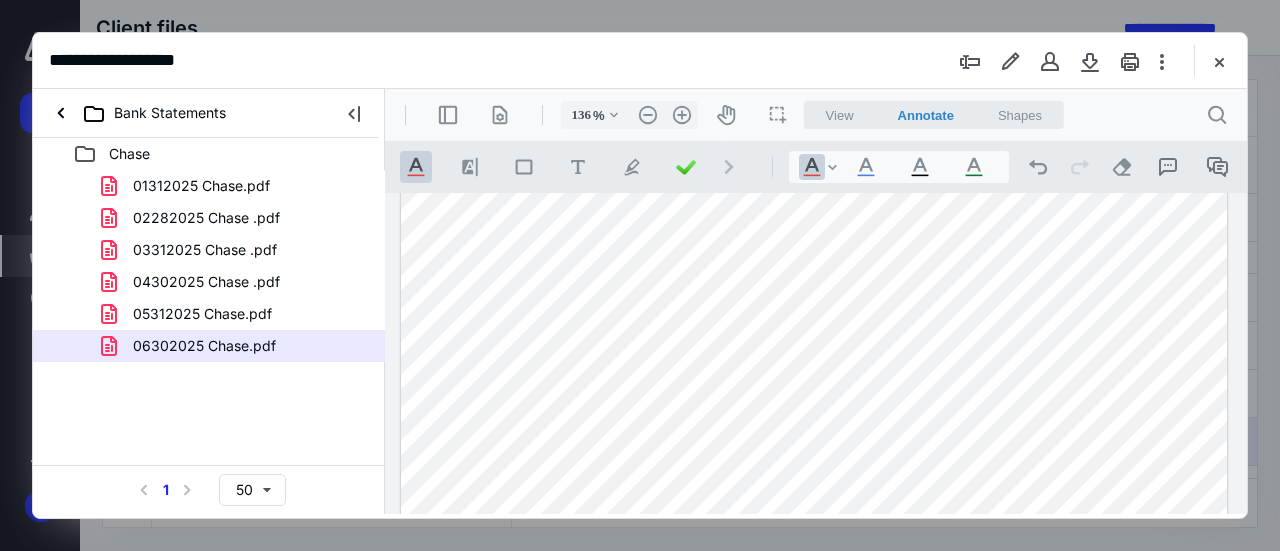 click at bounding box center (814, 33) 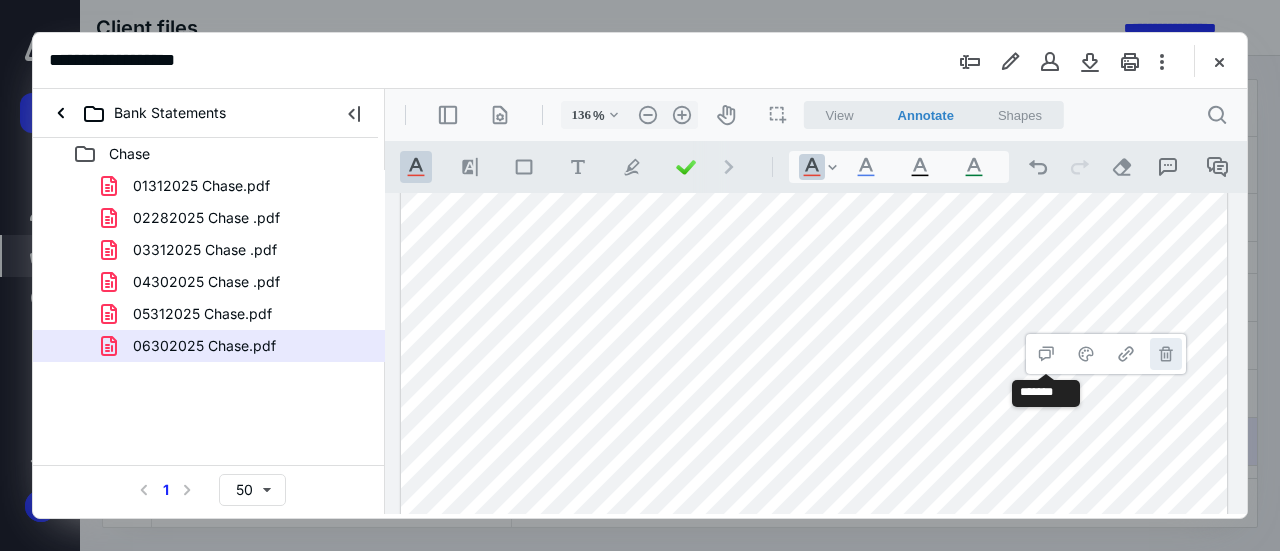 click on "**********" at bounding box center (1166, 354) 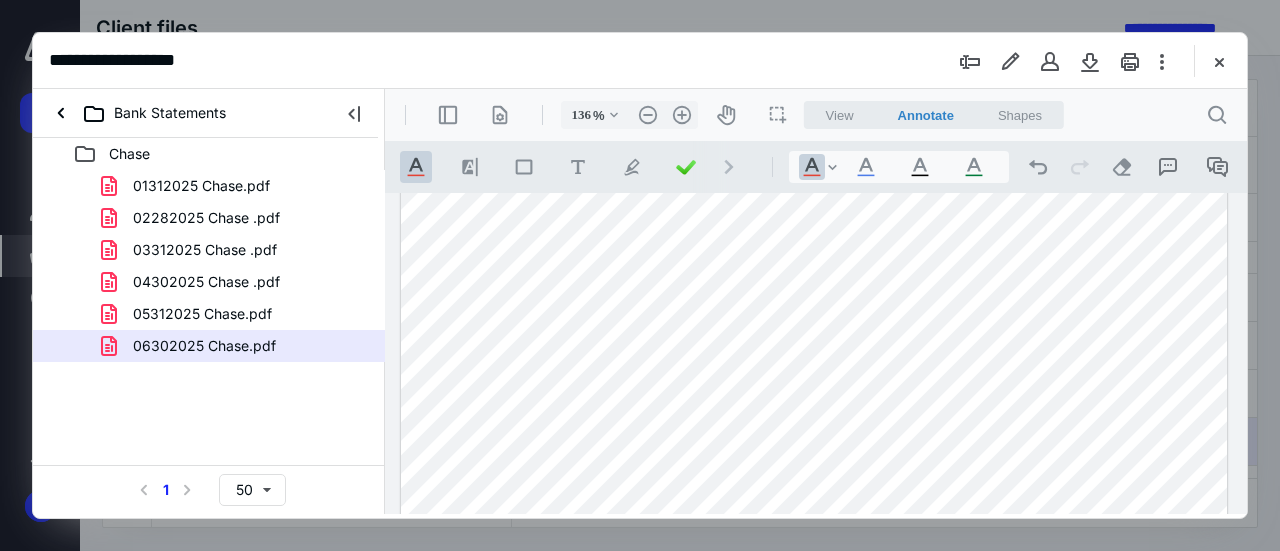 click at bounding box center [814, 33] 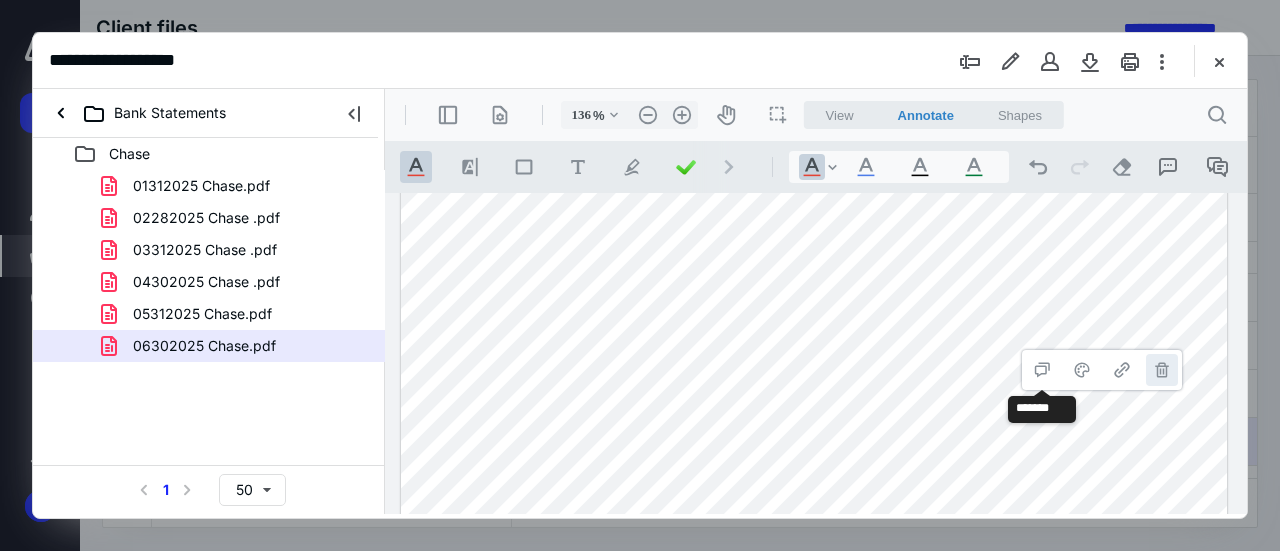 click on "**********" at bounding box center (1162, 370) 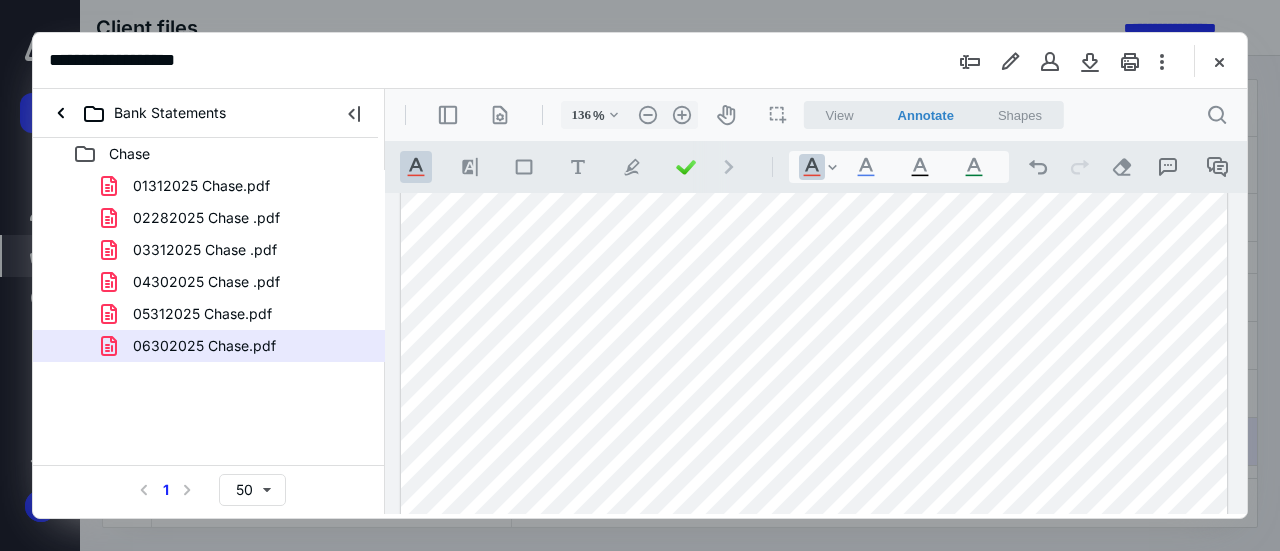 click at bounding box center (814, 33) 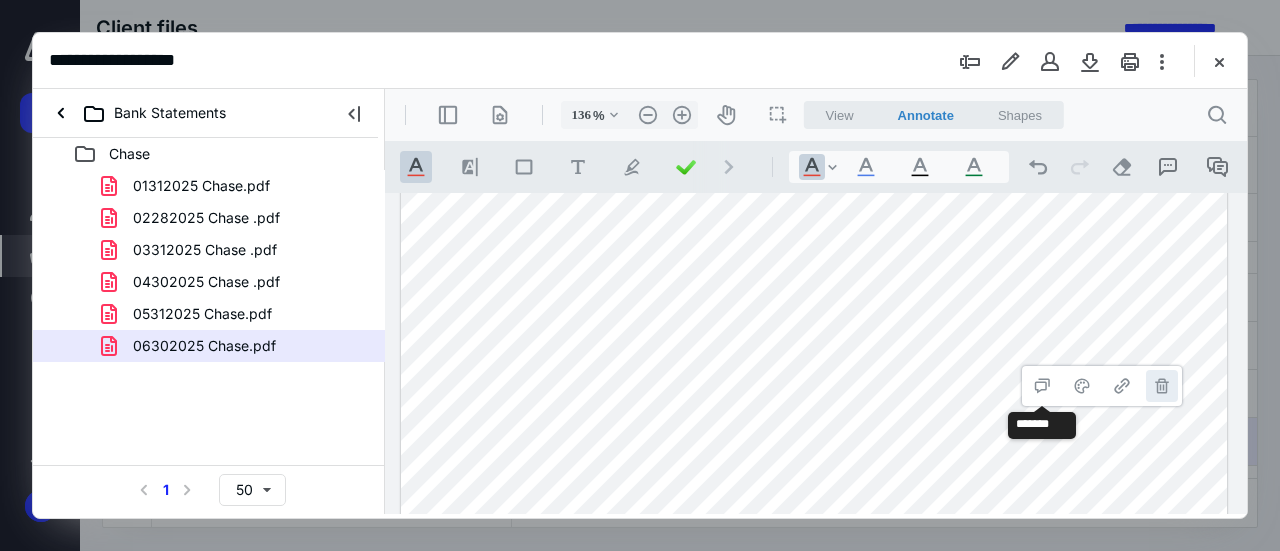 click on "**********" at bounding box center (1162, 386) 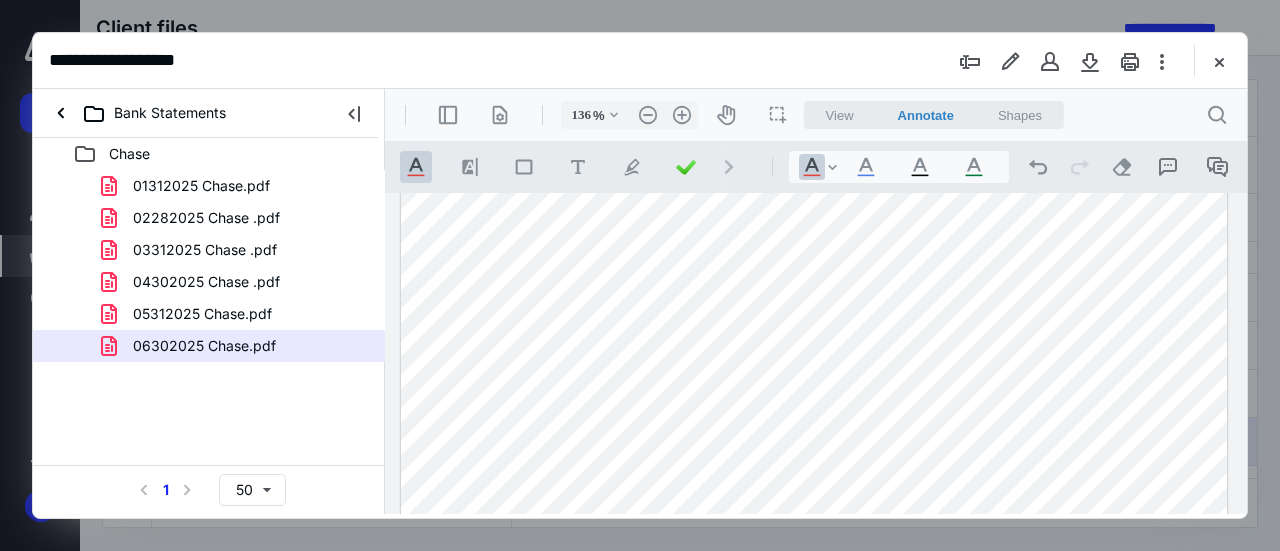 click at bounding box center (814, 33) 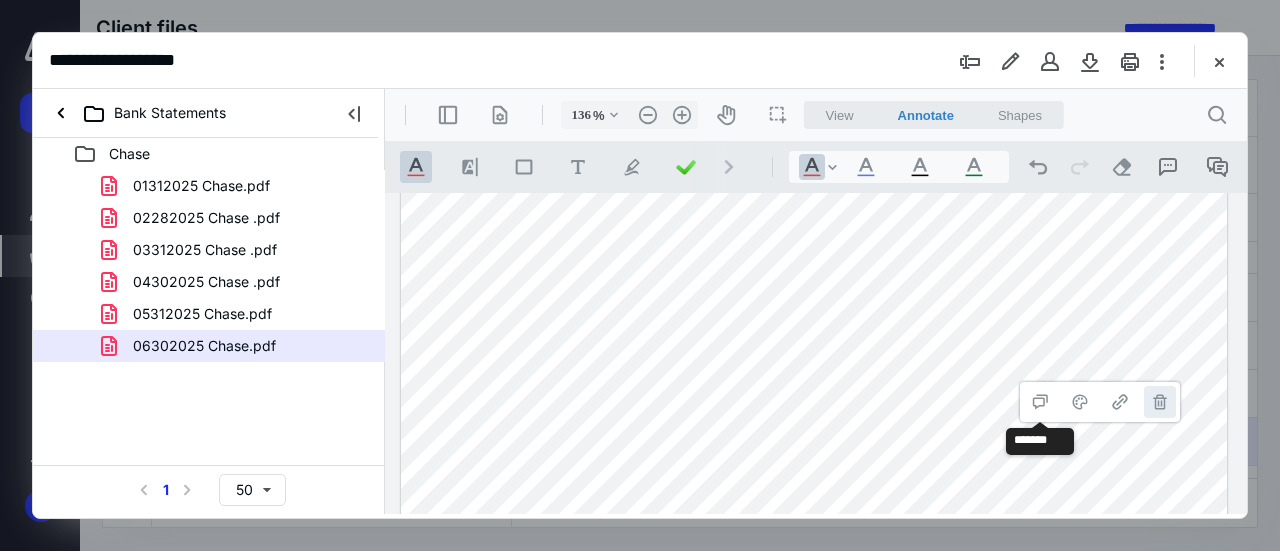 click on "**********" at bounding box center [1160, 402] 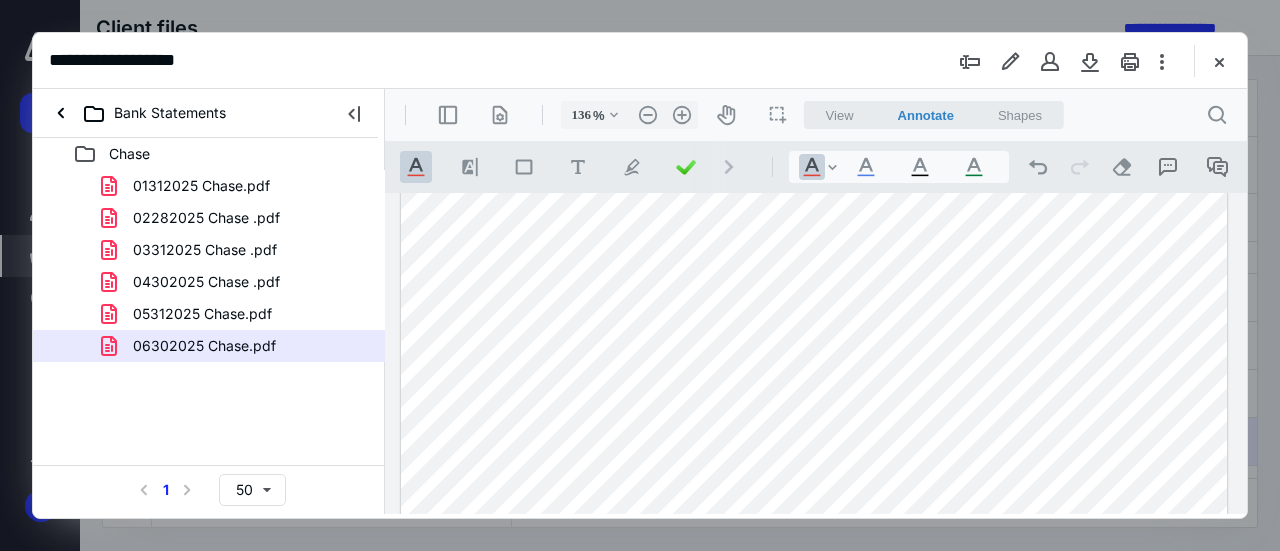 click at bounding box center (814, 33) 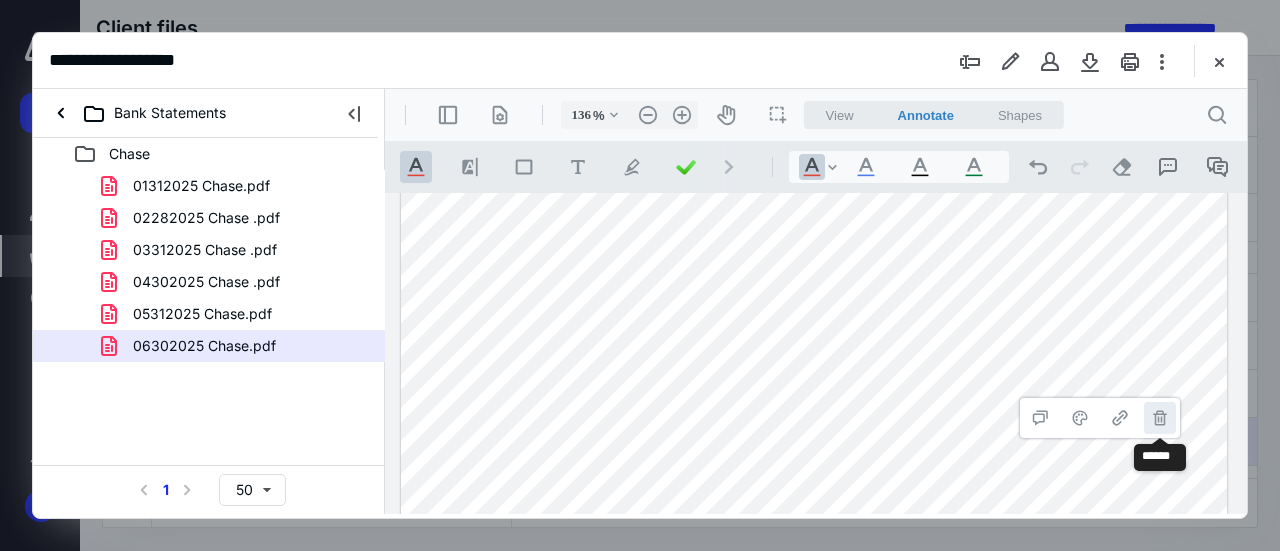 click on "**********" at bounding box center (1160, 418) 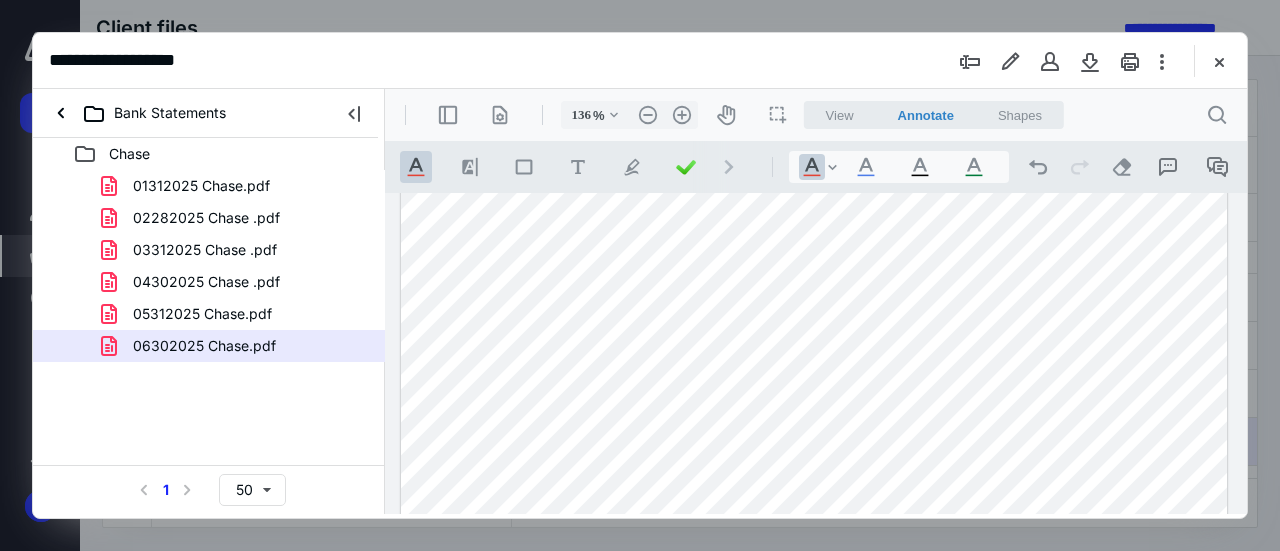 click at bounding box center (814, 33) 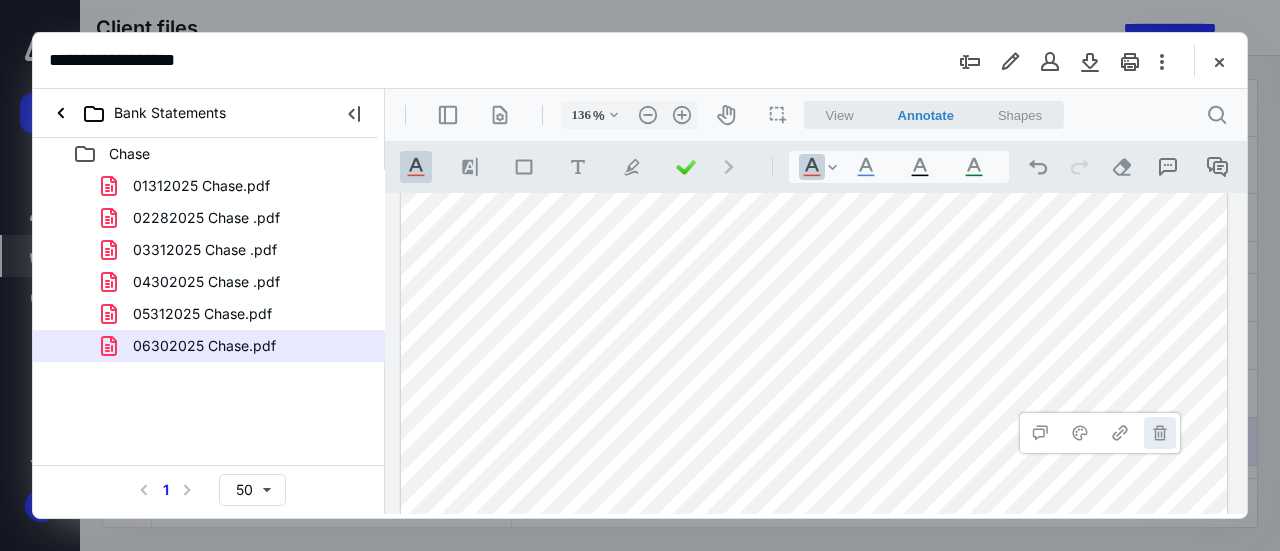 click on "**********" at bounding box center (1160, 433) 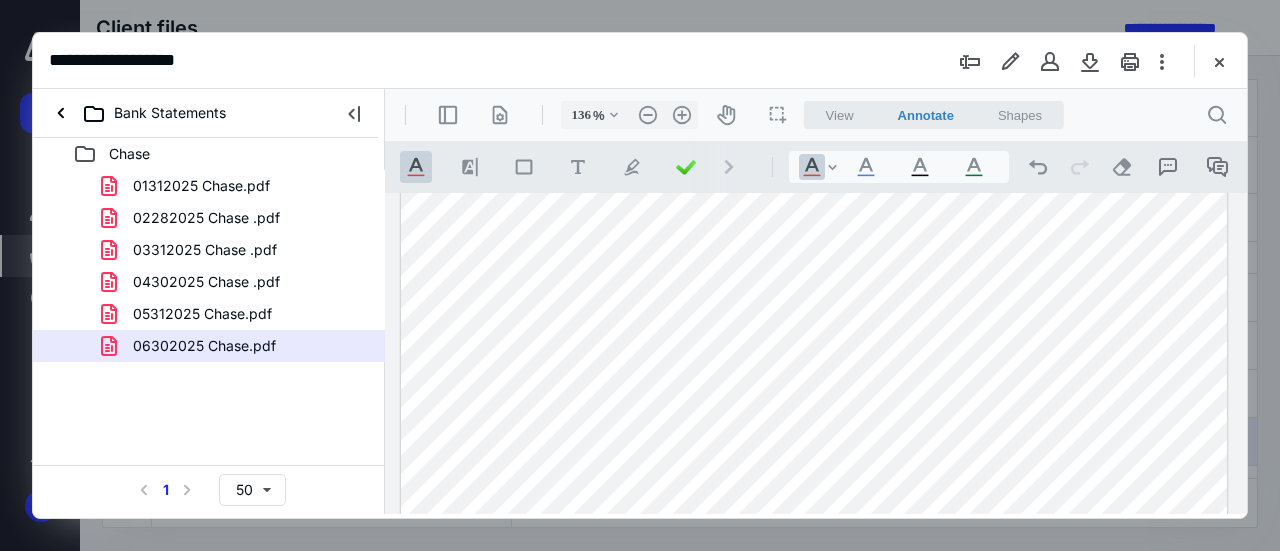 click at bounding box center (814, 33) 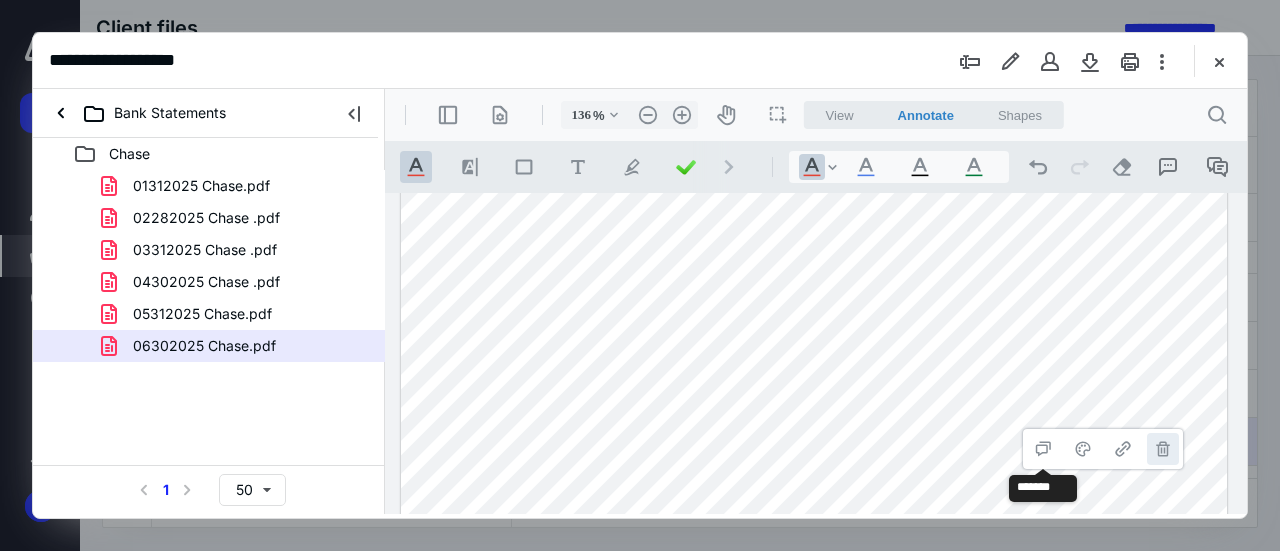 click on "**********" at bounding box center (1163, 449) 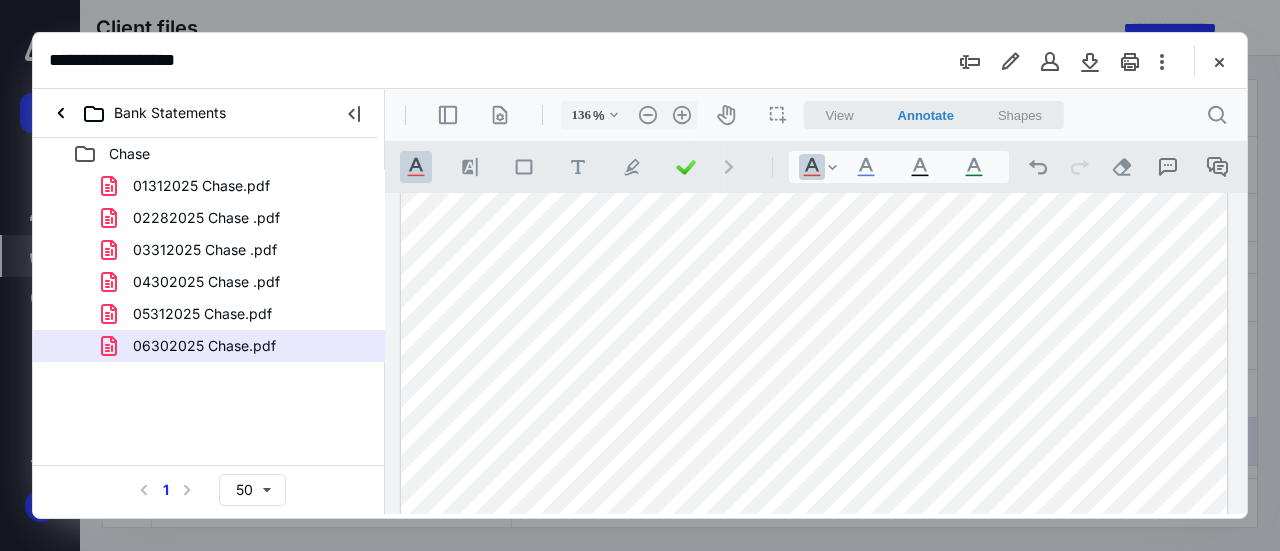 click at bounding box center [814, 33] 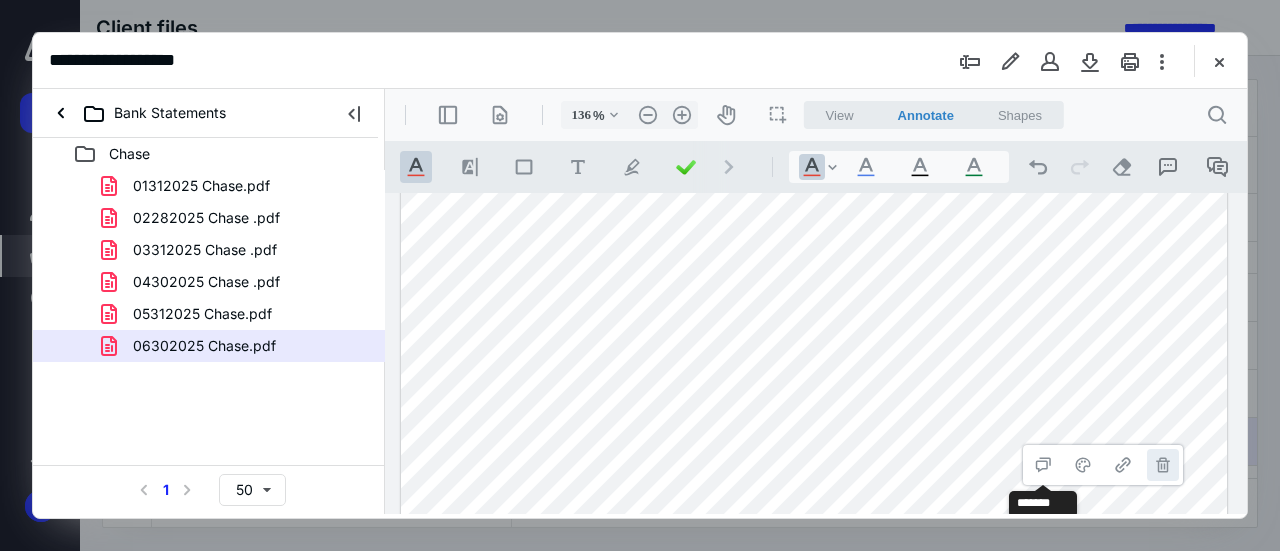 click on "**********" at bounding box center (1163, 465) 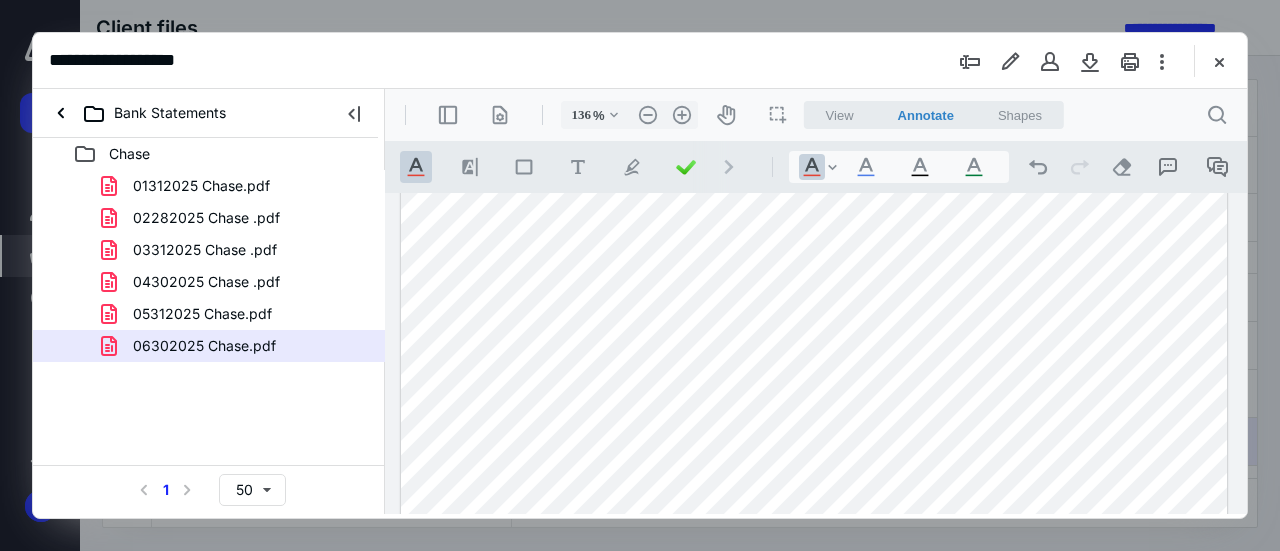 click at bounding box center [814, 33] 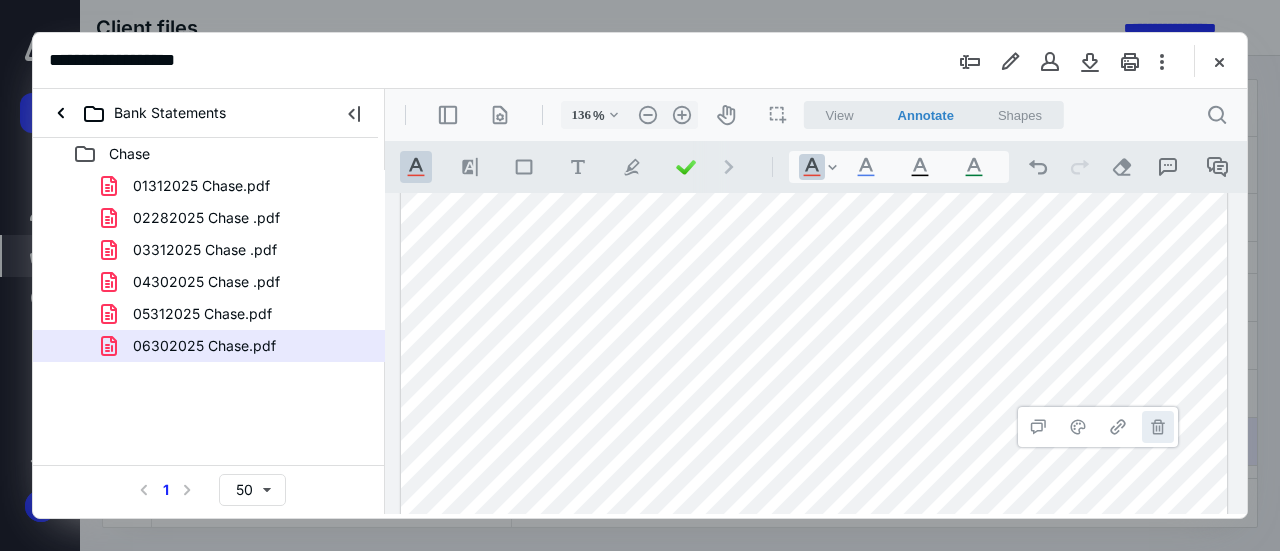 click on "**********" at bounding box center (1158, 427) 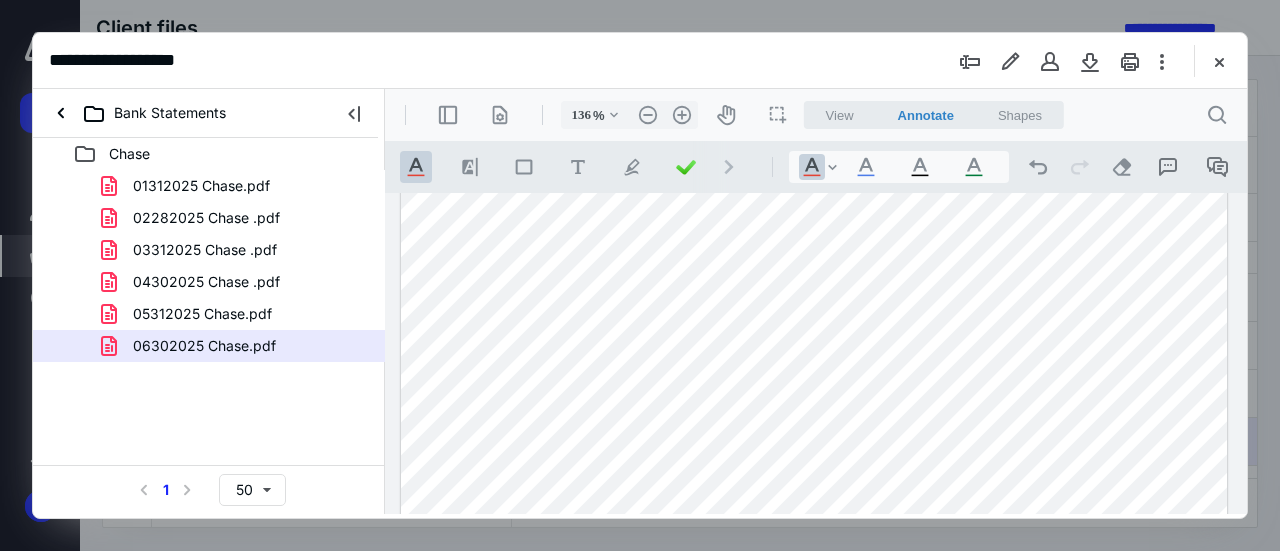 click at bounding box center [814, 33] 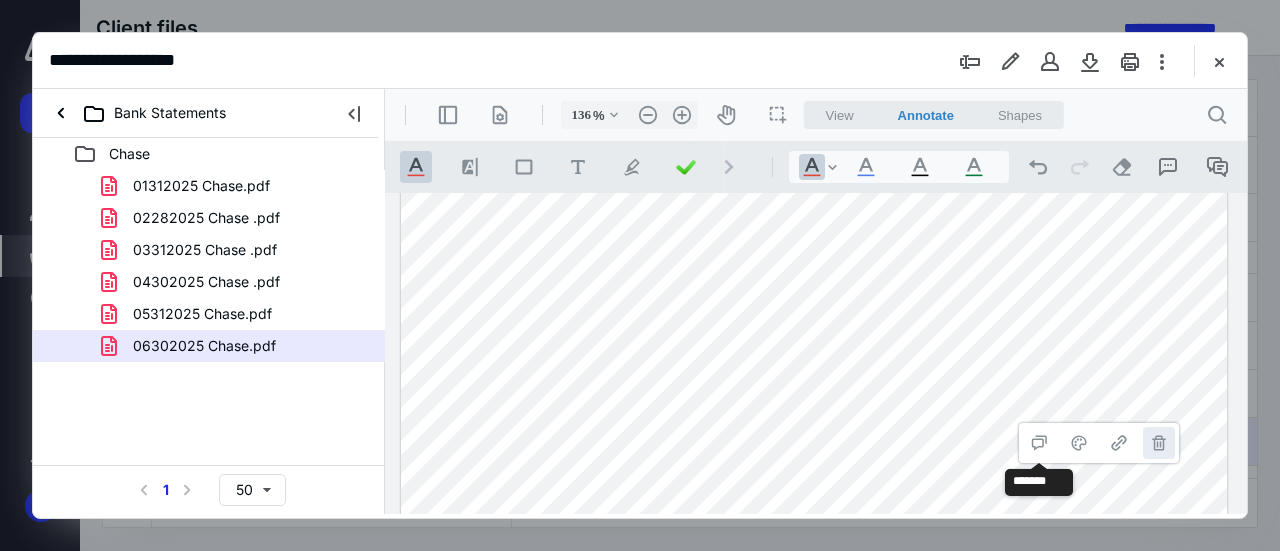 click on "**********" at bounding box center [1159, 443] 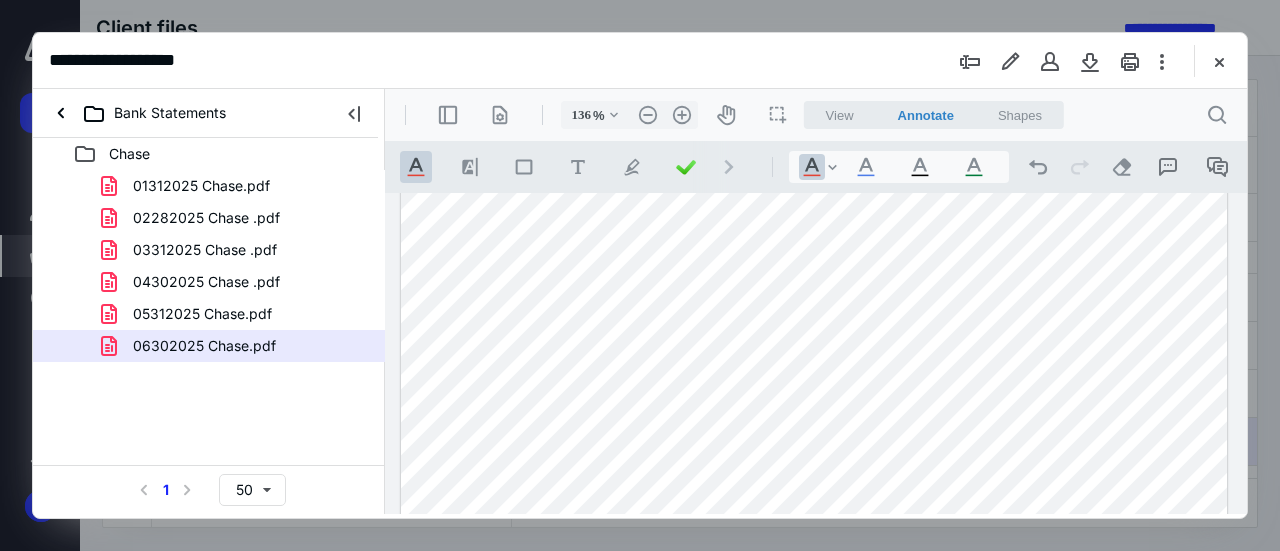 click at bounding box center (814, 33) 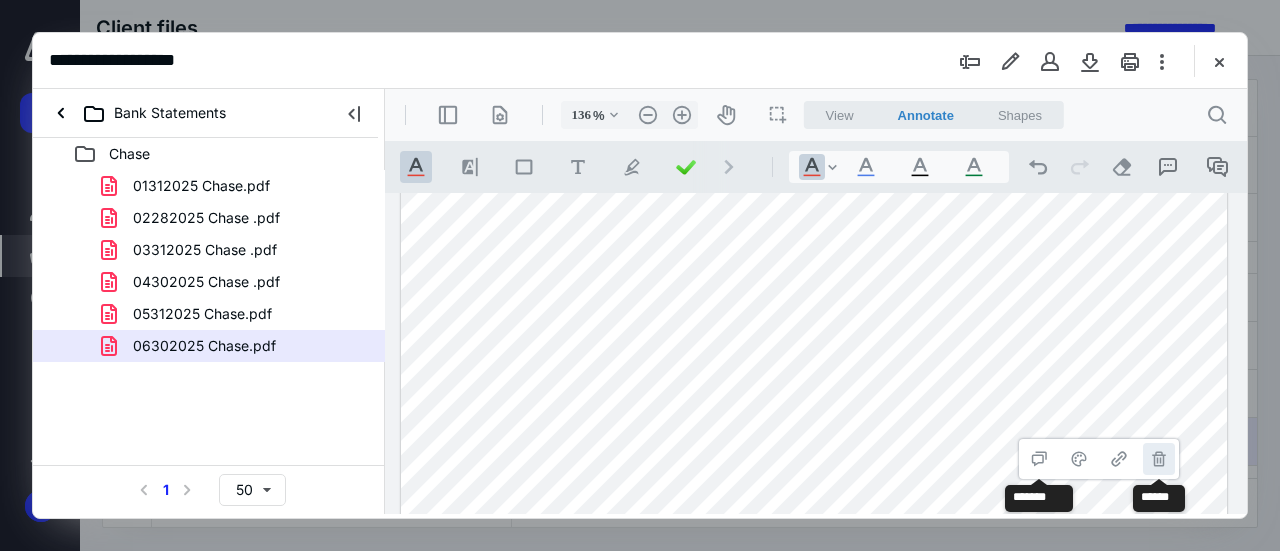 click on "**********" at bounding box center [1159, 459] 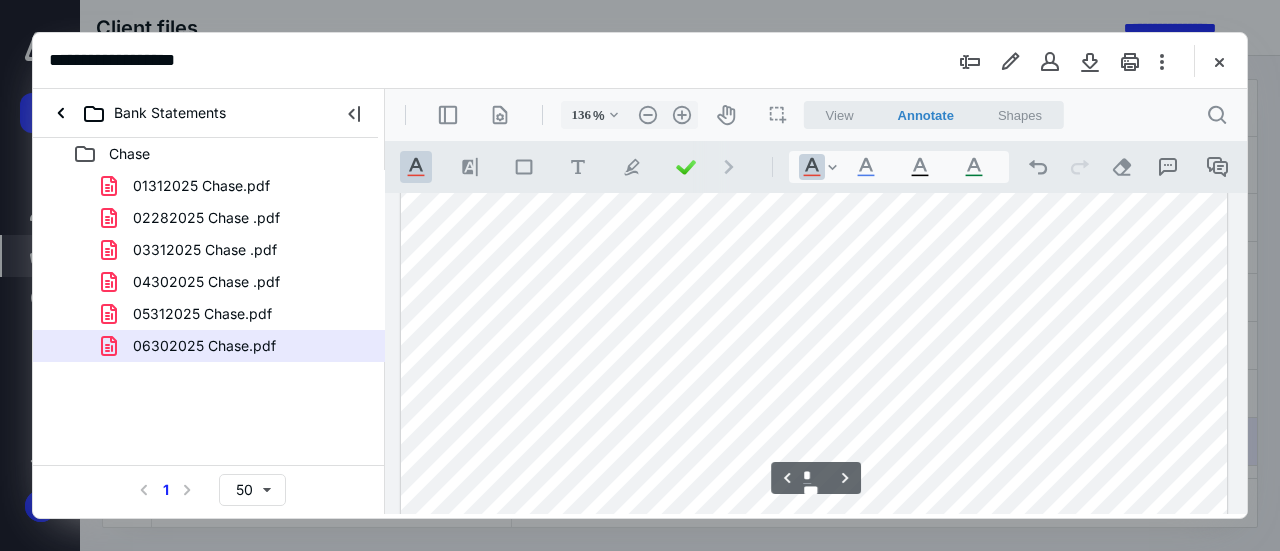 scroll, scrollTop: 6662, scrollLeft: 0, axis: vertical 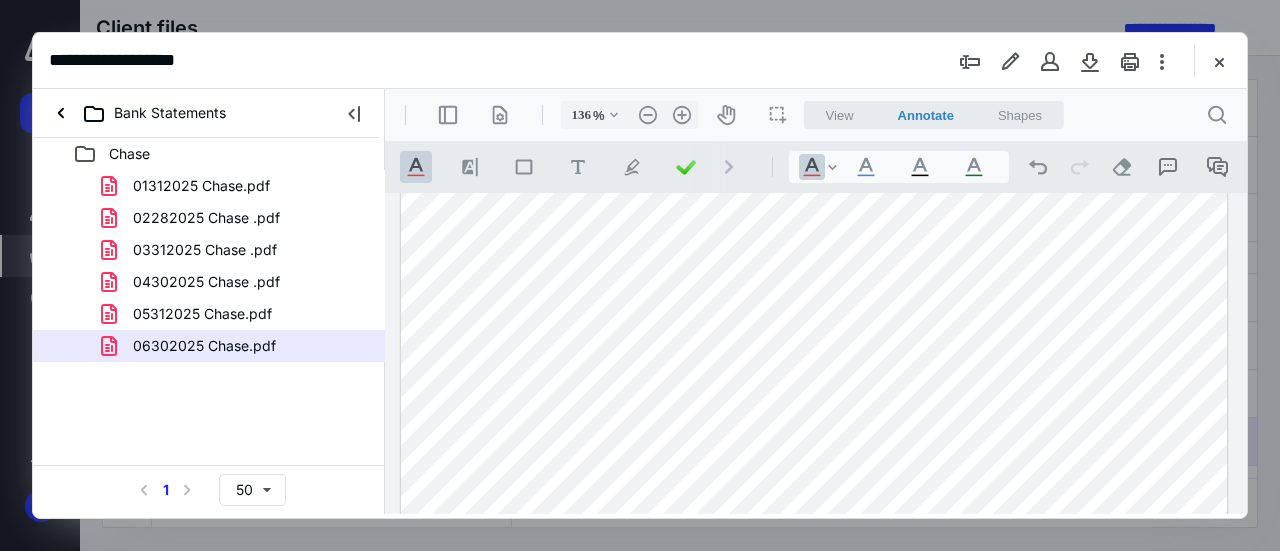 click at bounding box center [814, 551] 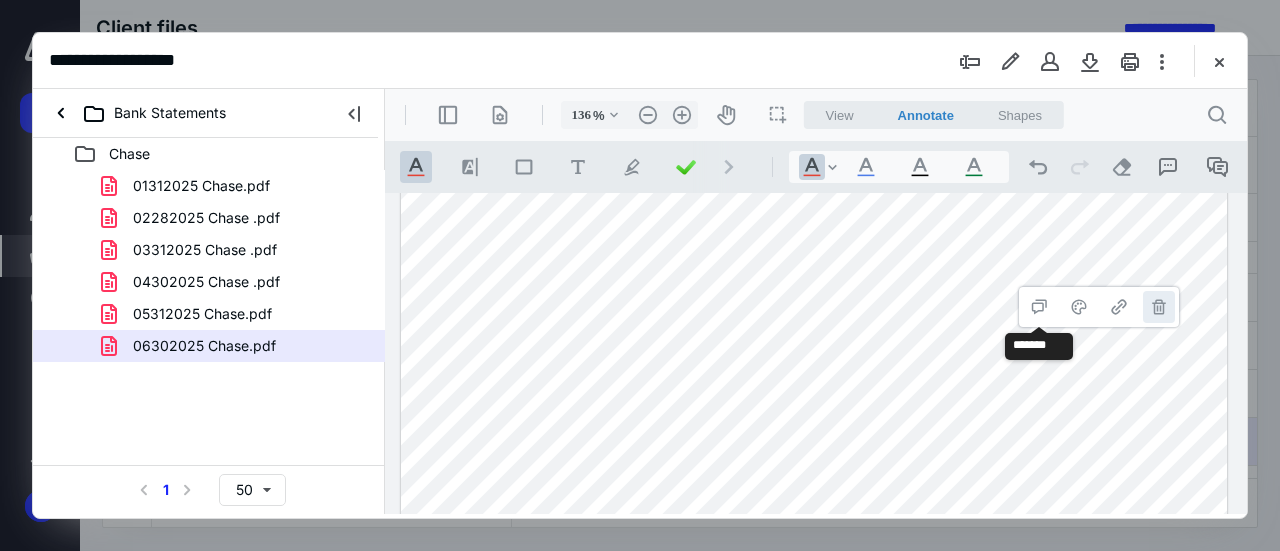 click on "**********" at bounding box center (1159, 307) 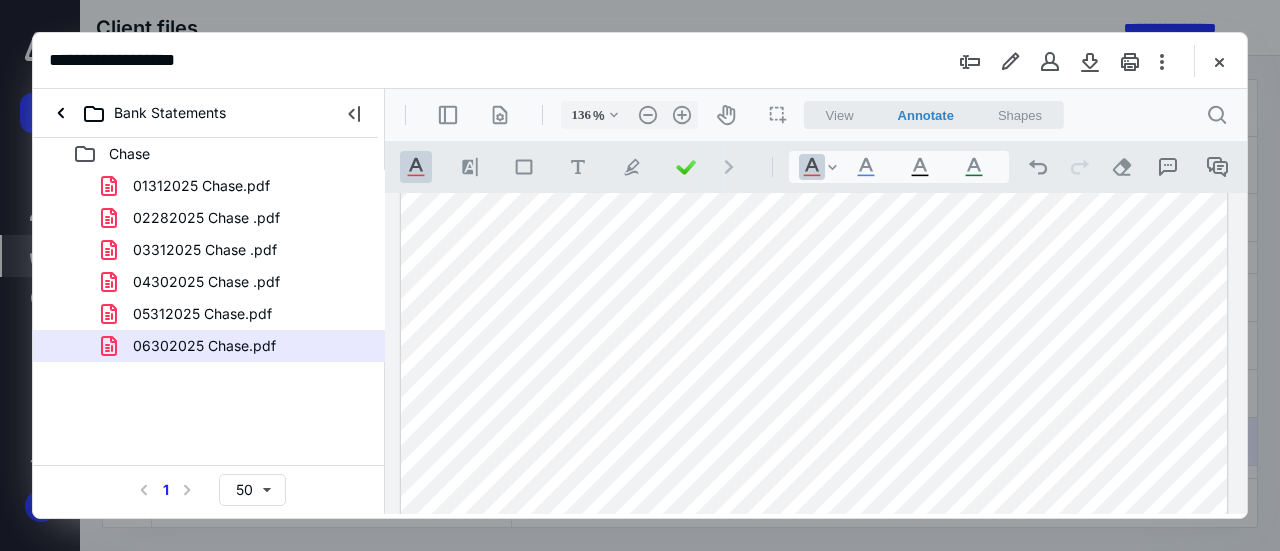 click at bounding box center (814, 551) 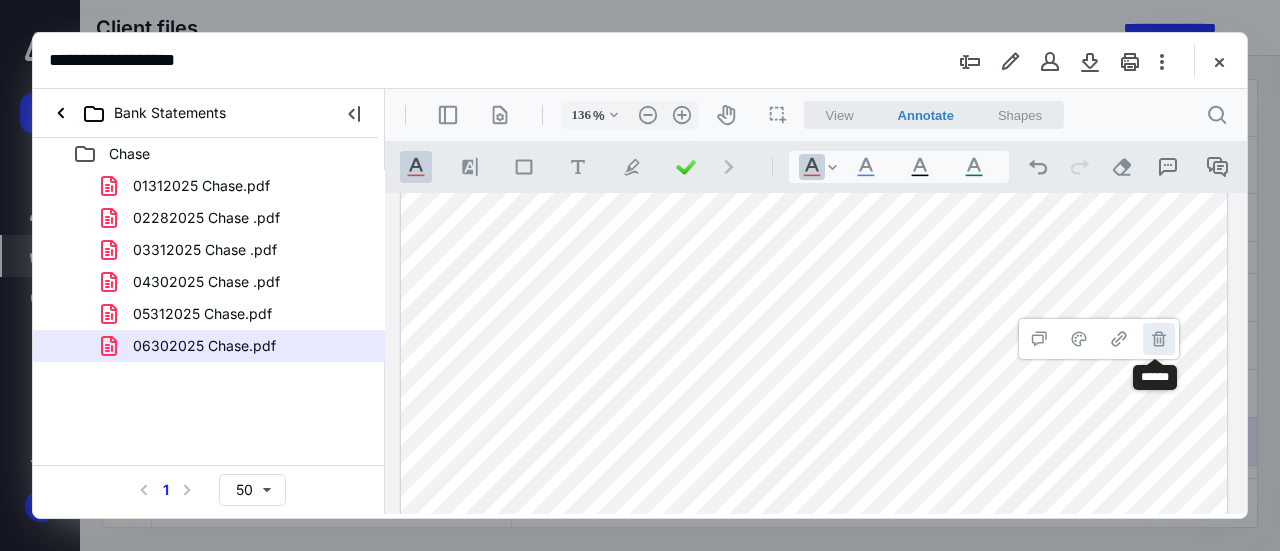 click on "**********" at bounding box center [1159, 339] 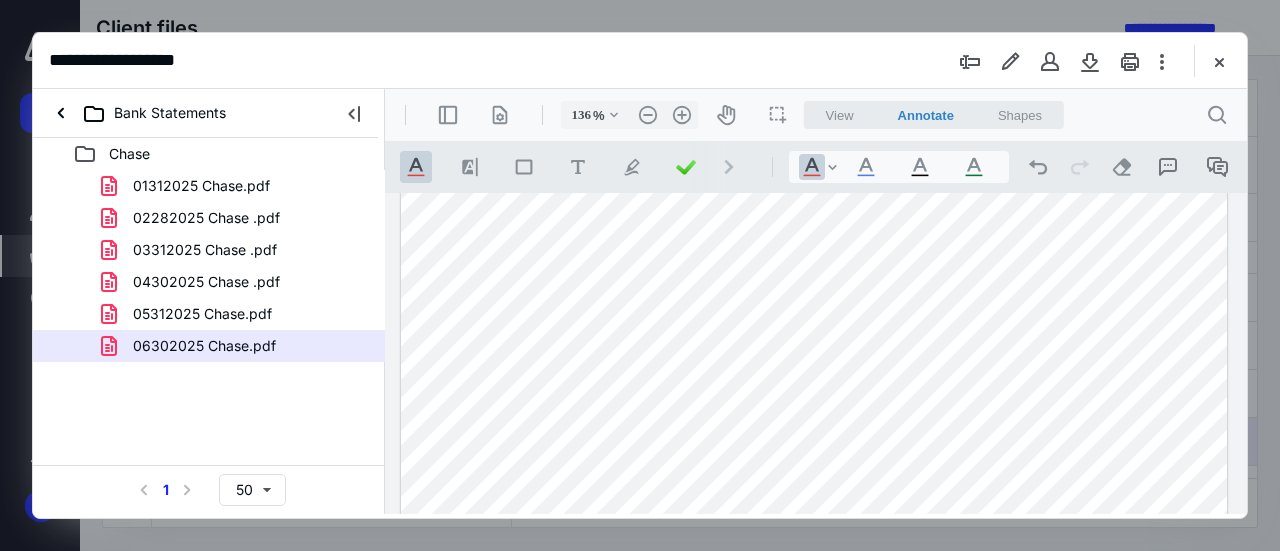 click at bounding box center (814, 551) 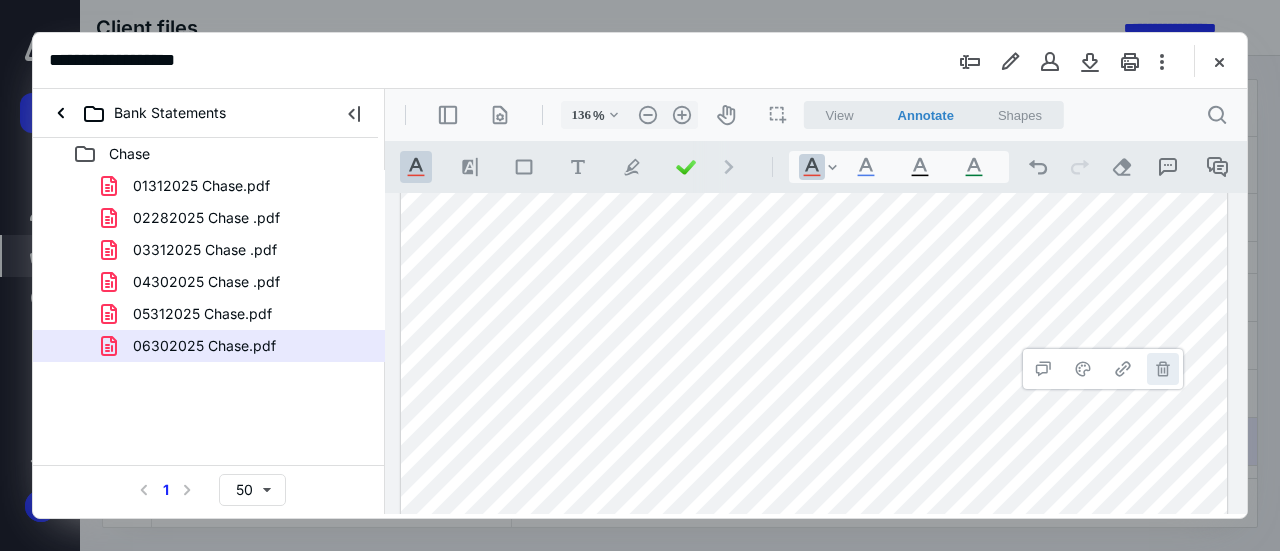 click on "**********" at bounding box center (1163, 369) 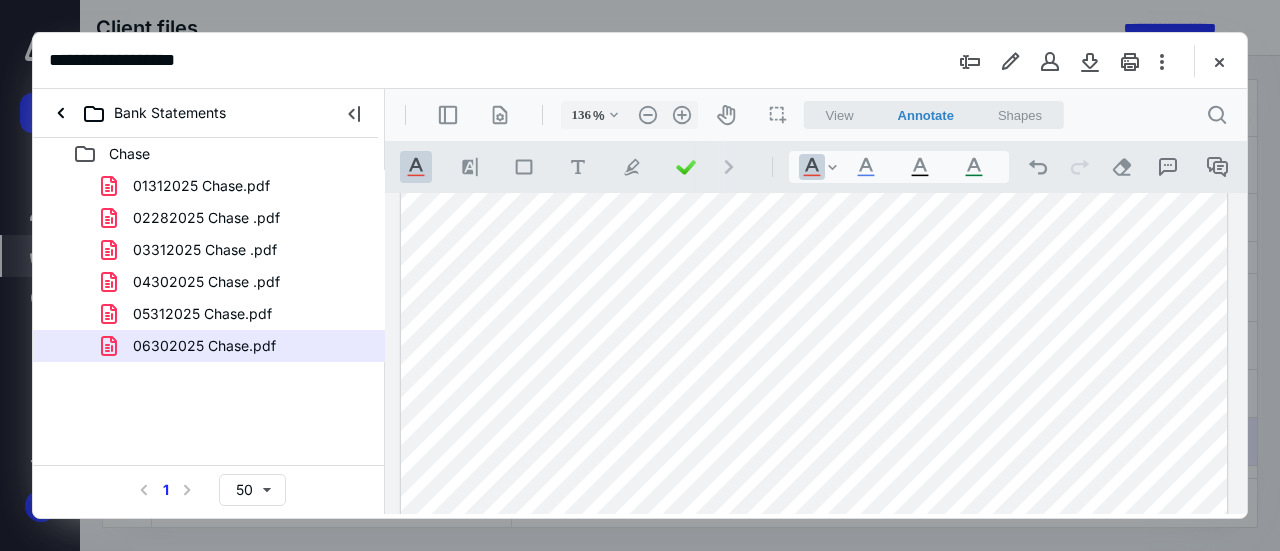 click at bounding box center [814, 551] 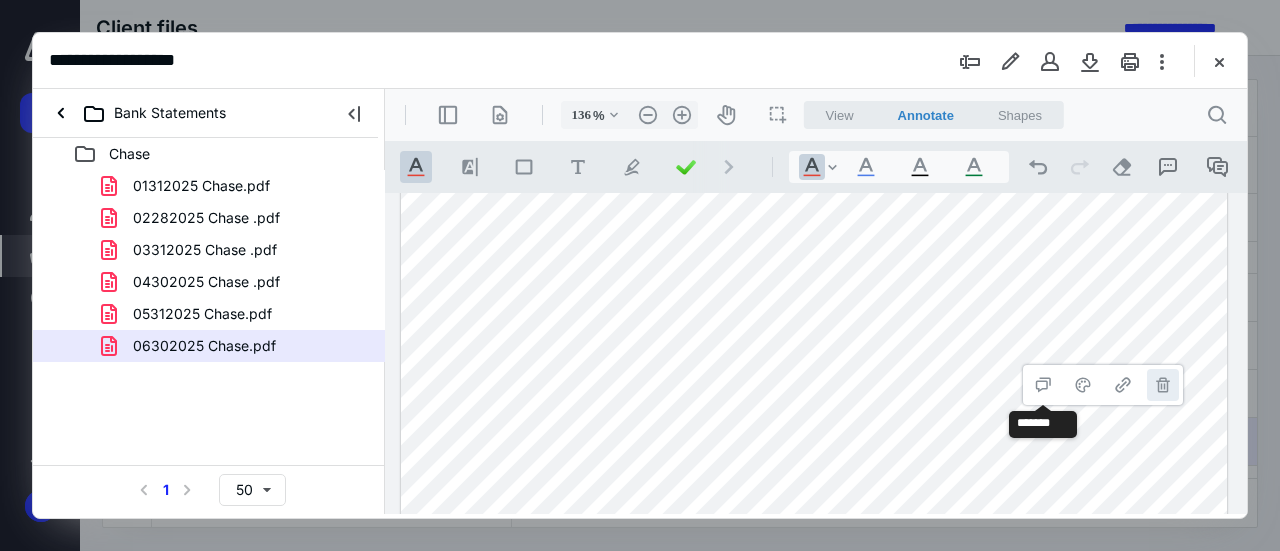 click on "**********" at bounding box center [1163, 385] 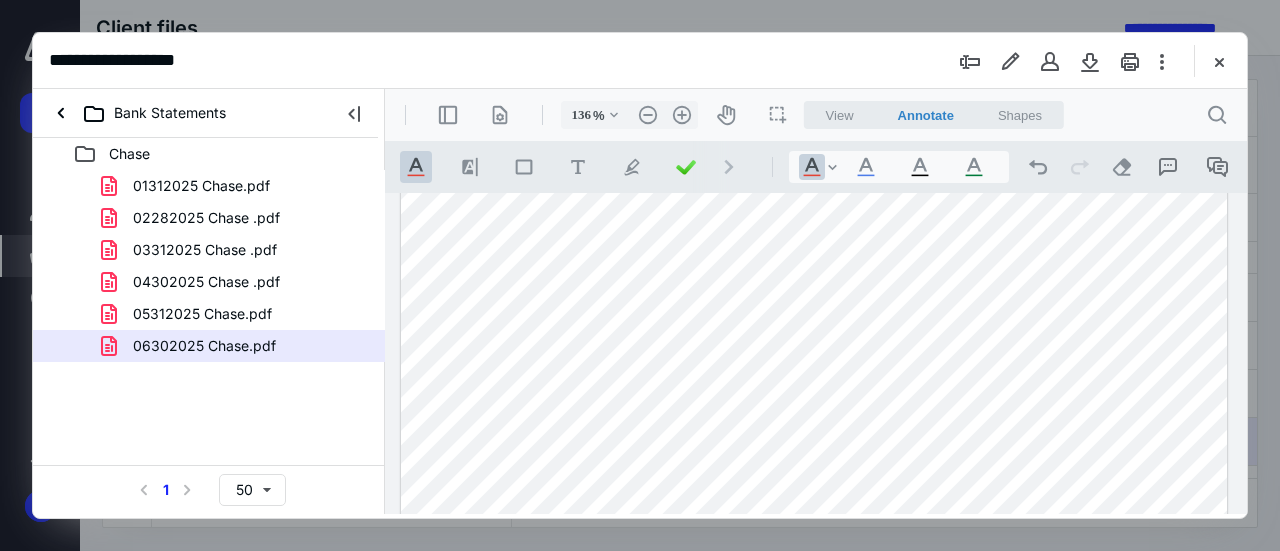 click at bounding box center [814, 551] 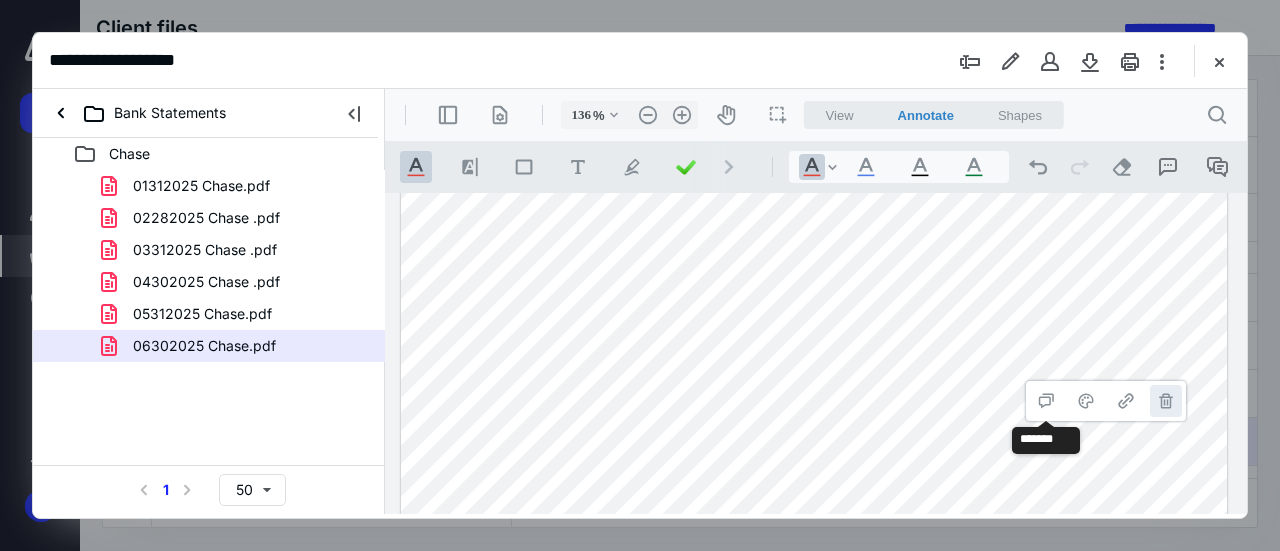 click on "**********" at bounding box center [1166, 401] 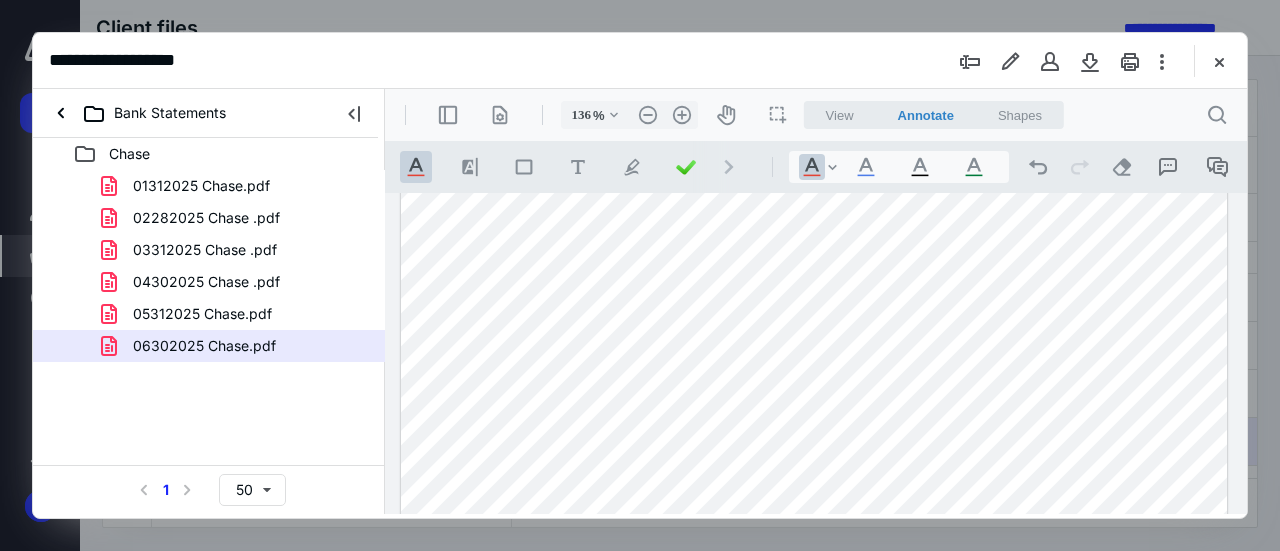 click at bounding box center [814, 551] 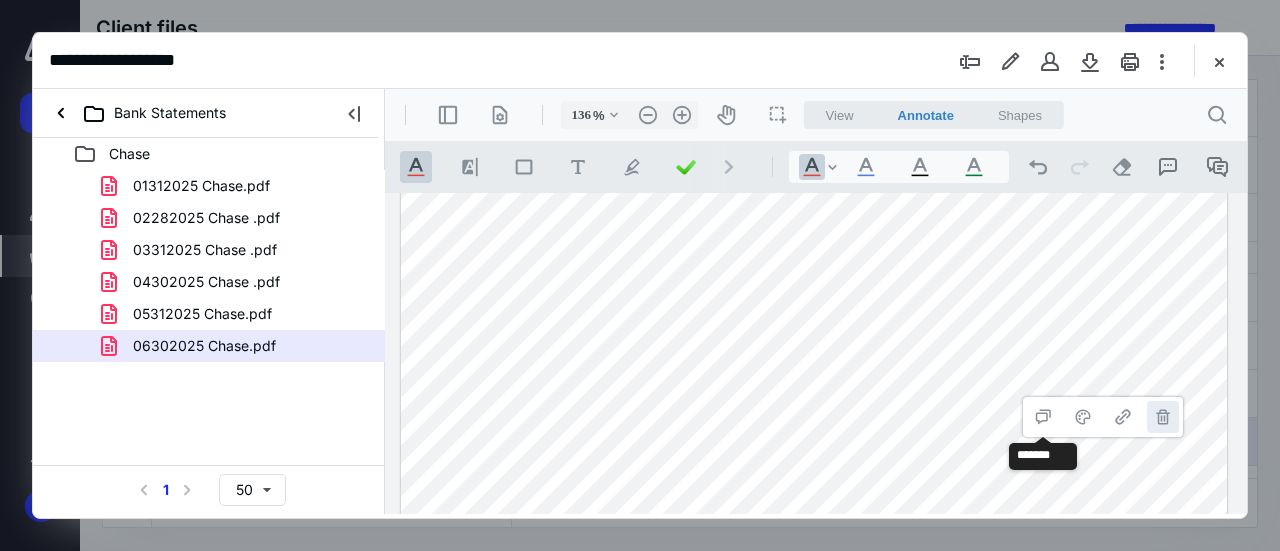 click on "**********" at bounding box center [1163, 417] 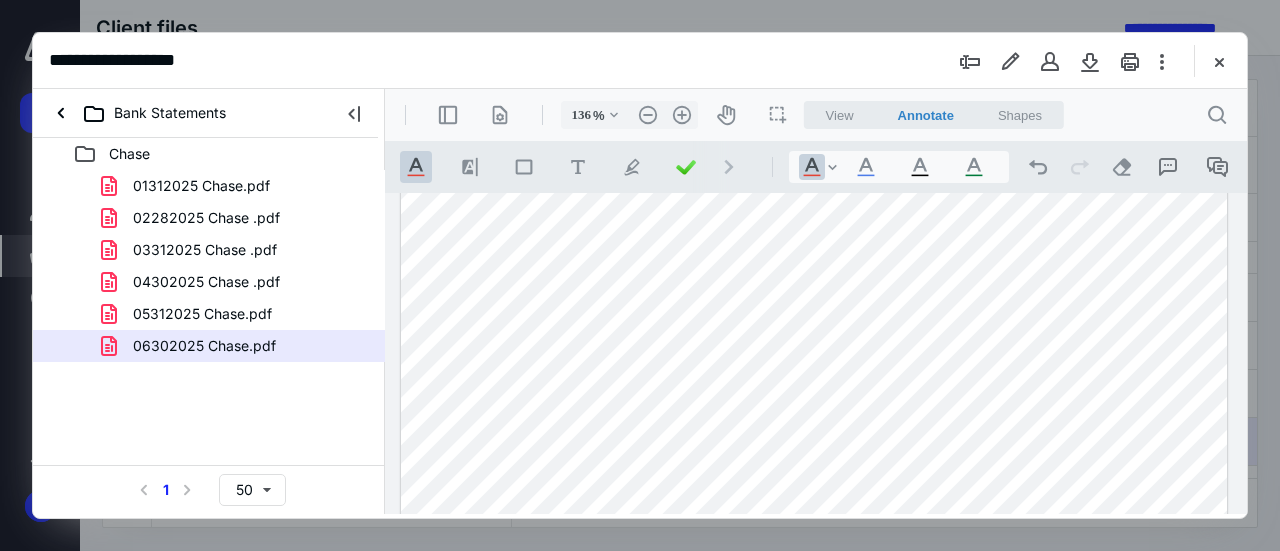 click at bounding box center (814, 551) 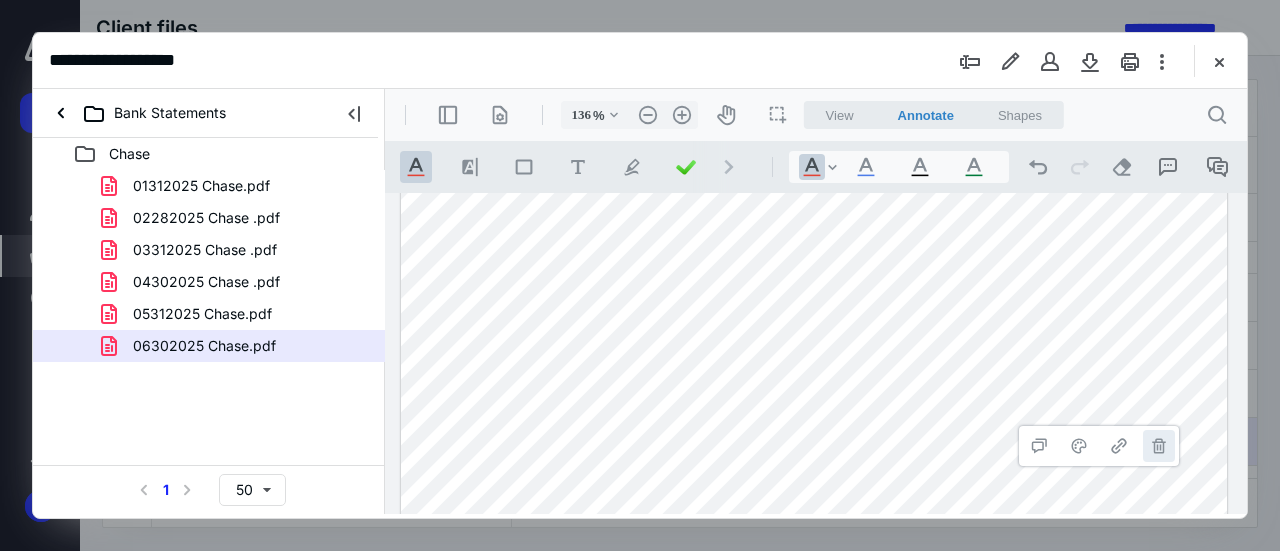 click on "**********" at bounding box center [1159, 446] 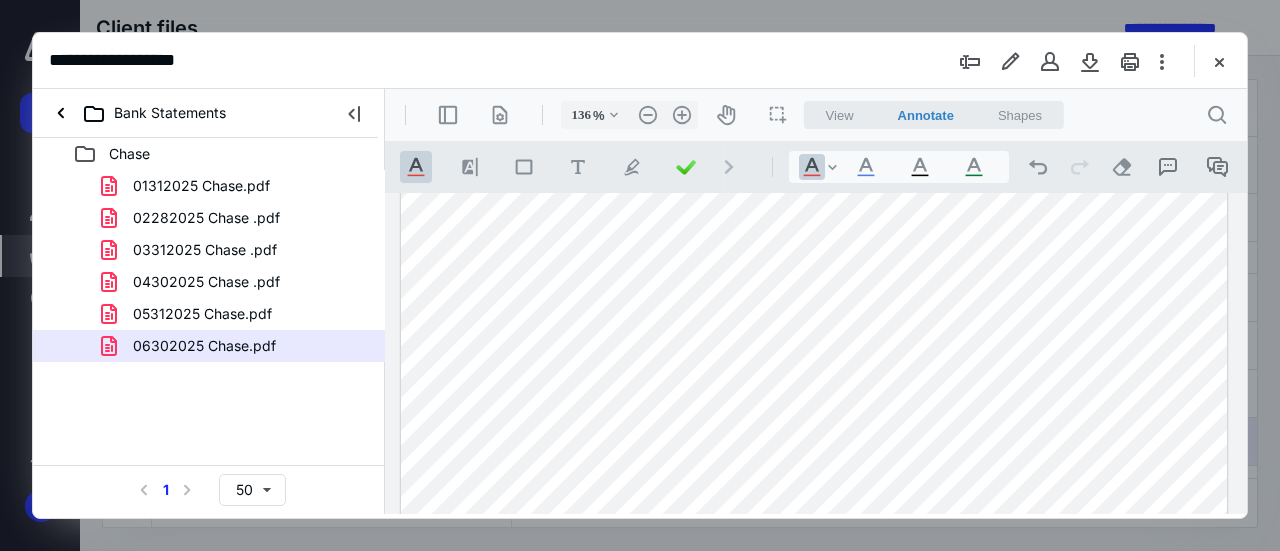 click at bounding box center (814, 551) 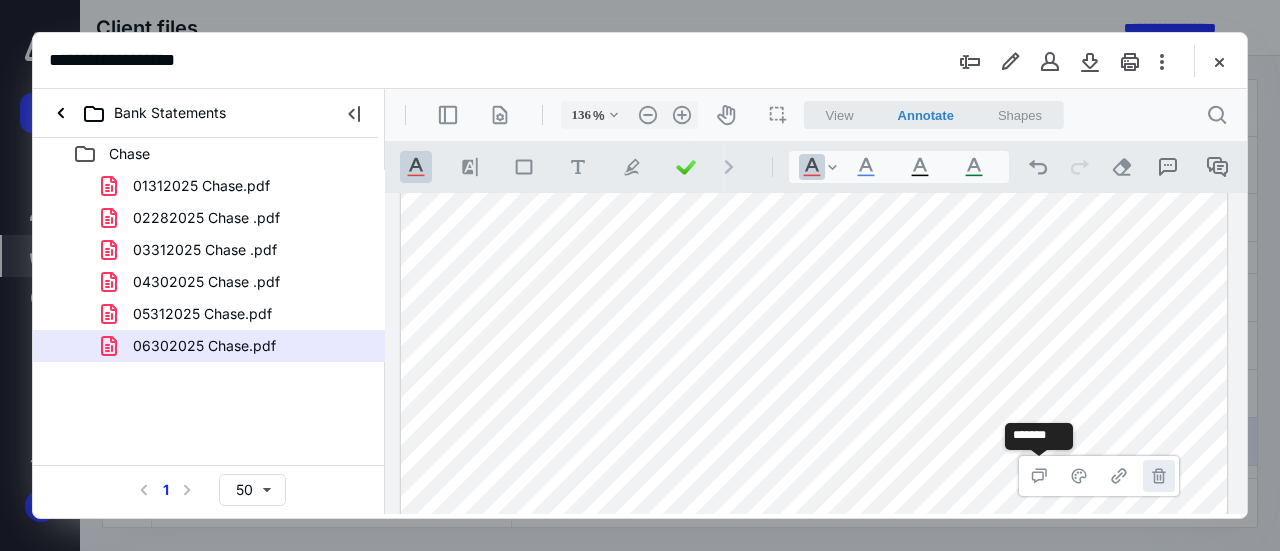 click on "**********" at bounding box center [1159, 476] 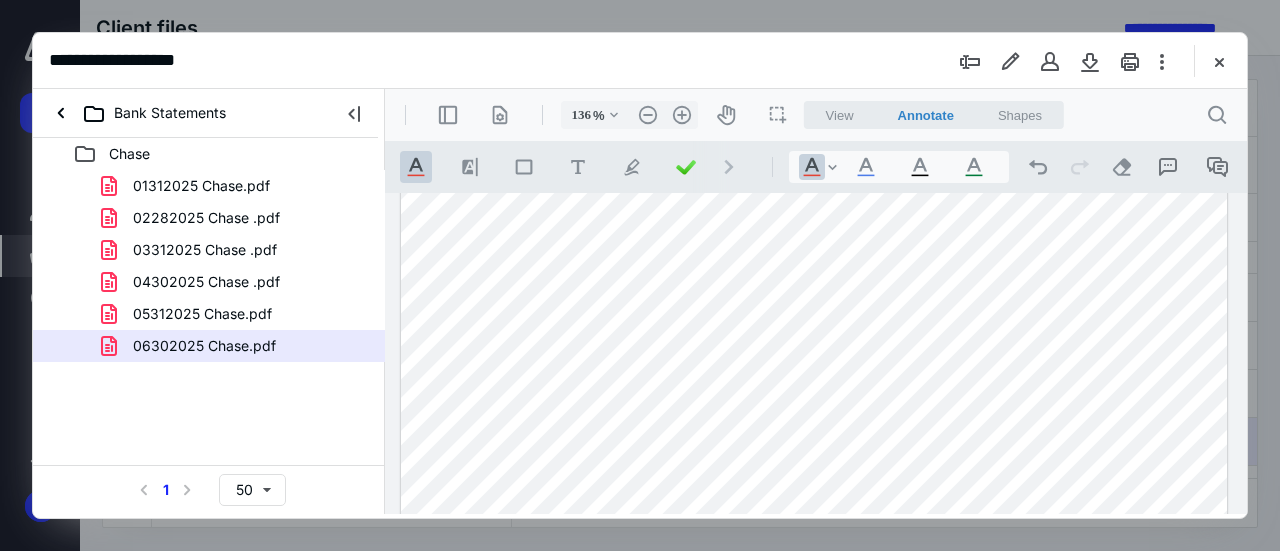 click at bounding box center (814, 551) 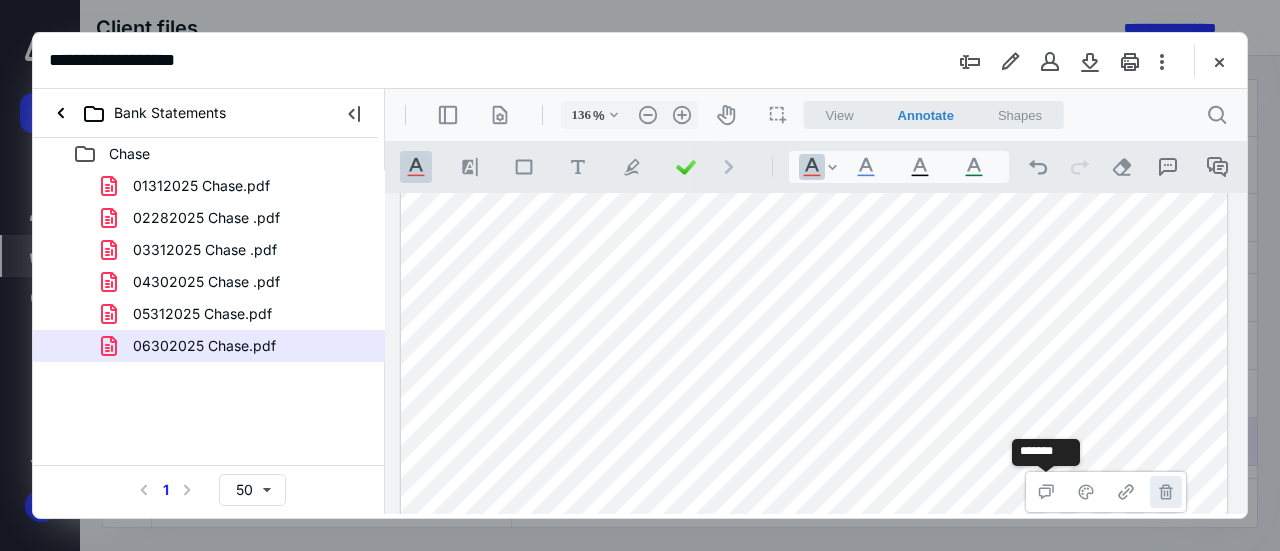 click on "**********" at bounding box center [1166, 492] 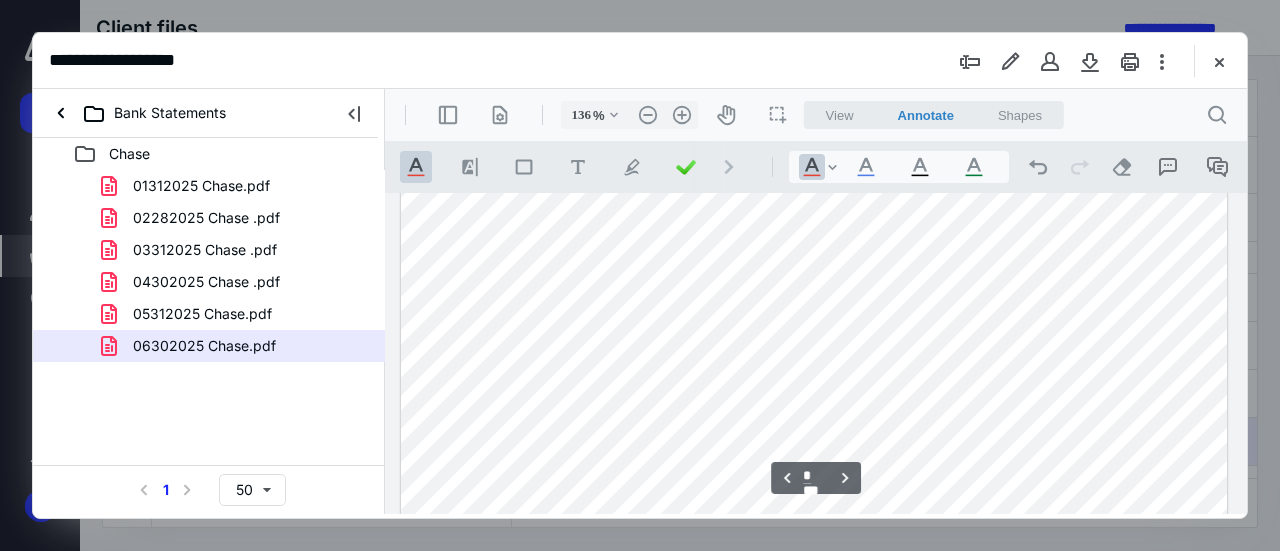 scroll, scrollTop: 6927, scrollLeft: 0, axis: vertical 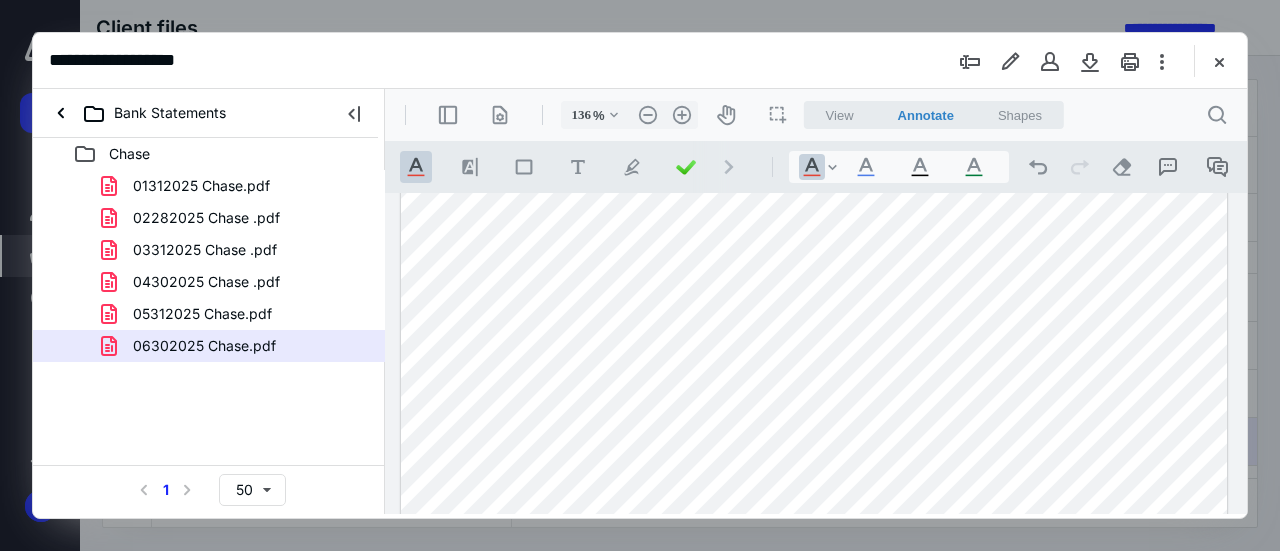 click at bounding box center [814, 286] 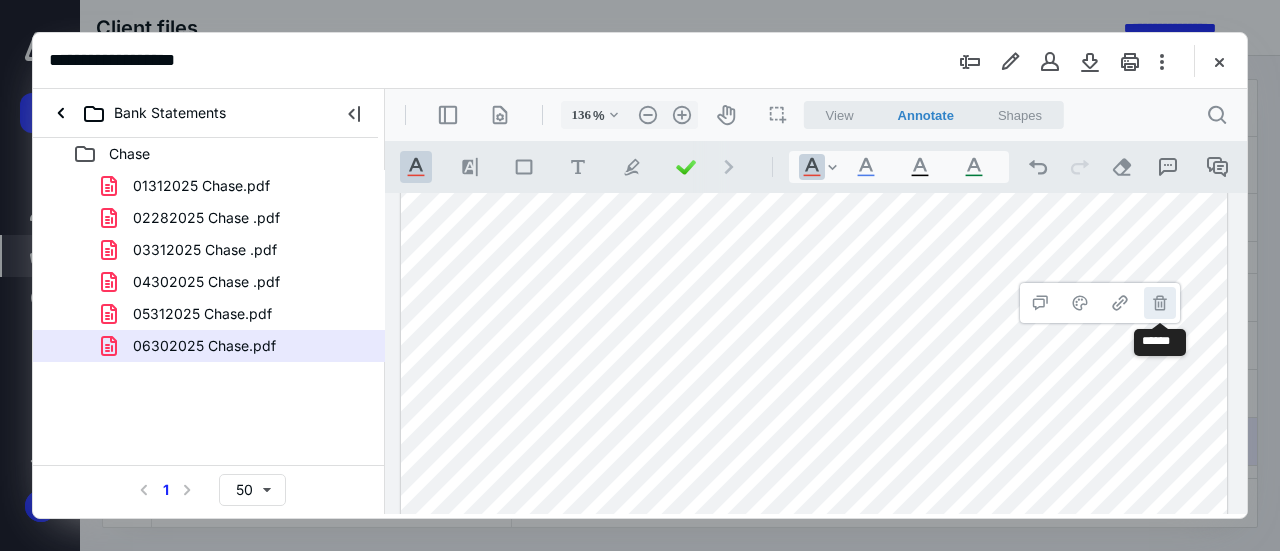 click on "**********" at bounding box center (1160, 303) 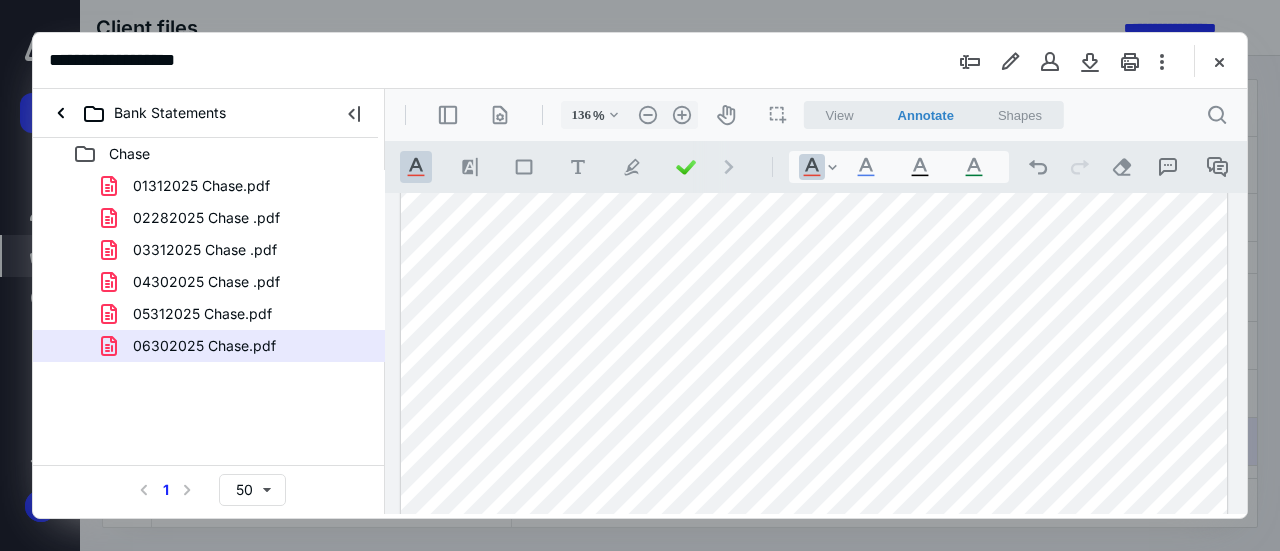 click at bounding box center (814, 286) 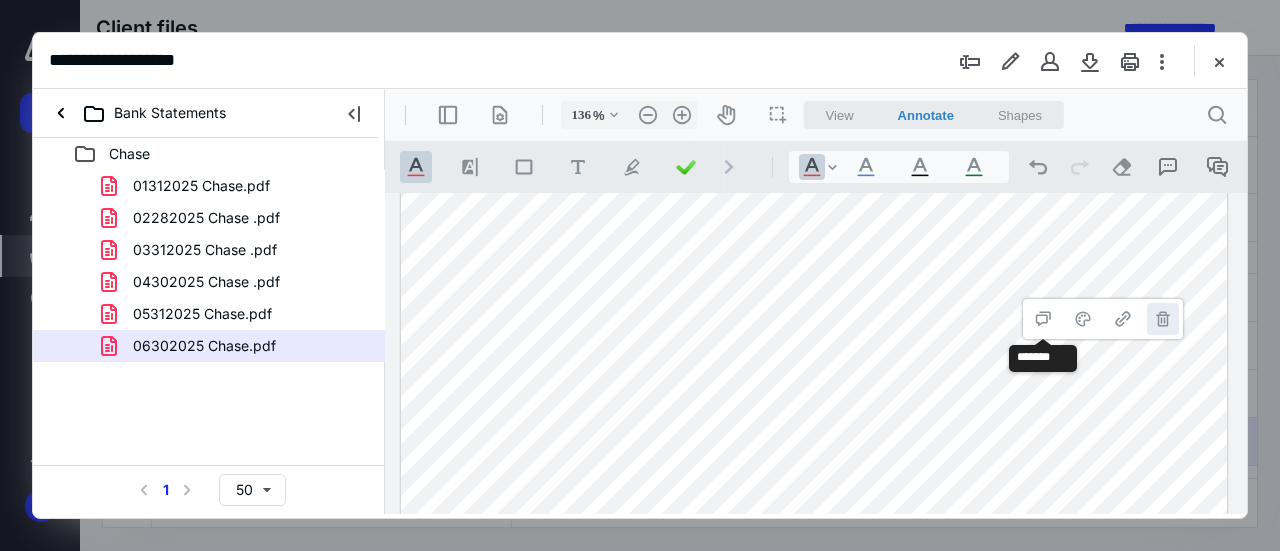 click on "**********" at bounding box center (1163, 319) 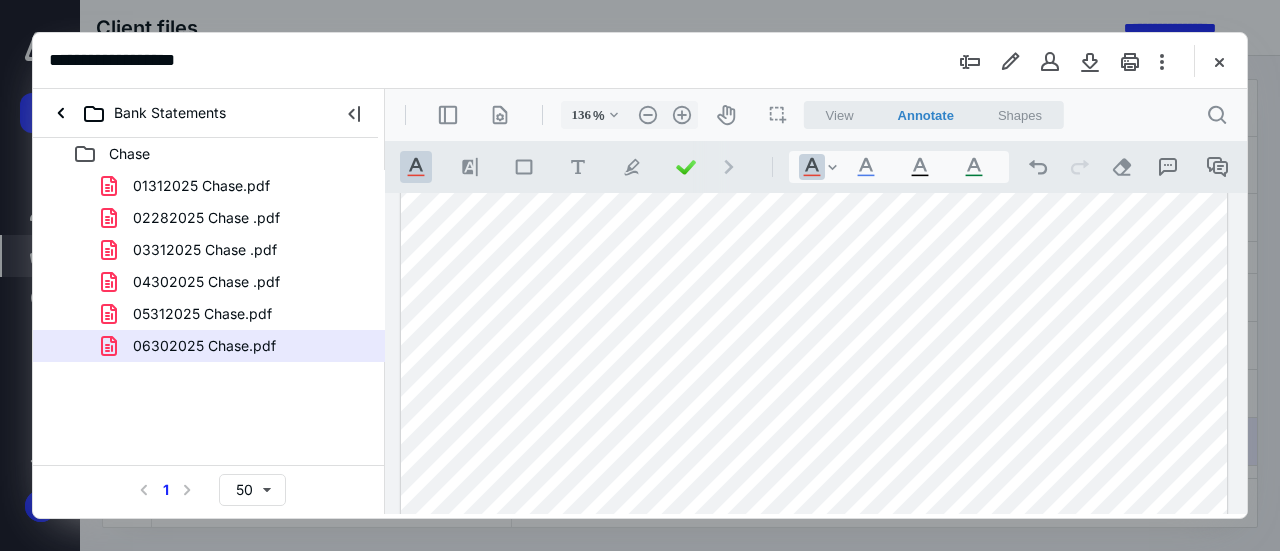 click at bounding box center (814, 286) 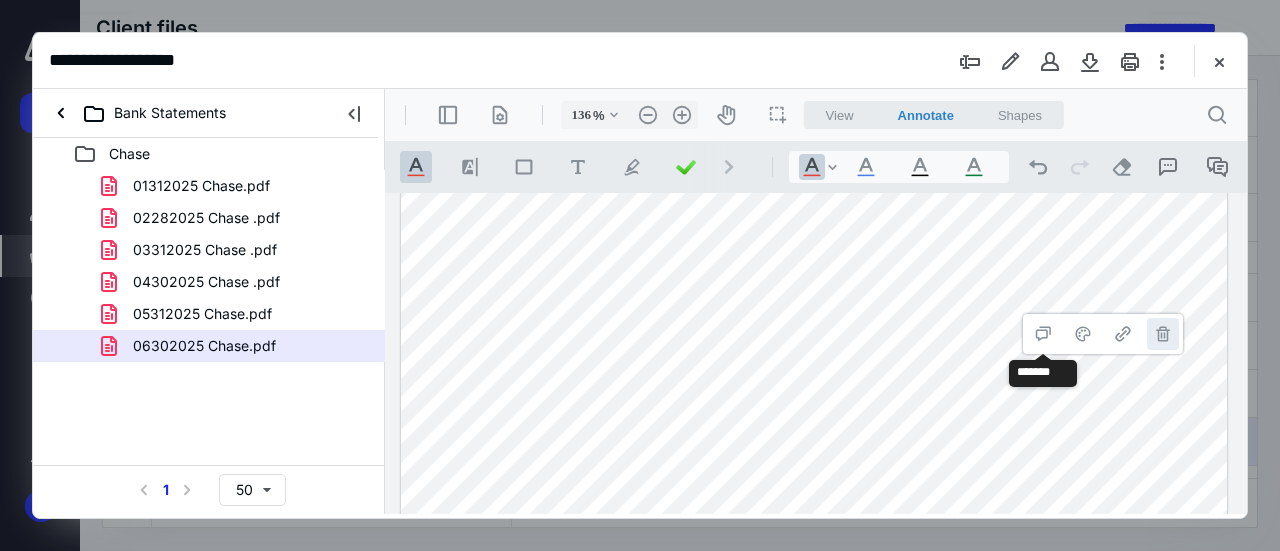 click on "**********" at bounding box center [1163, 334] 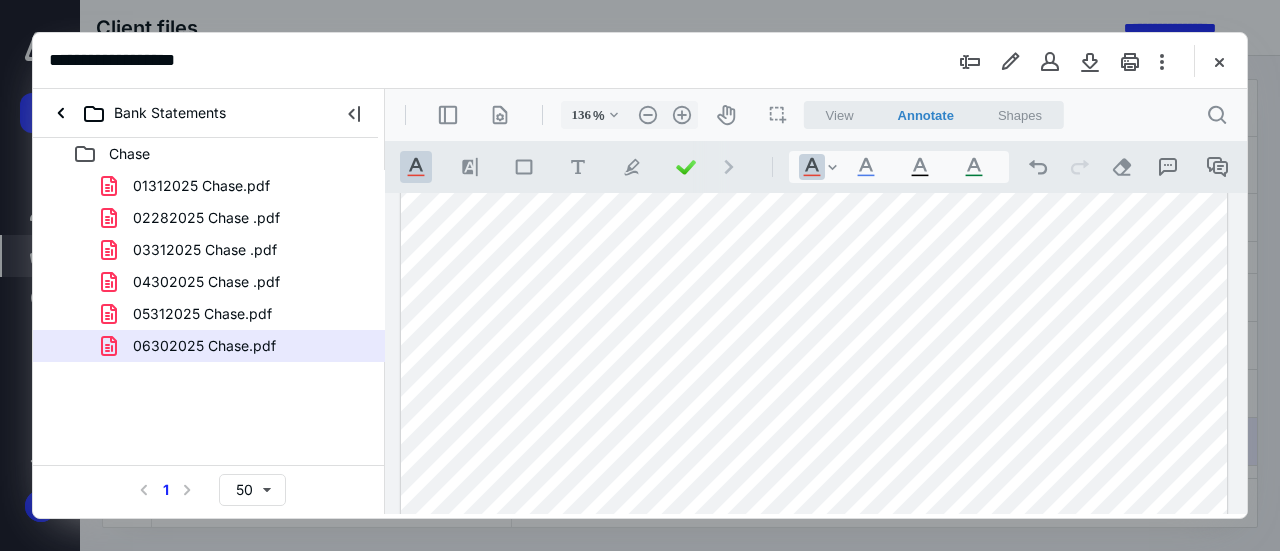 click at bounding box center [814, 286] 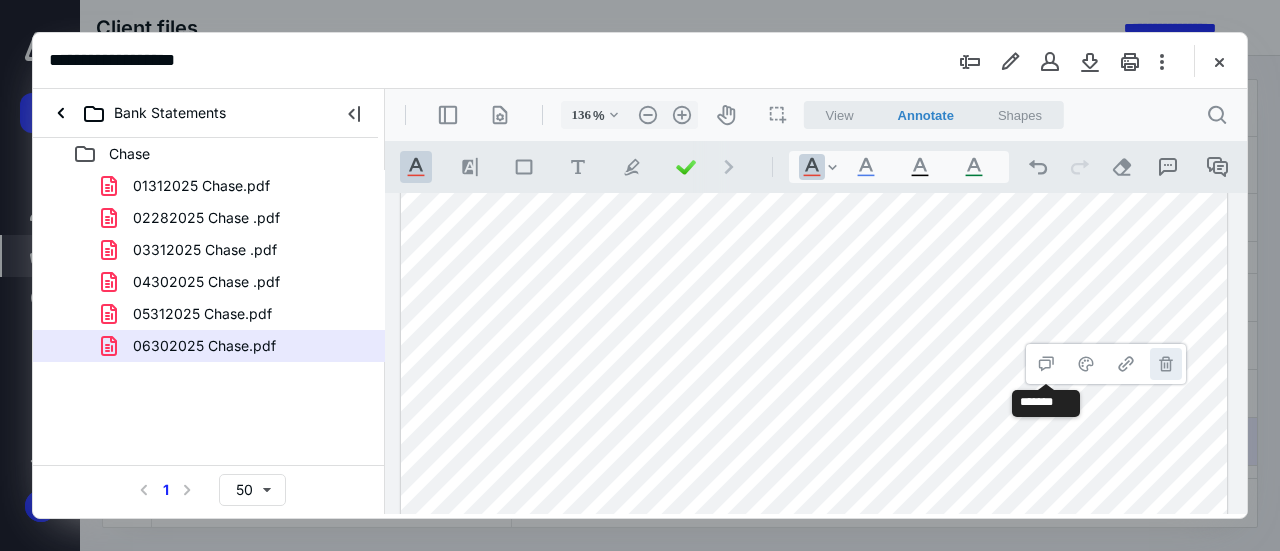 click on "**********" at bounding box center (1166, 364) 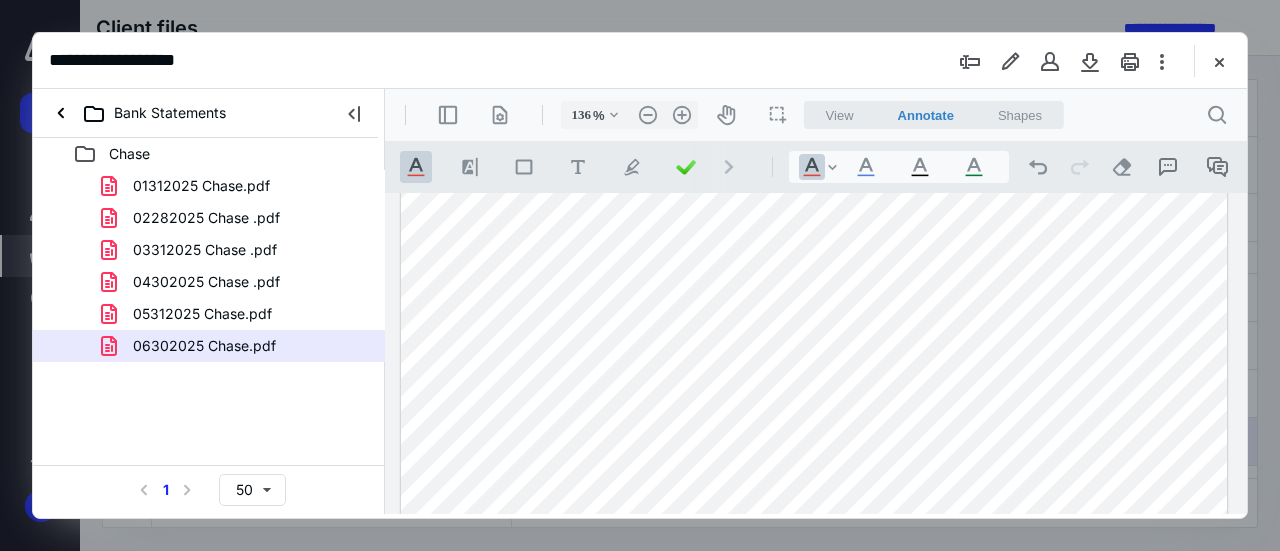 click at bounding box center (814, 286) 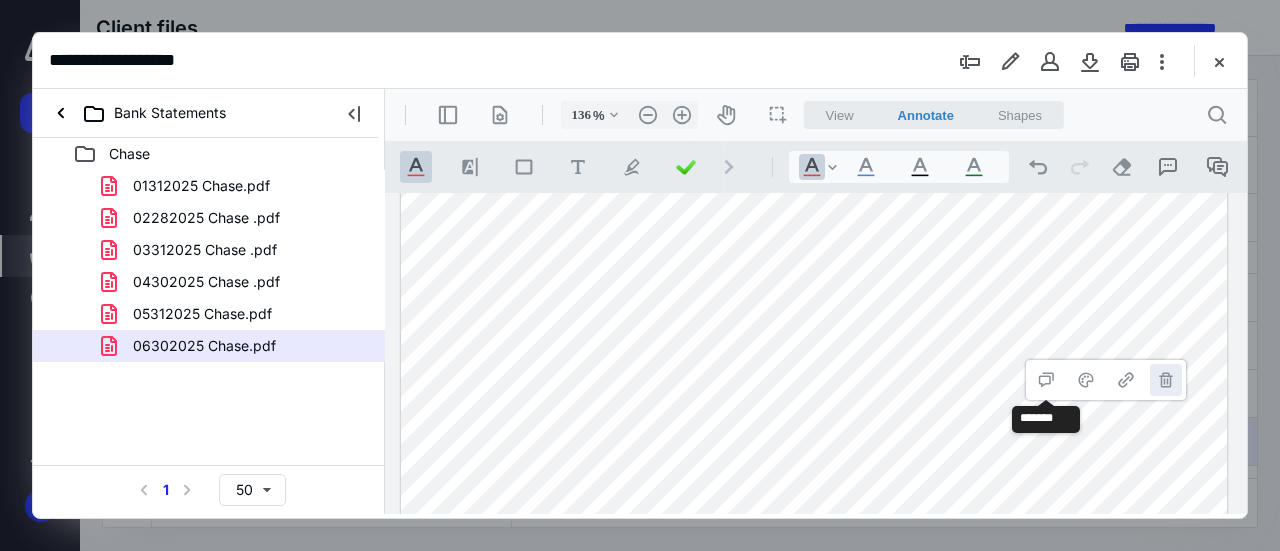 click on "**********" at bounding box center [1166, 380] 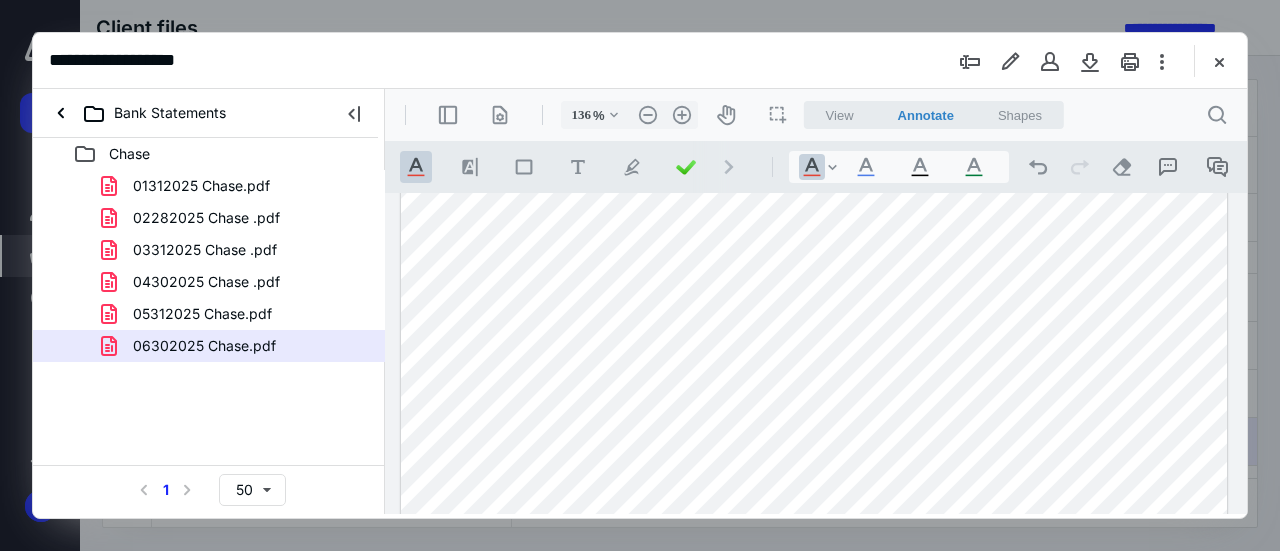 click at bounding box center (814, 286) 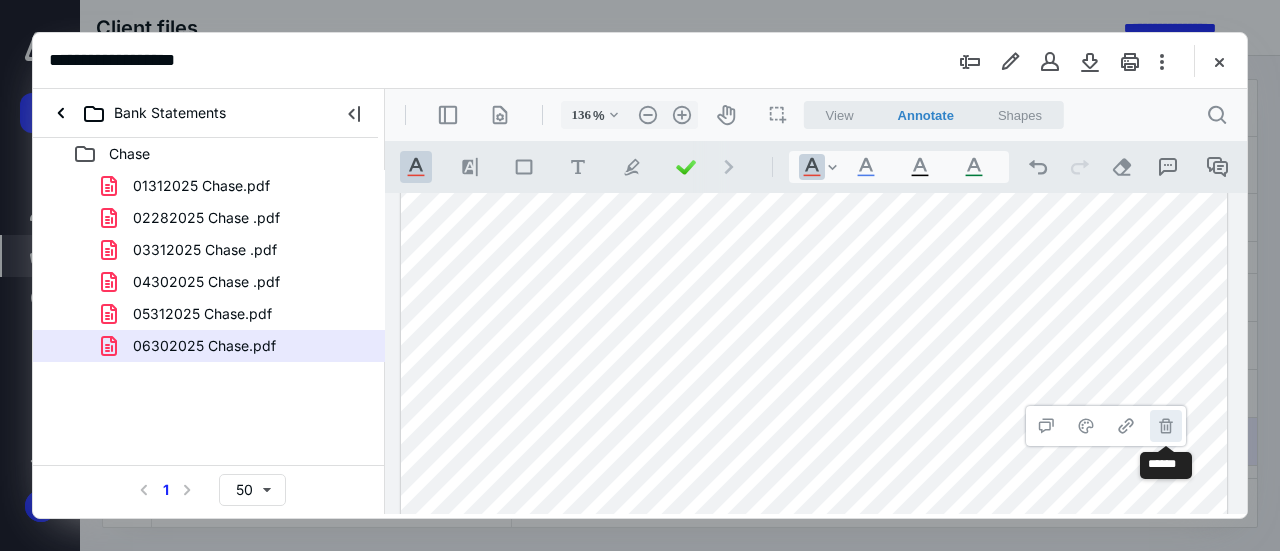 click on "**********" at bounding box center (1166, 426) 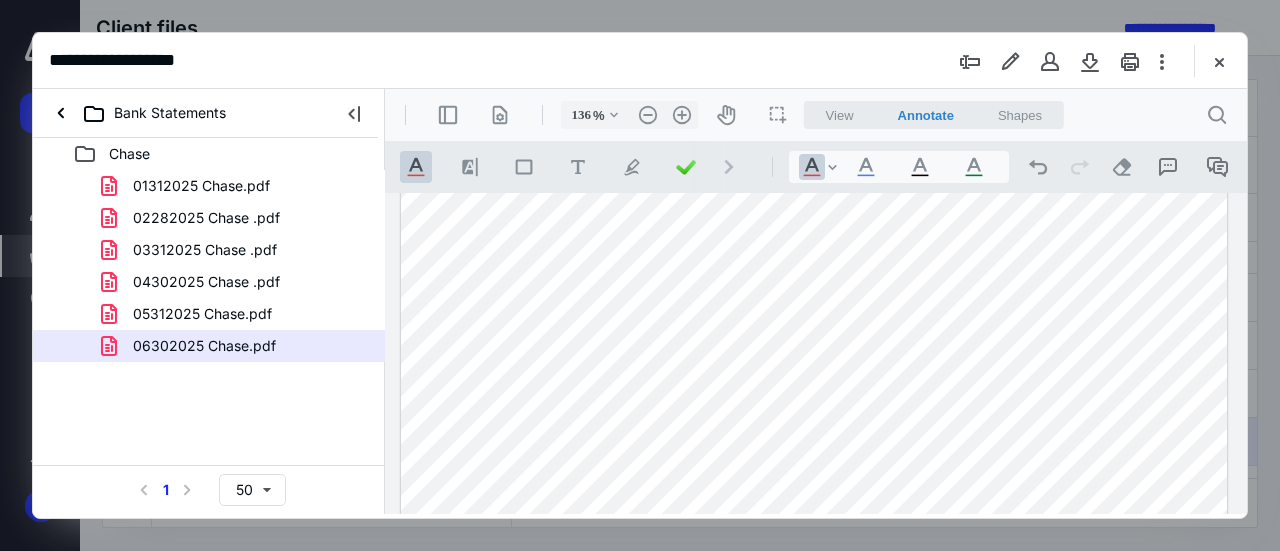 click at bounding box center [814, 286] 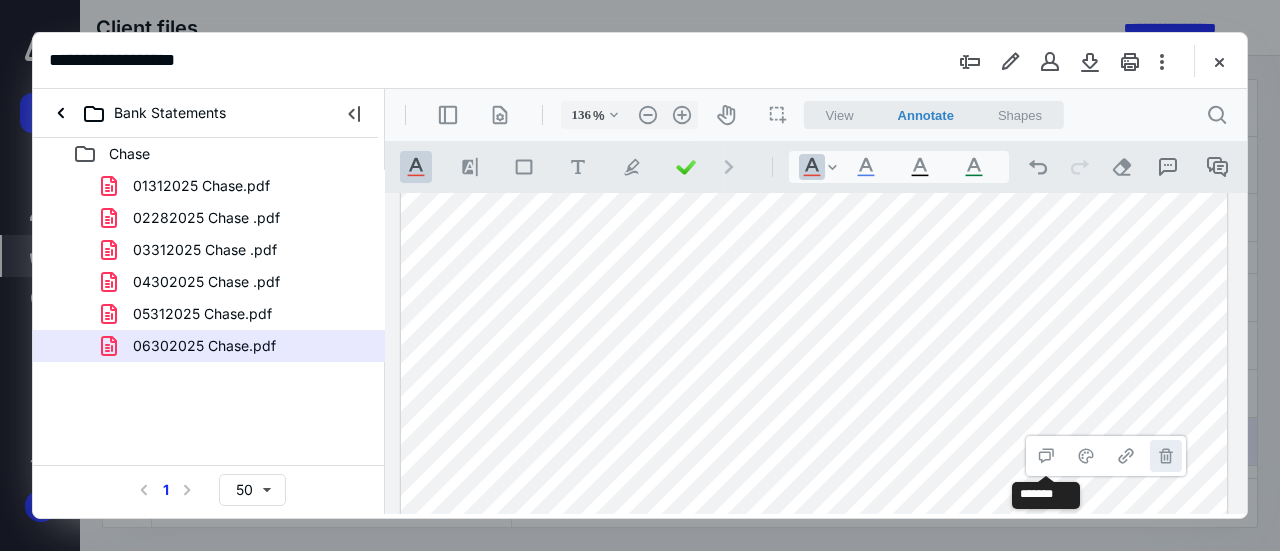 click on "**********" at bounding box center [1166, 456] 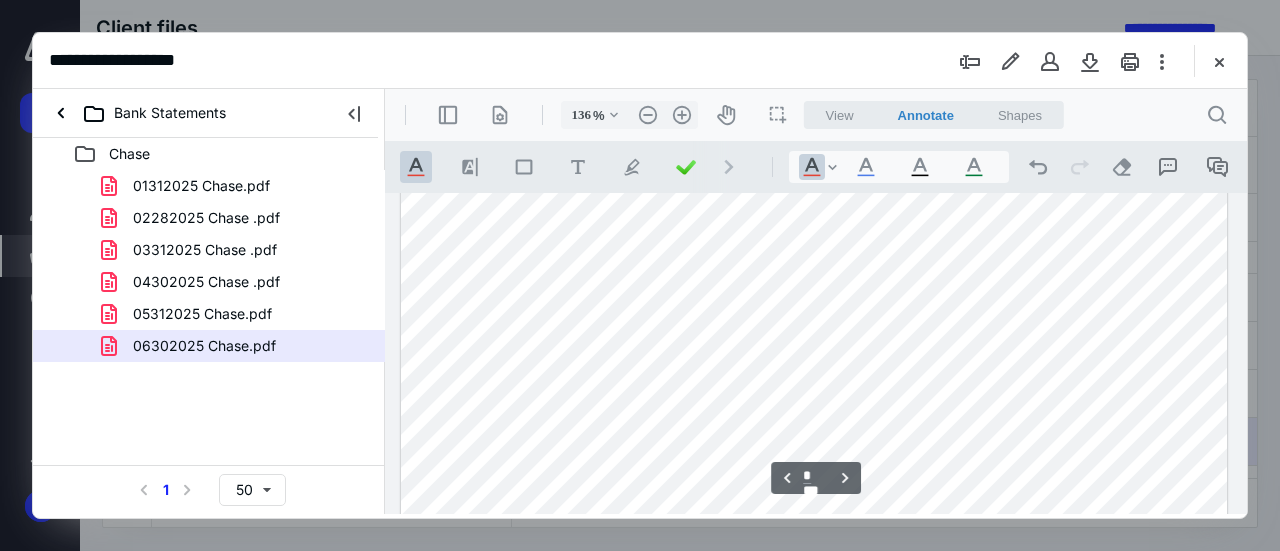 scroll, scrollTop: 7154, scrollLeft: 0, axis: vertical 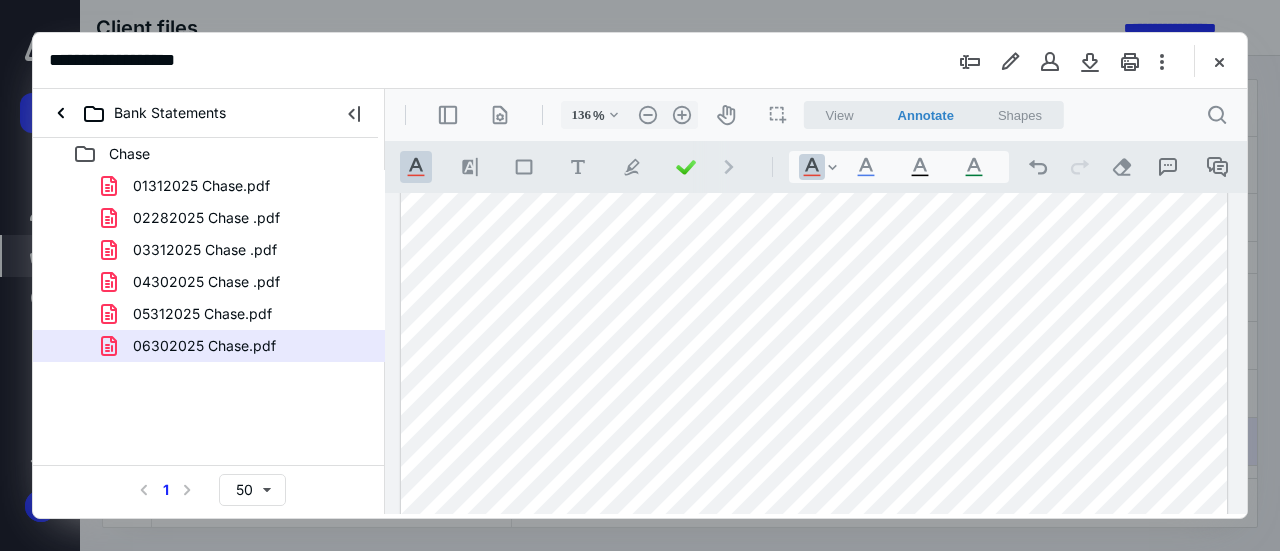 click at bounding box center [814, 59] 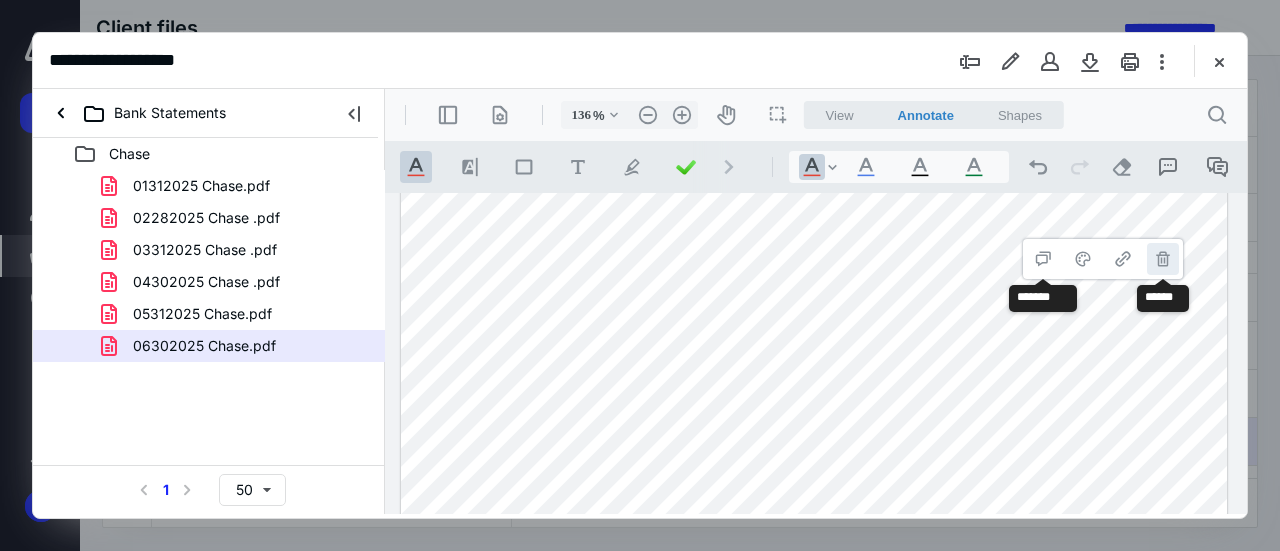 click on "**********" at bounding box center [1163, 259] 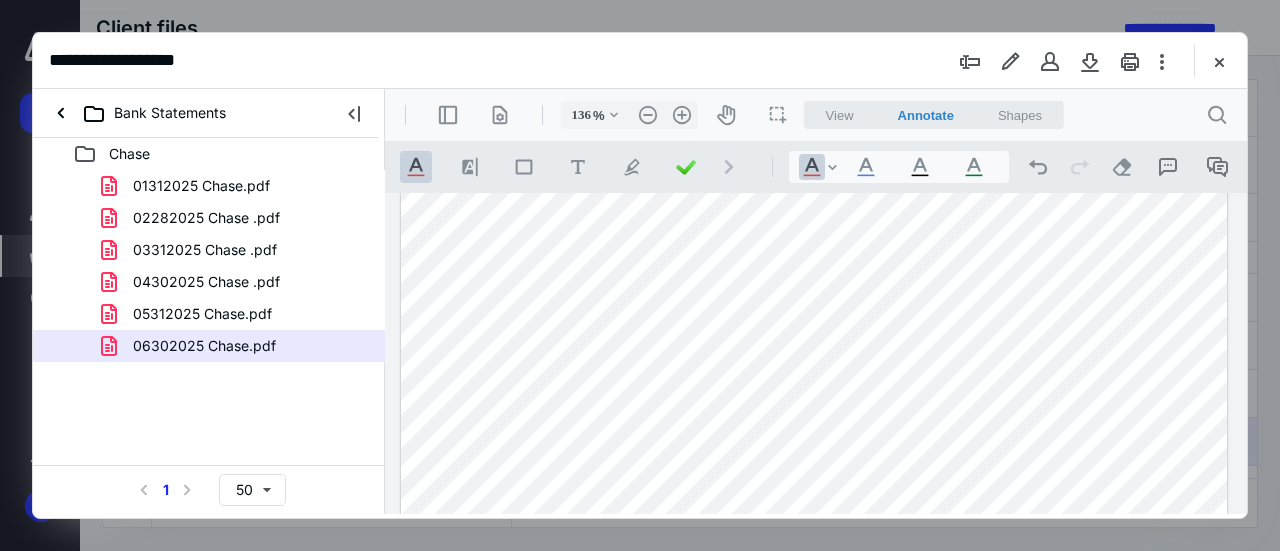 click at bounding box center (814, 59) 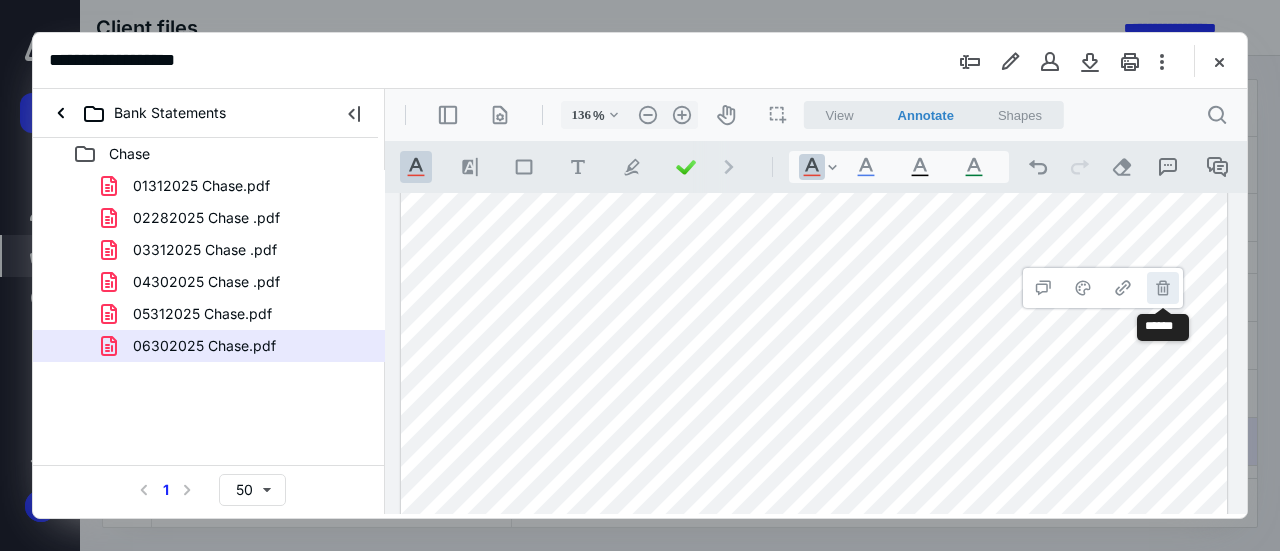 click on "**********" at bounding box center [1163, 288] 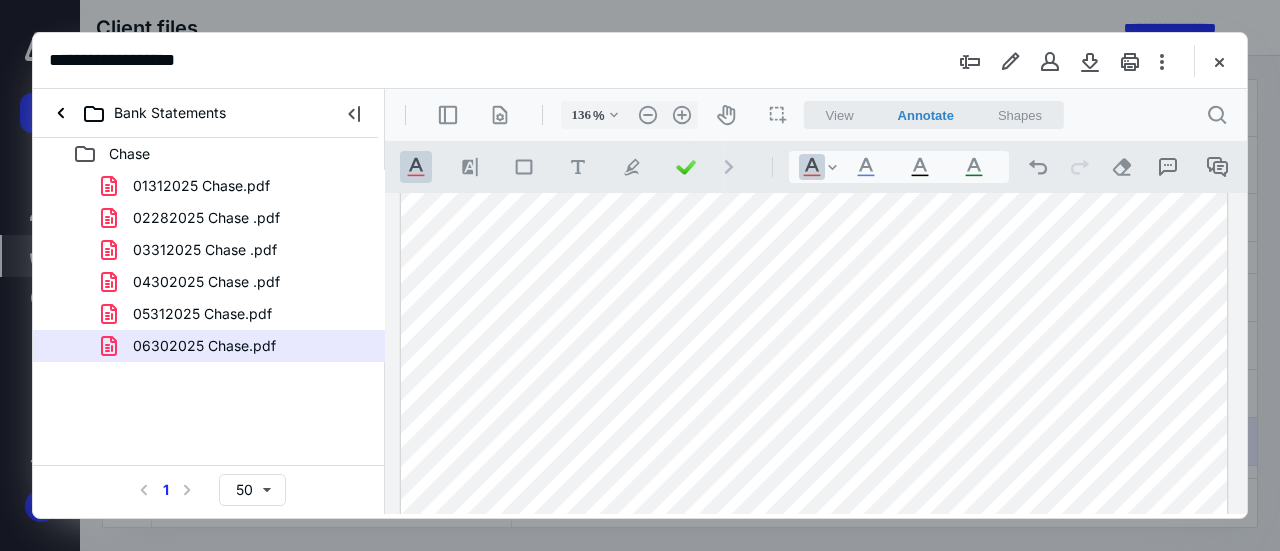 click at bounding box center (814, 59) 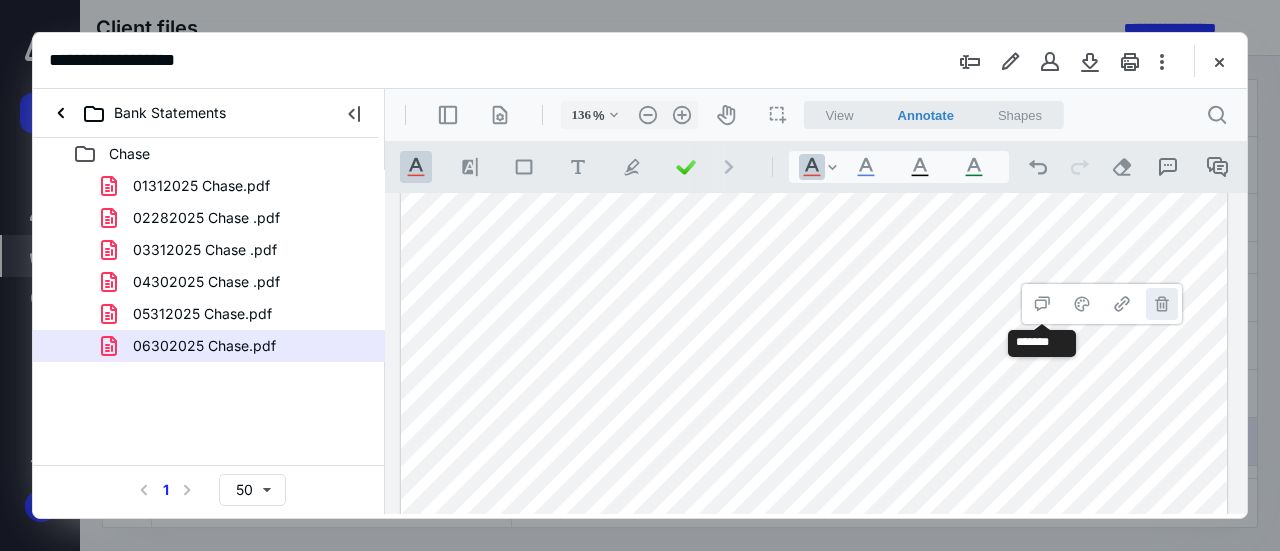 click on "**********" at bounding box center [1162, 304] 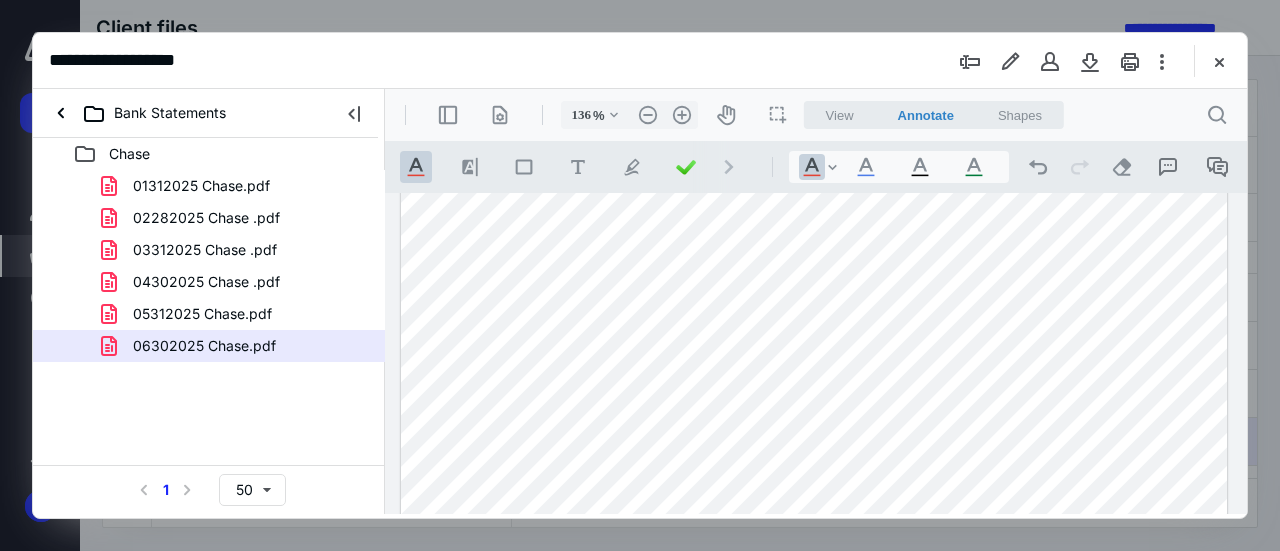 click at bounding box center (814, 59) 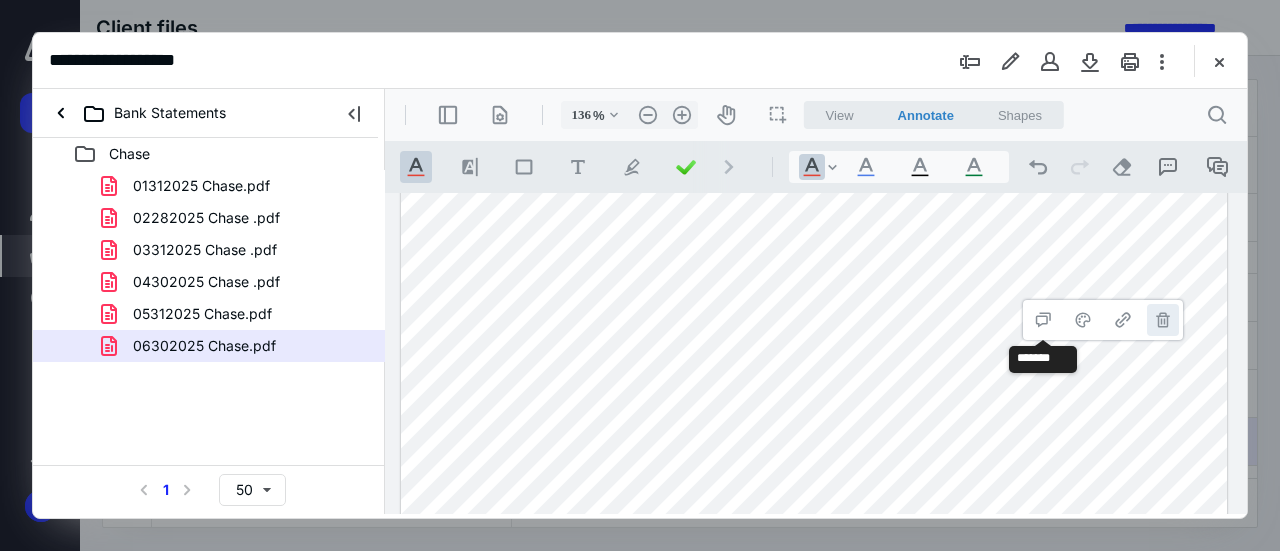 click on "**********" at bounding box center (1163, 320) 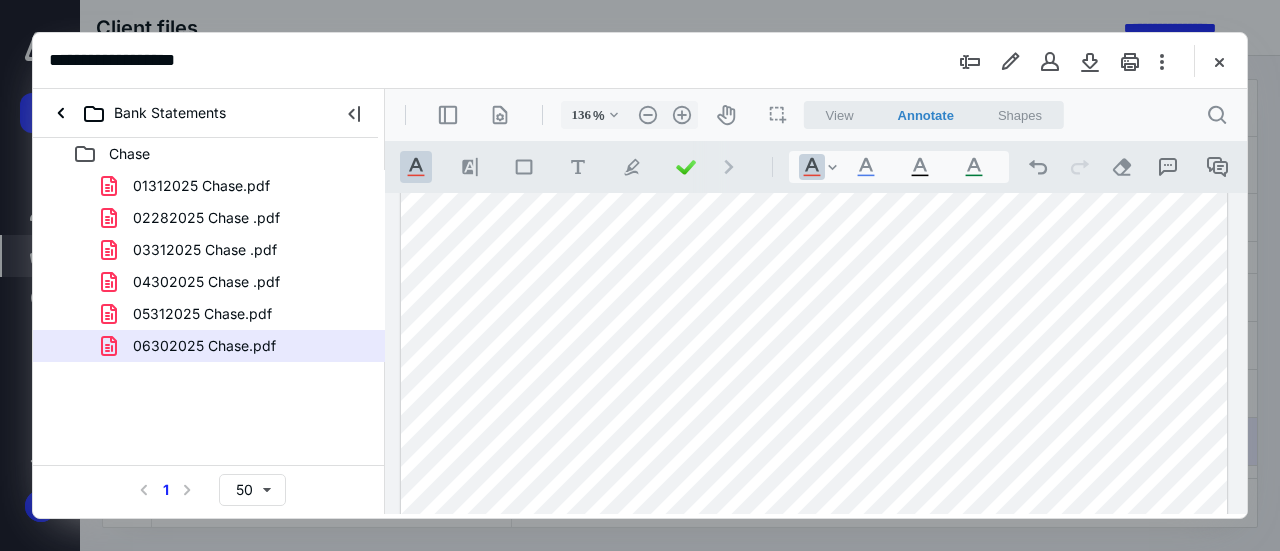 click at bounding box center [814, 59] 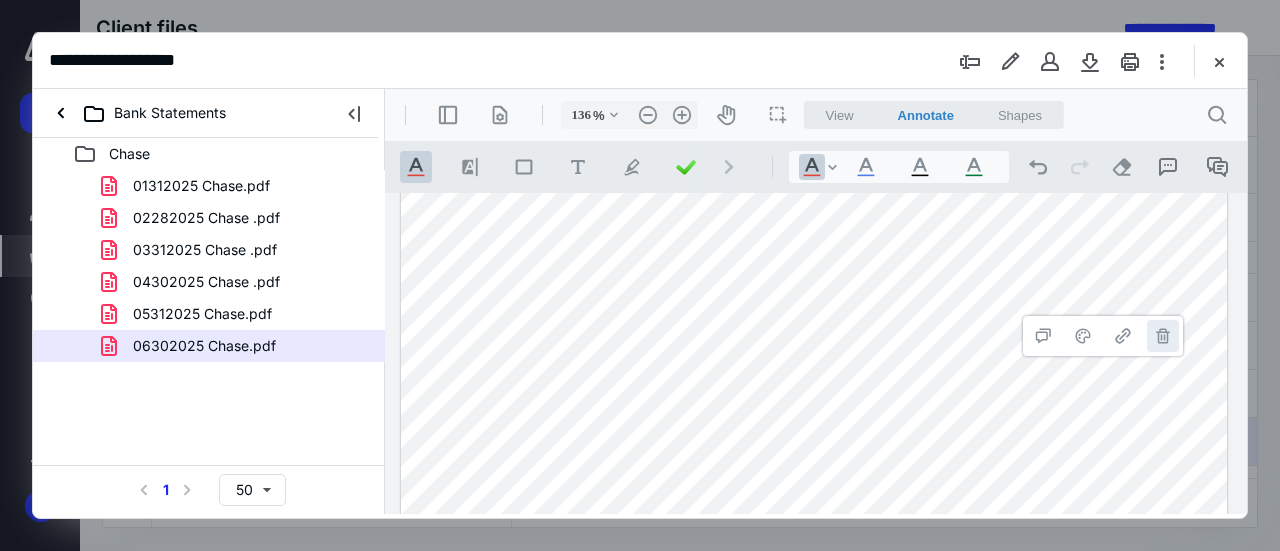 click on "**********" at bounding box center (1163, 336) 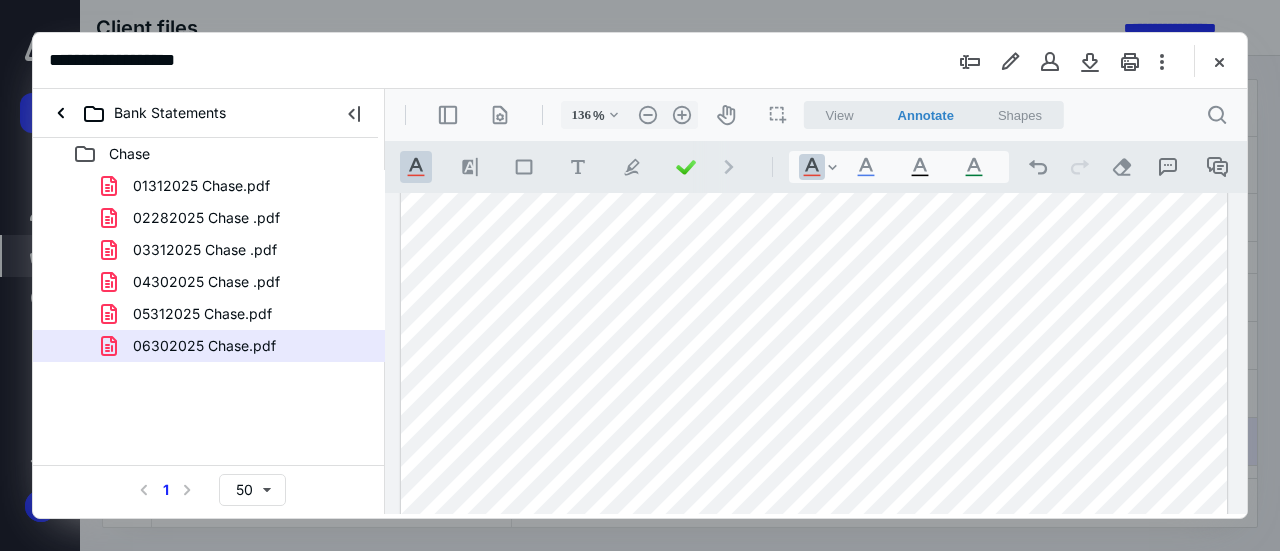 click at bounding box center (814, 59) 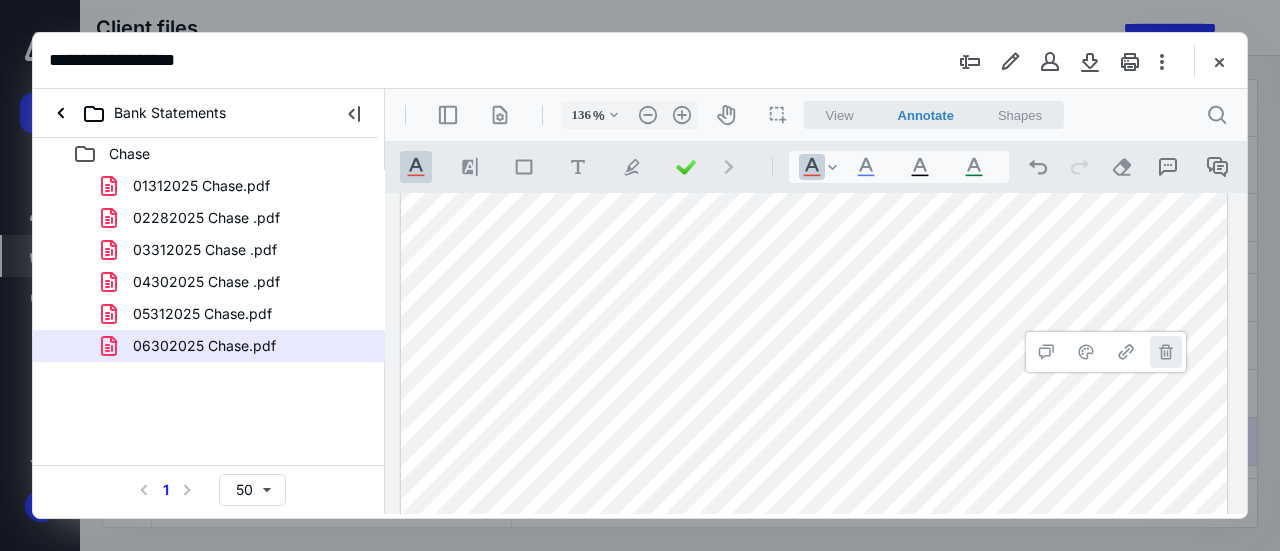 click on "**********" at bounding box center [1166, 352] 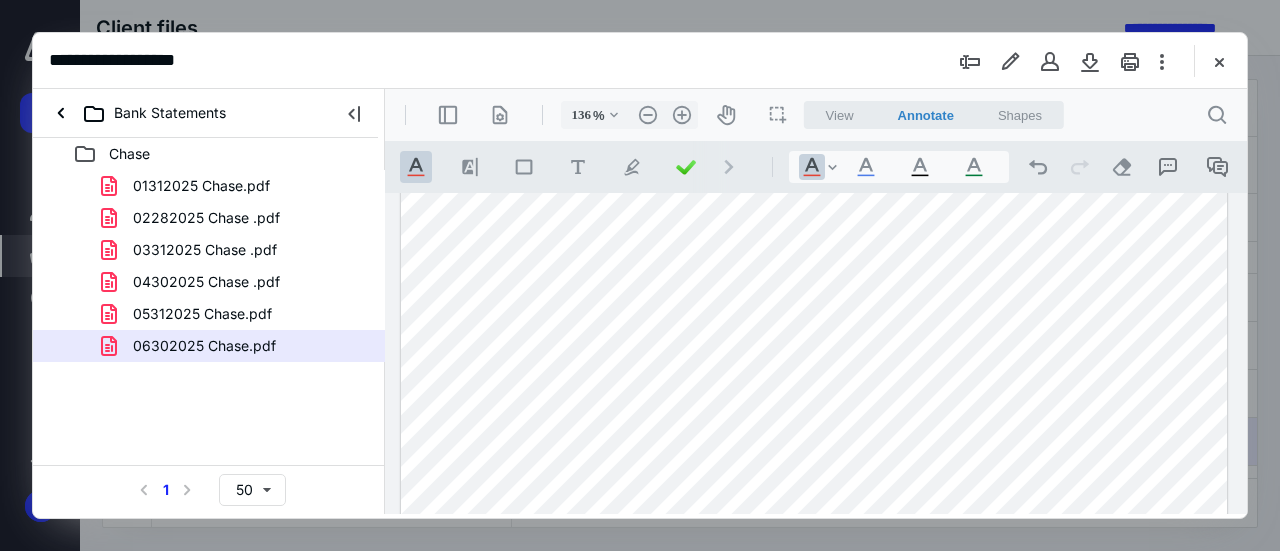 click at bounding box center (814, 59) 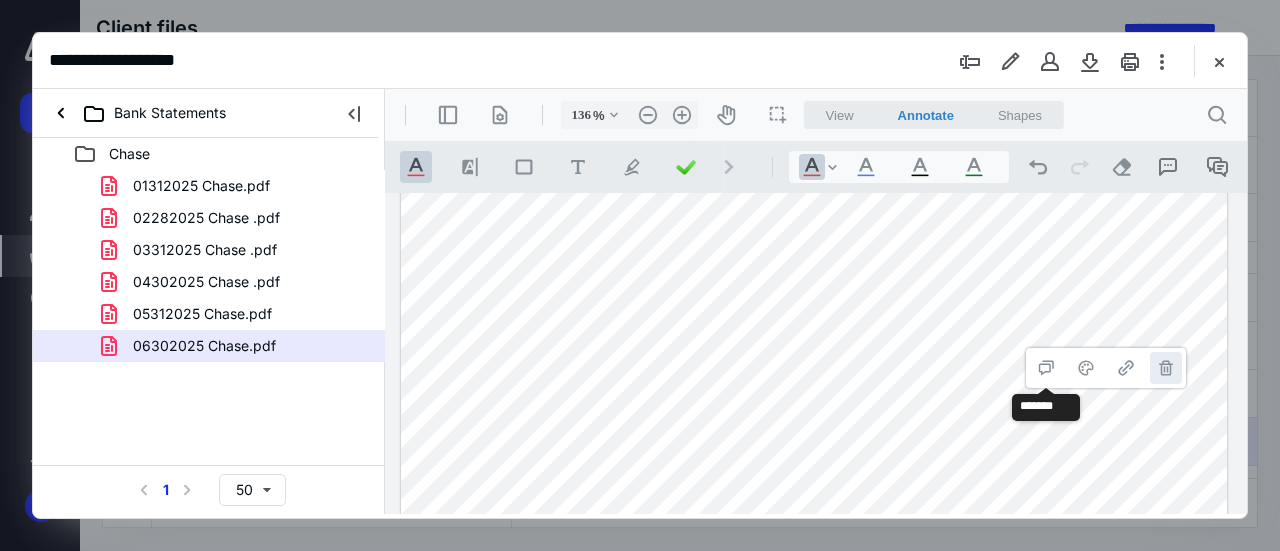 click on "**********" at bounding box center [1166, 368] 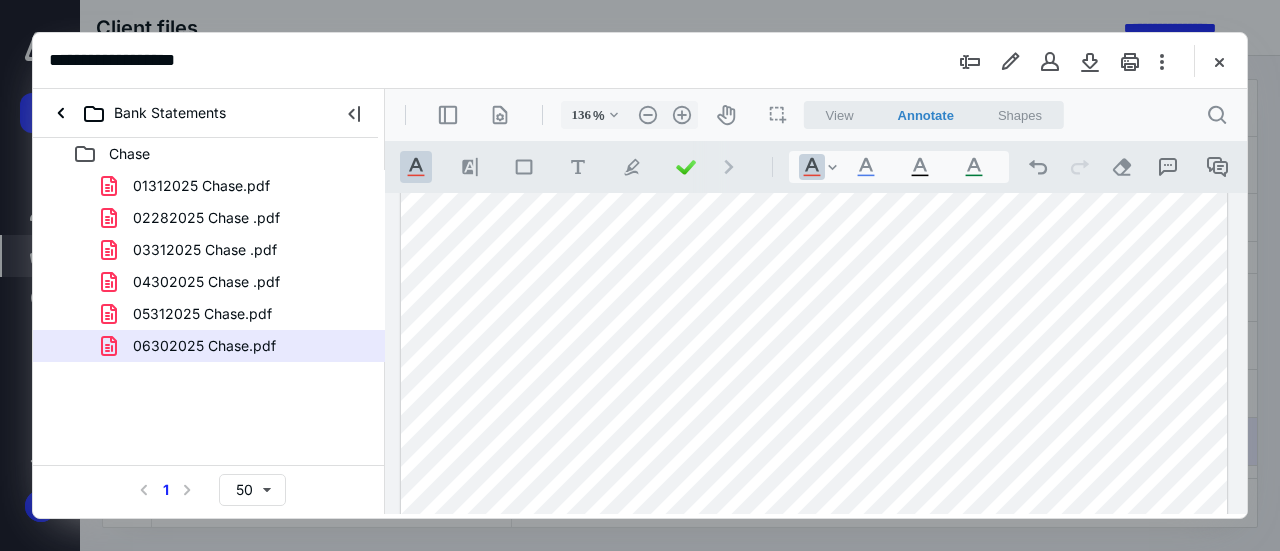 click at bounding box center (814, 59) 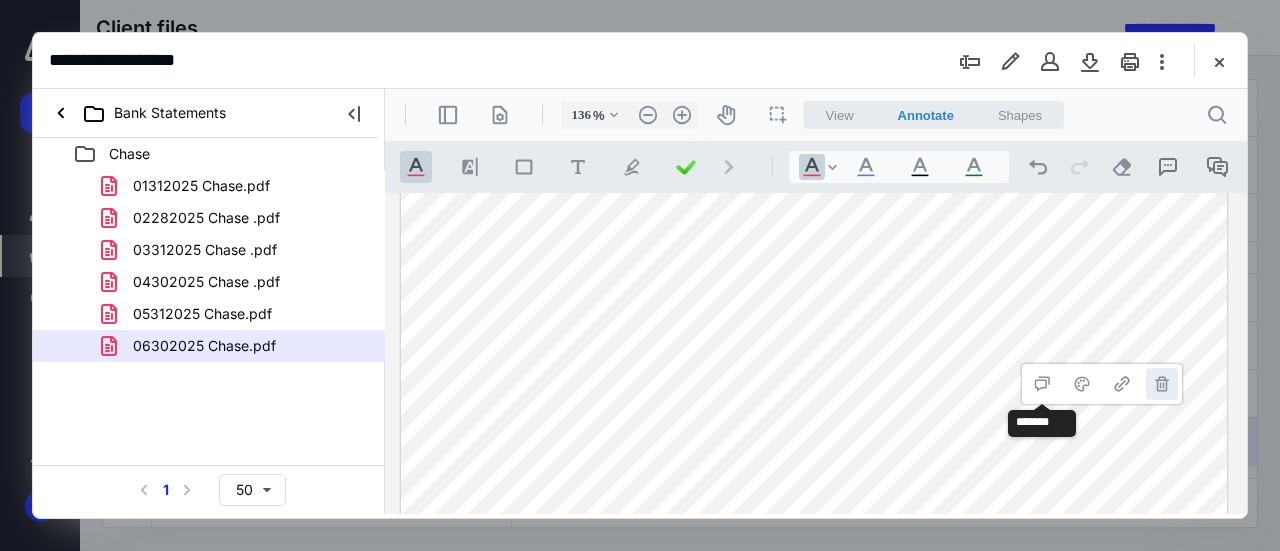 click on "**********" at bounding box center [1162, 384] 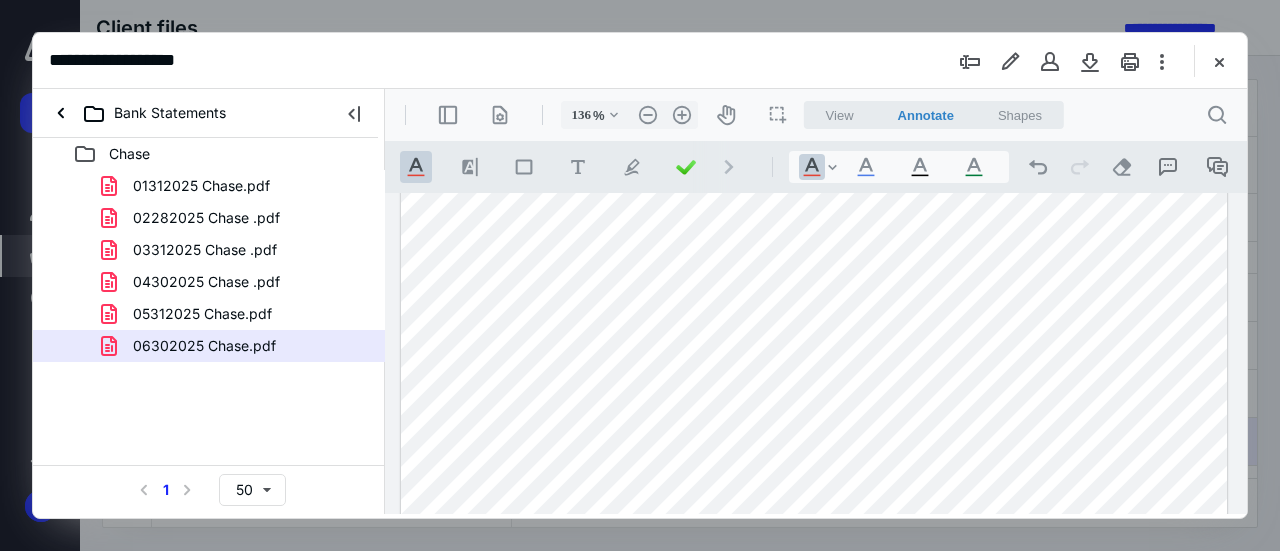 click at bounding box center (814, 59) 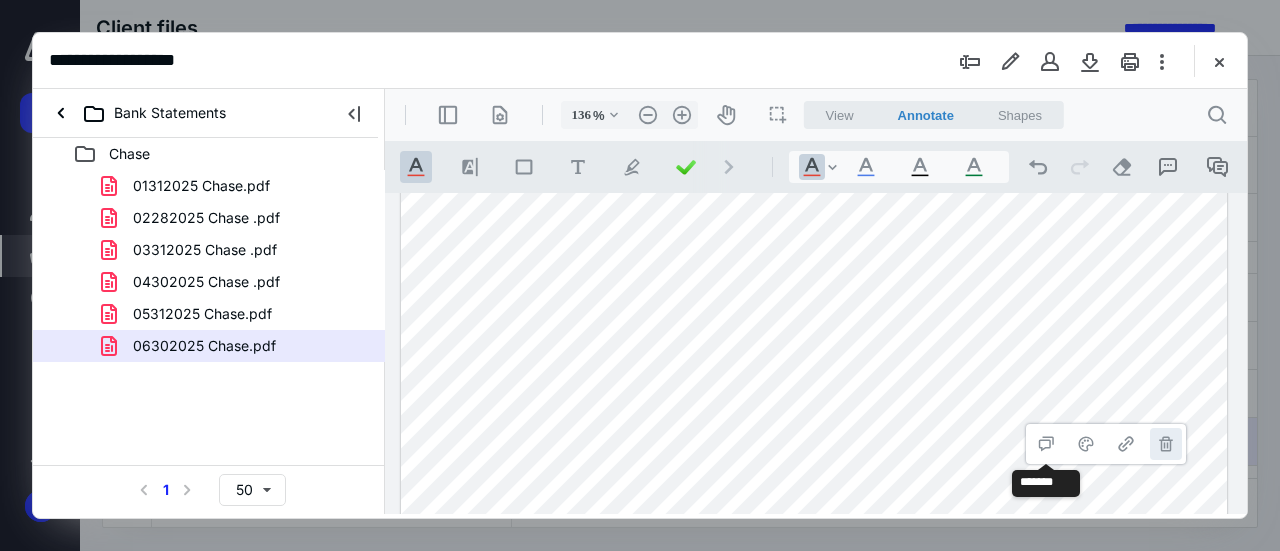 click on "**********" at bounding box center (1166, 444) 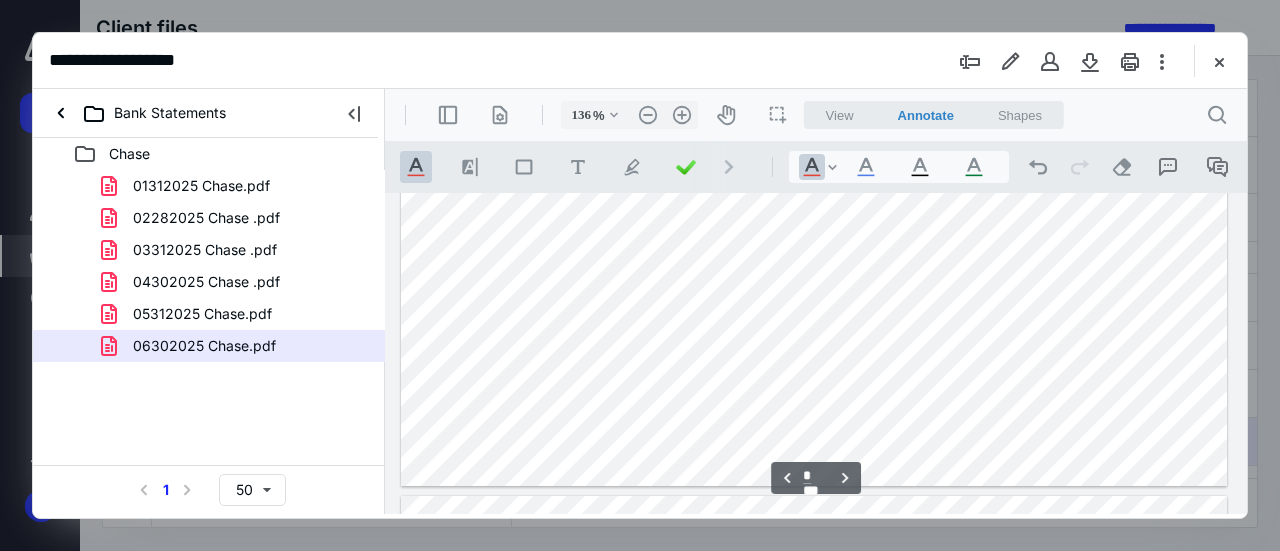 scroll, scrollTop: 7266, scrollLeft: 0, axis: vertical 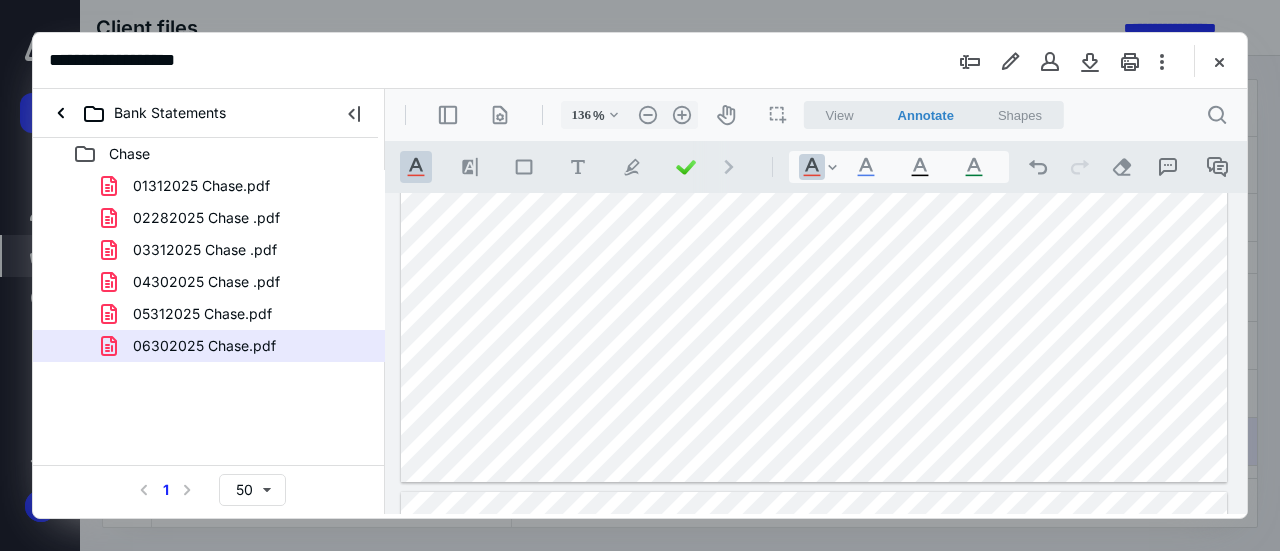 click at bounding box center (814, -53) 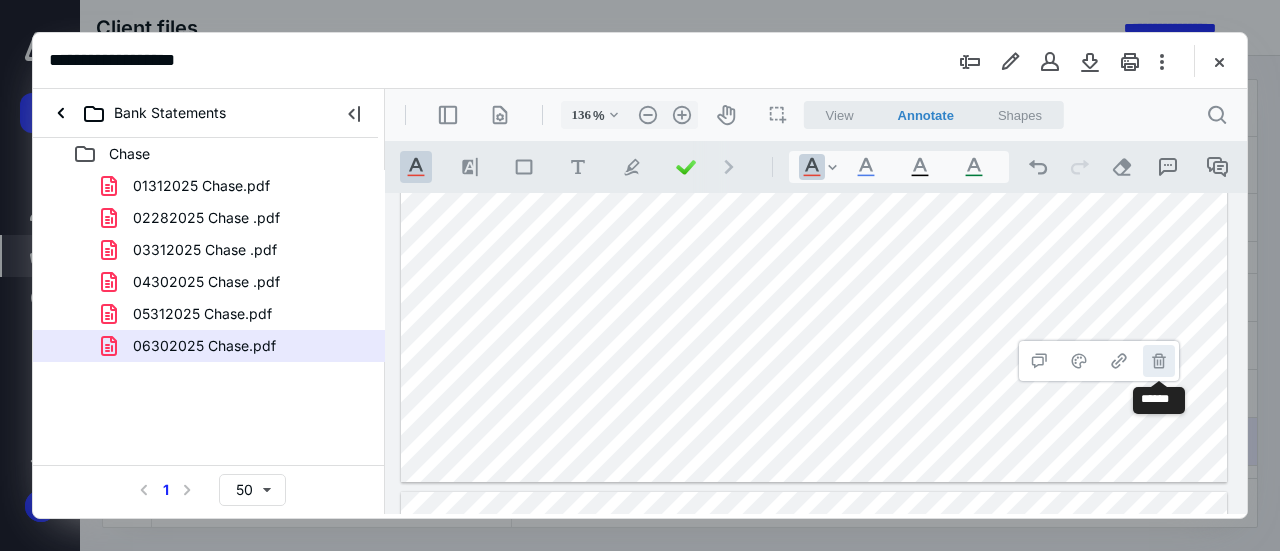 click on "**********" at bounding box center [1159, 361] 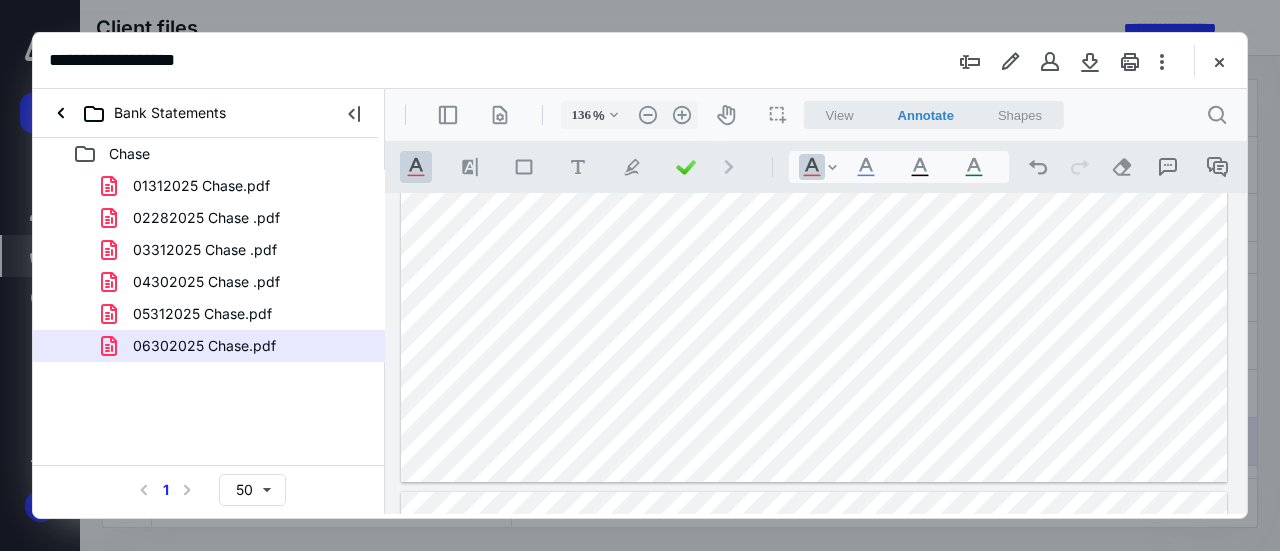 click at bounding box center [814, -53] 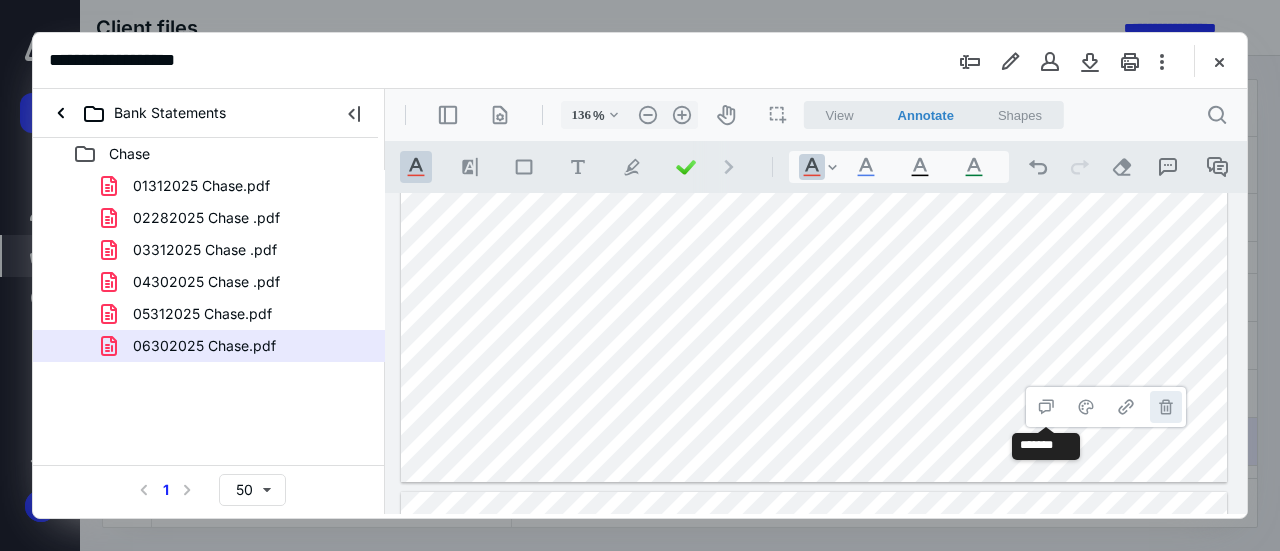 click on "**********" at bounding box center [1166, 407] 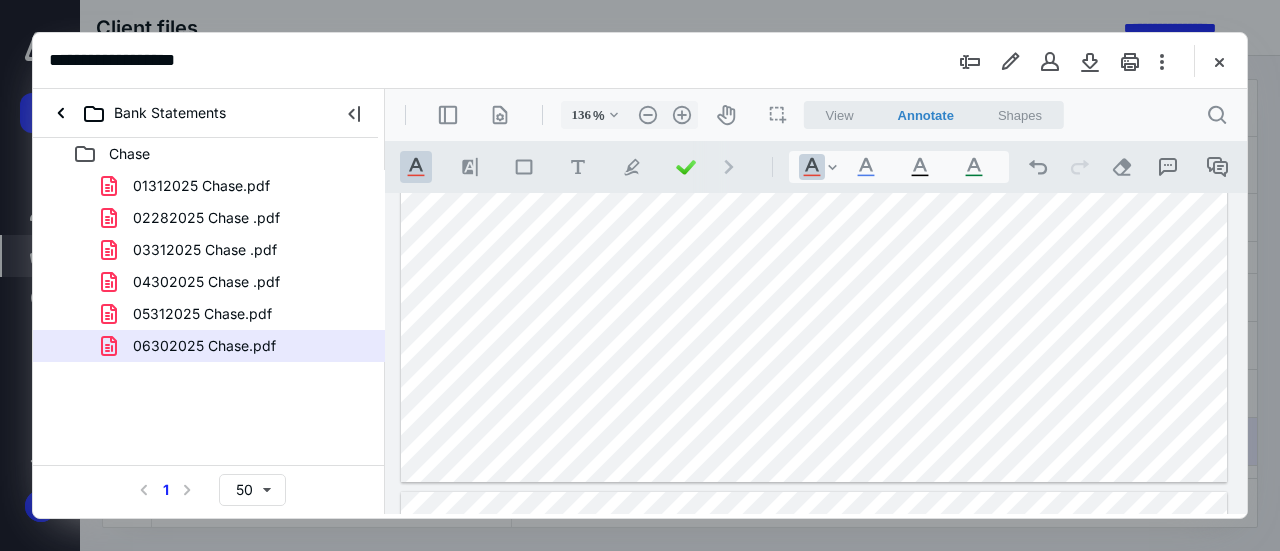 click at bounding box center (814, -53) 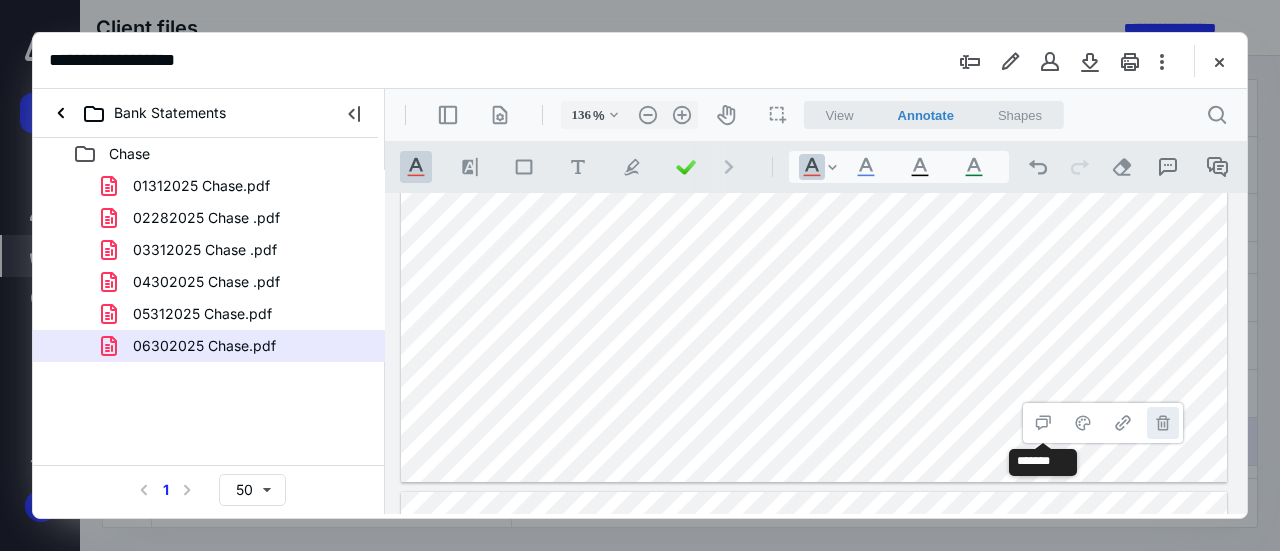 click on "**********" at bounding box center [1163, 423] 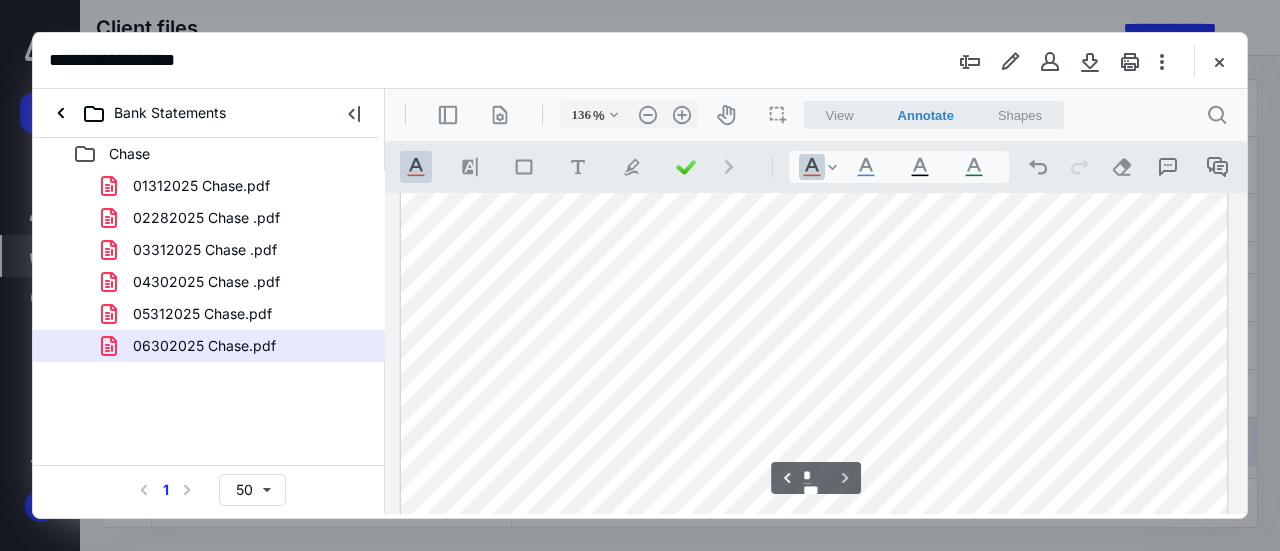 scroll, scrollTop: 7716, scrollLeft: 0, axis: vertical 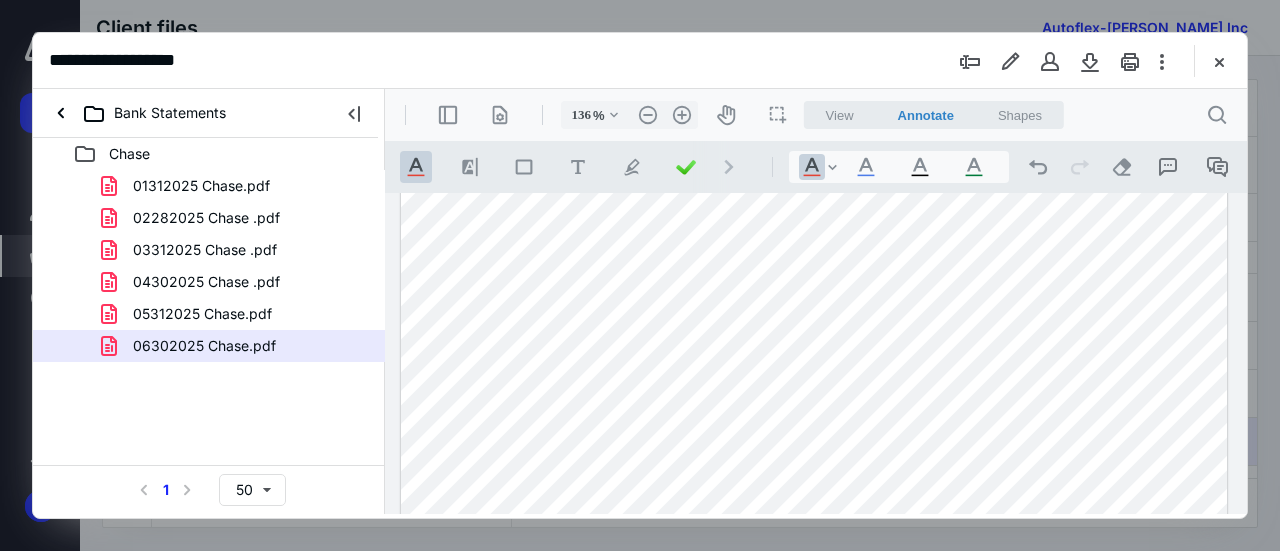 click at bounding box center [814, 577] 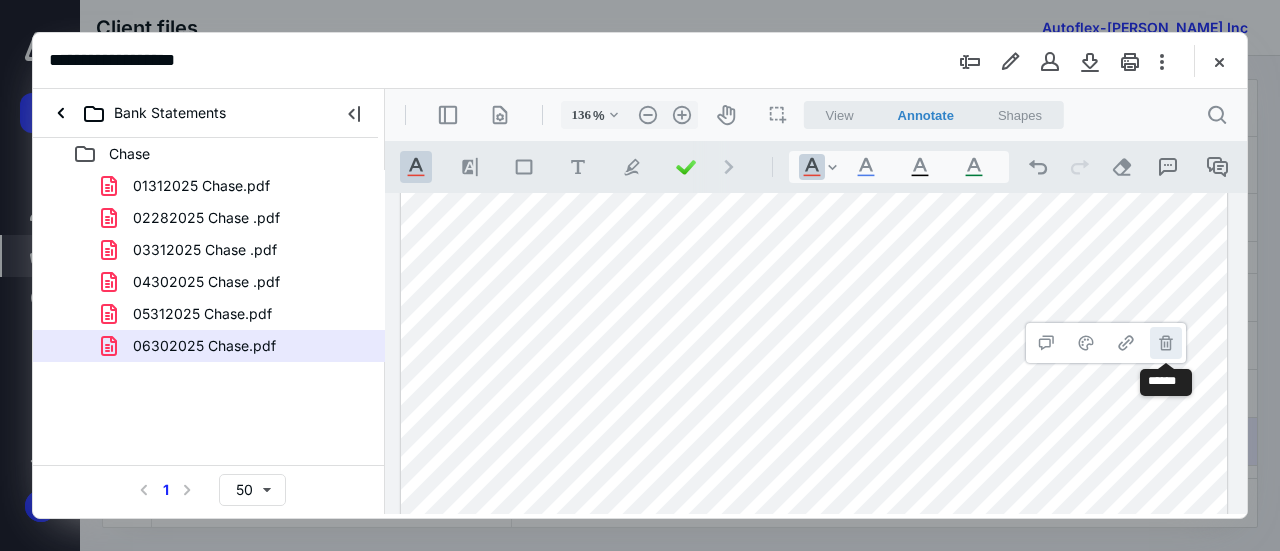 click on "**********" at bounding box center (1166, 343) 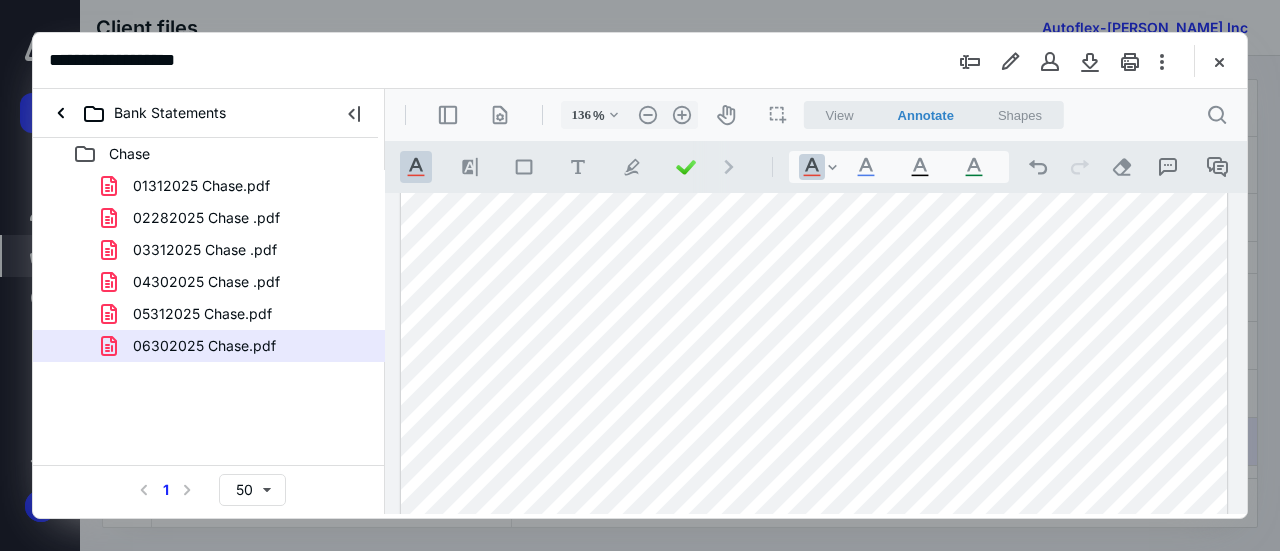click at bounding box center (814, 577) 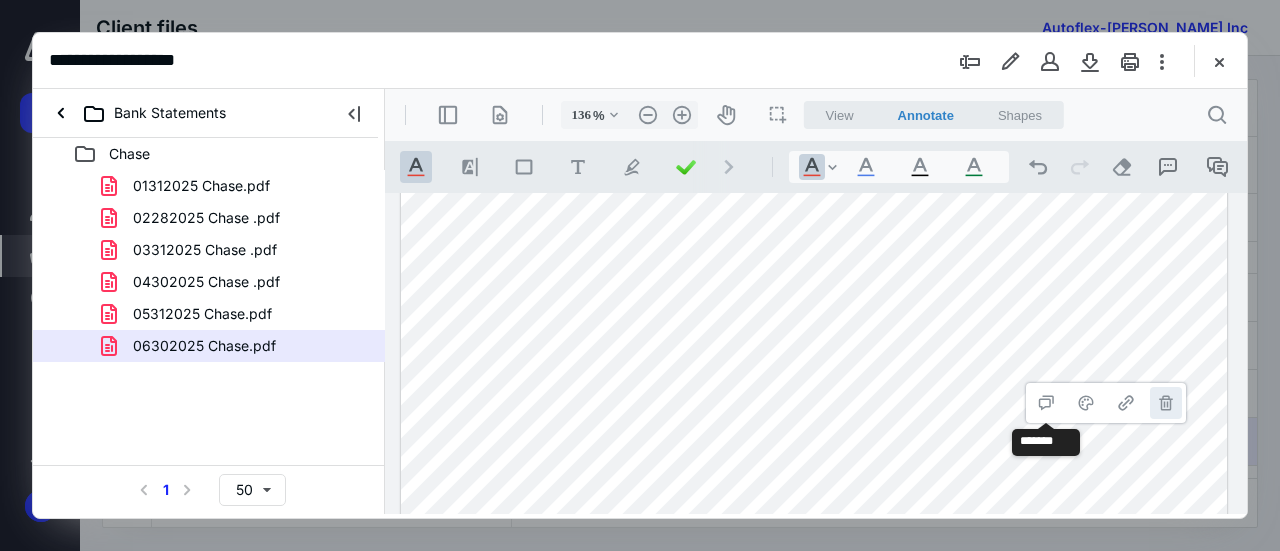 click on "**********" at bounding box center [1166, 403] 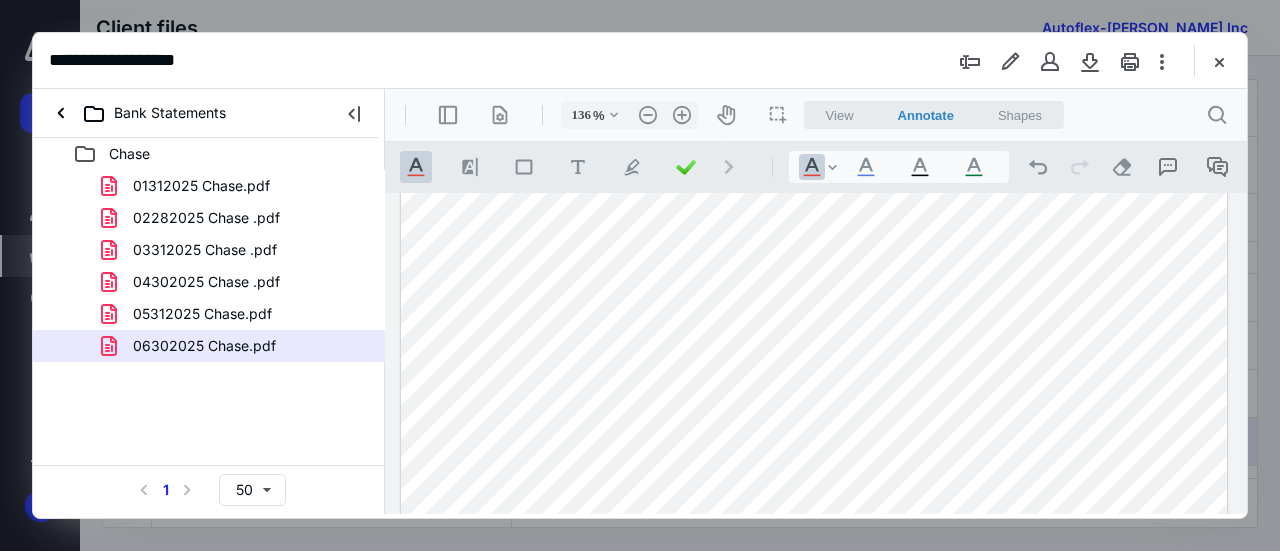 click at bounding box center [814, 577] 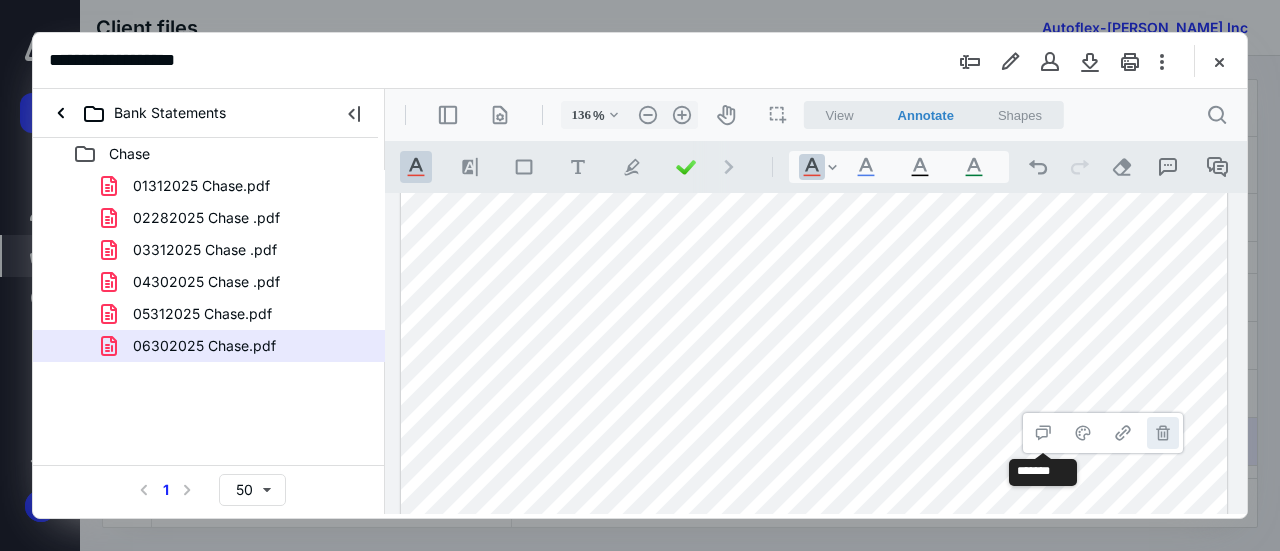 click on "**********" at bounding box center (1163, 433) 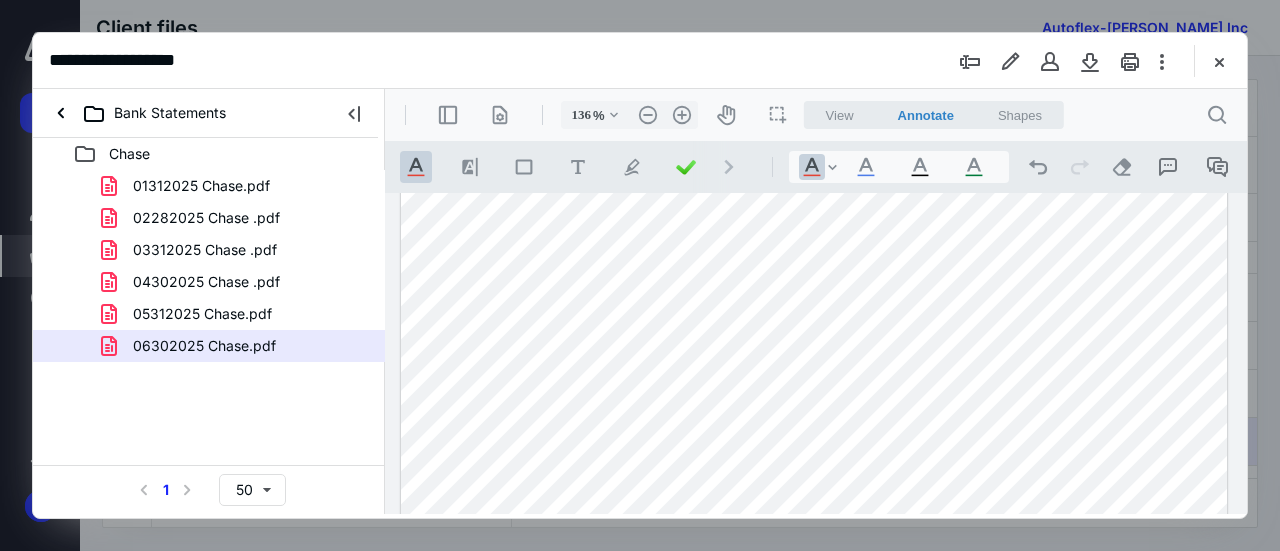 click at bounding box center (814, 577) 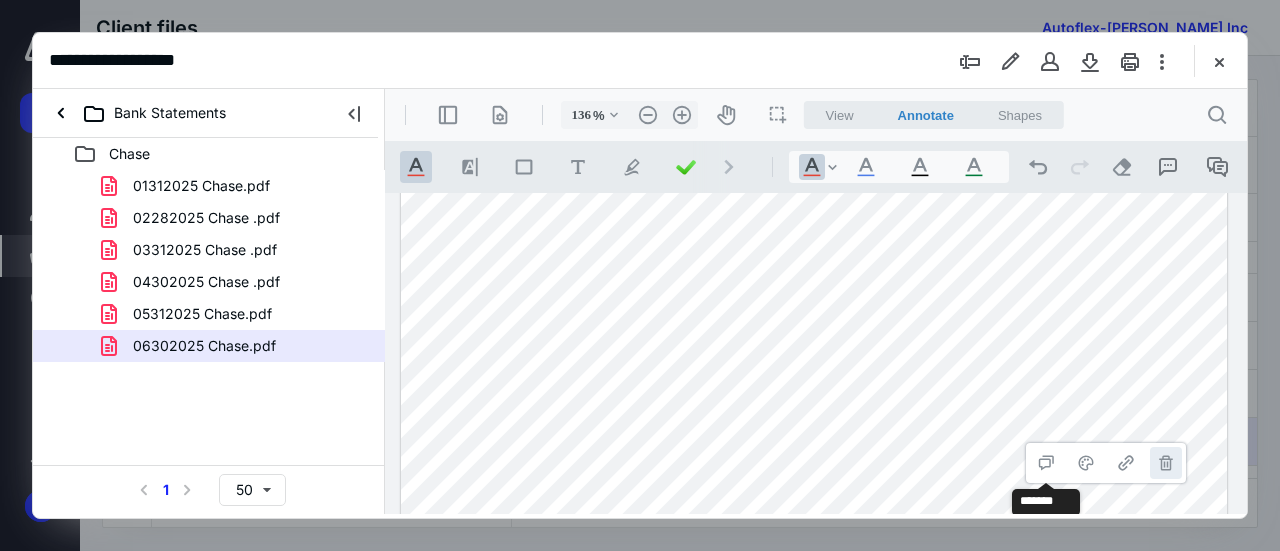 click on "**********" at bounding box center (1166, 463) 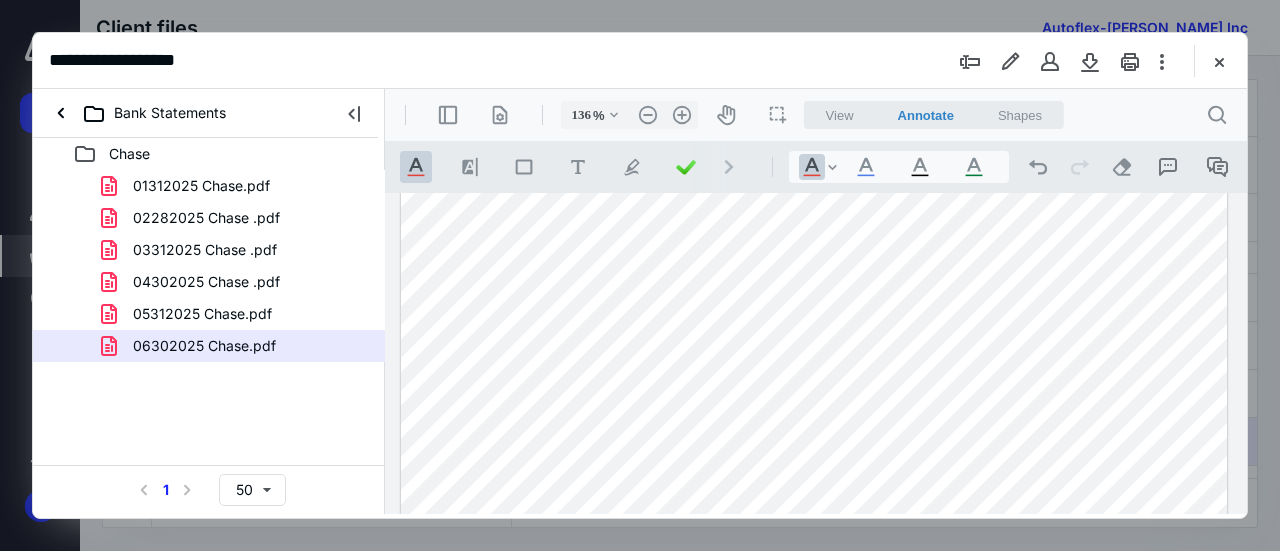 click at bounding box center [814, 577] 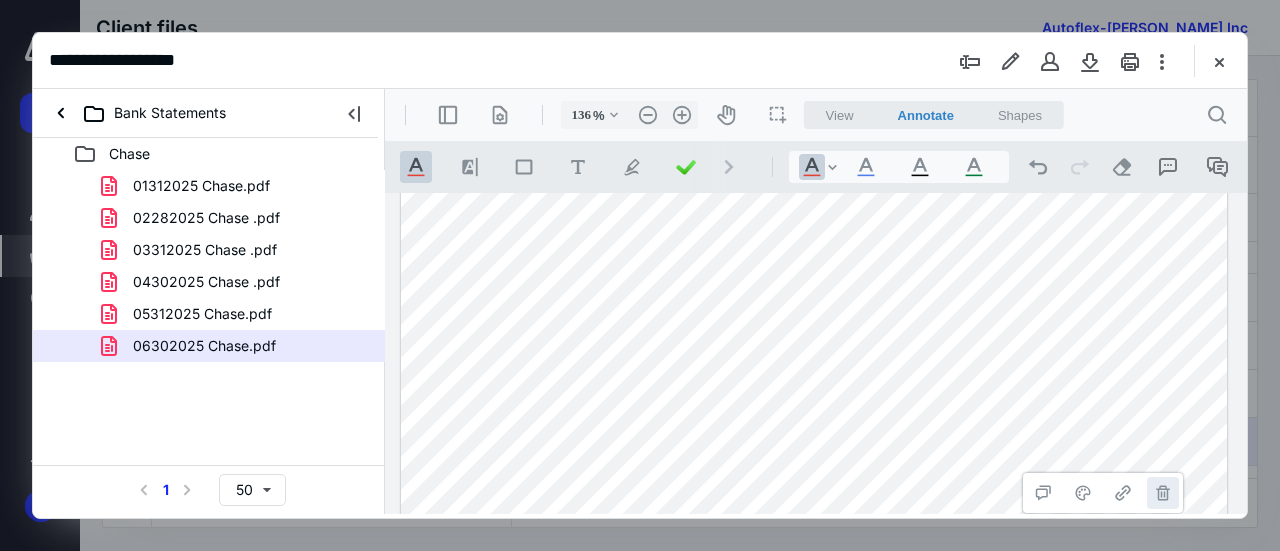 click on "**********" at bounding box center (1163, 493) 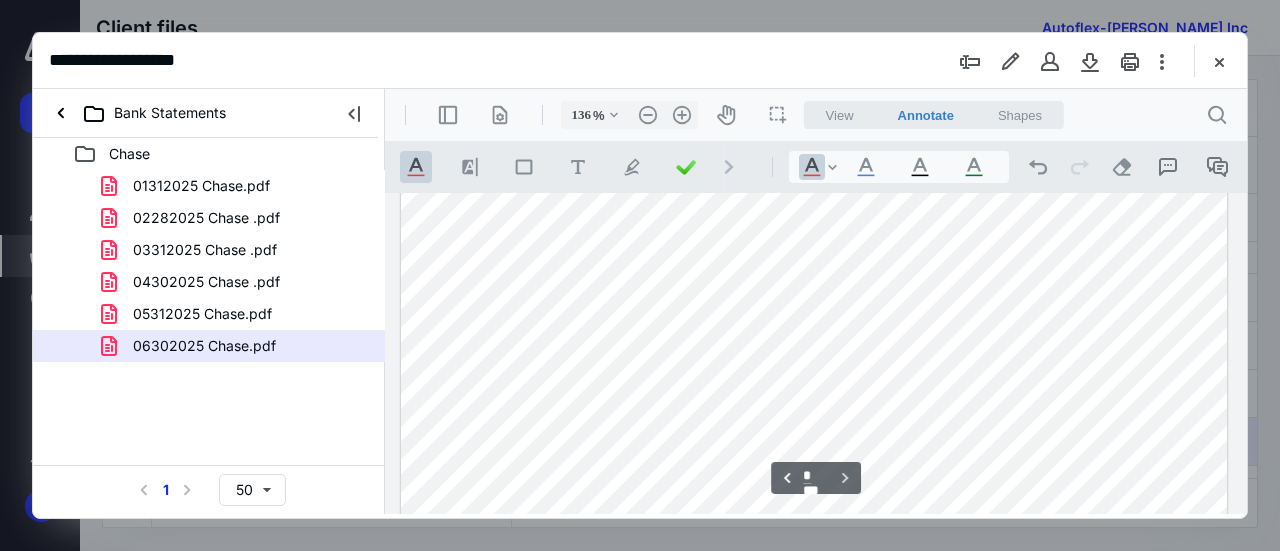 scroll, scrollTop: 7981, scrollLeft: 0, axis: vertical 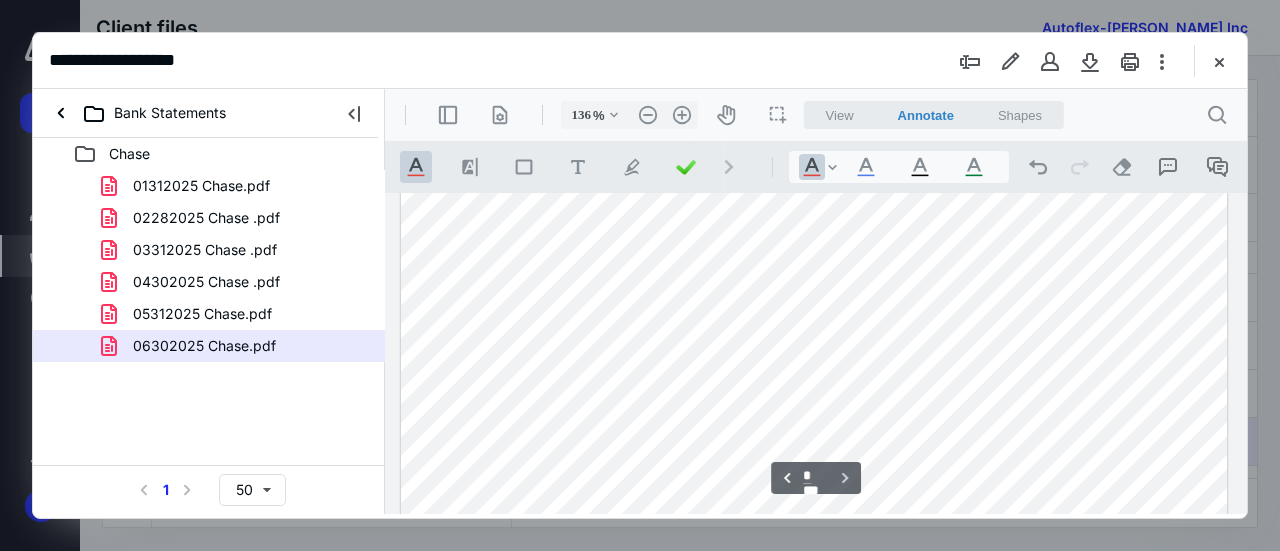 click at bounding box center (814, 312) 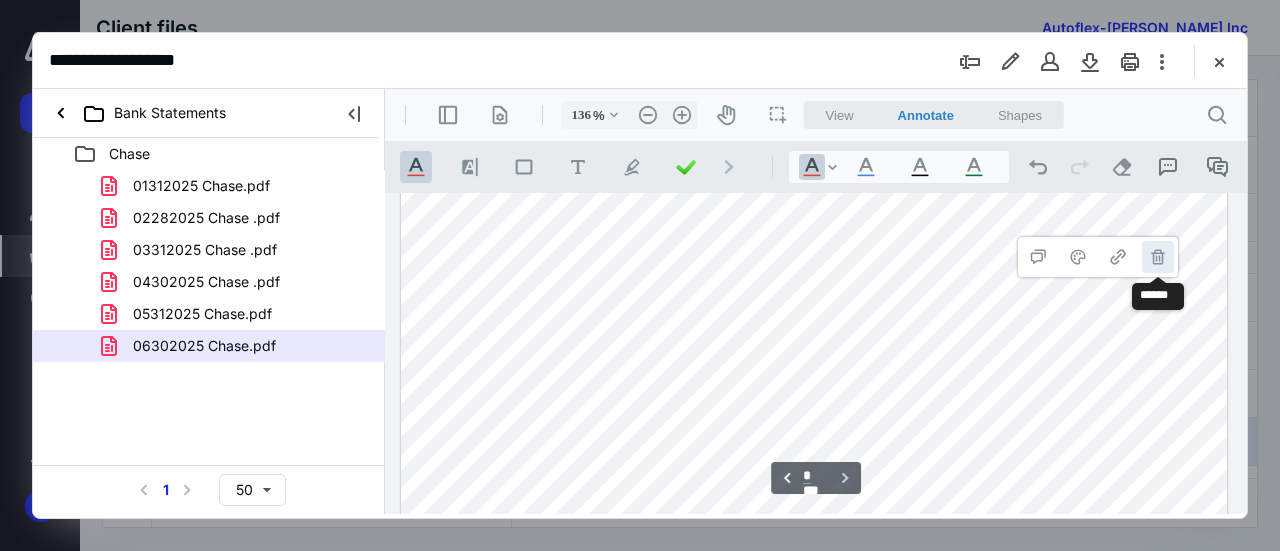 click on "**********" at bounding box center (1158, 257) 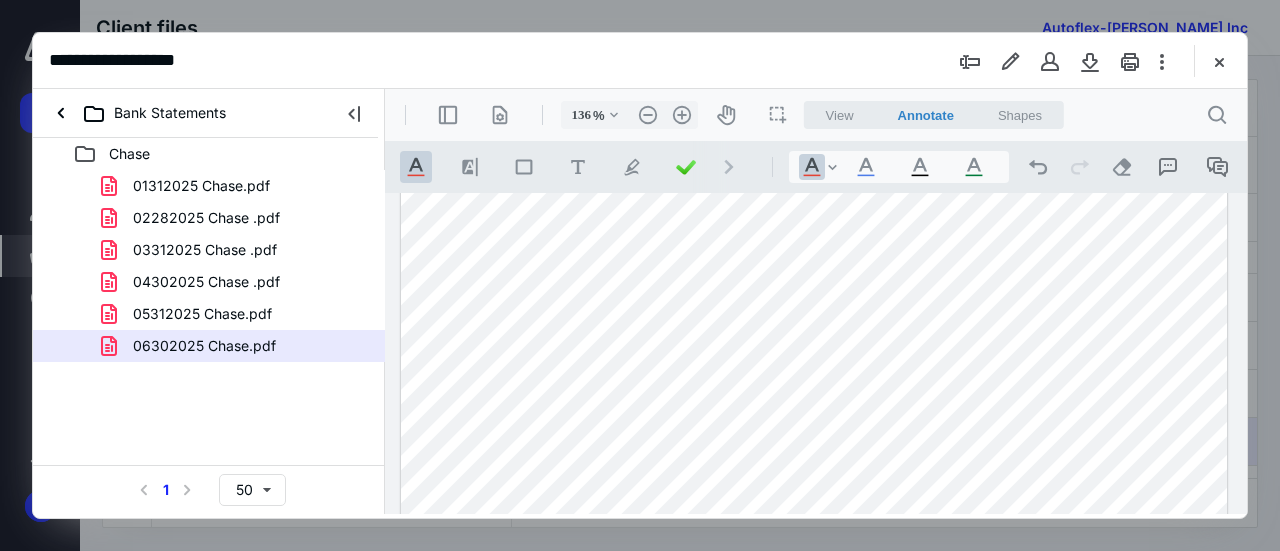 click at bounding box center (814, 312) 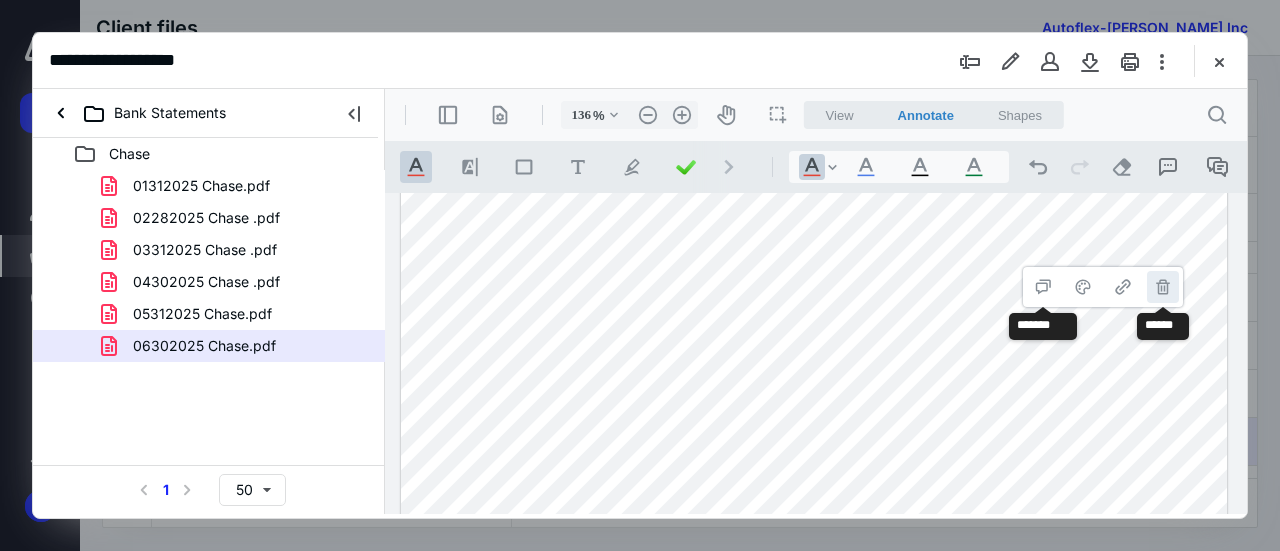 click on "**********" at bounding box center [1163, 287] 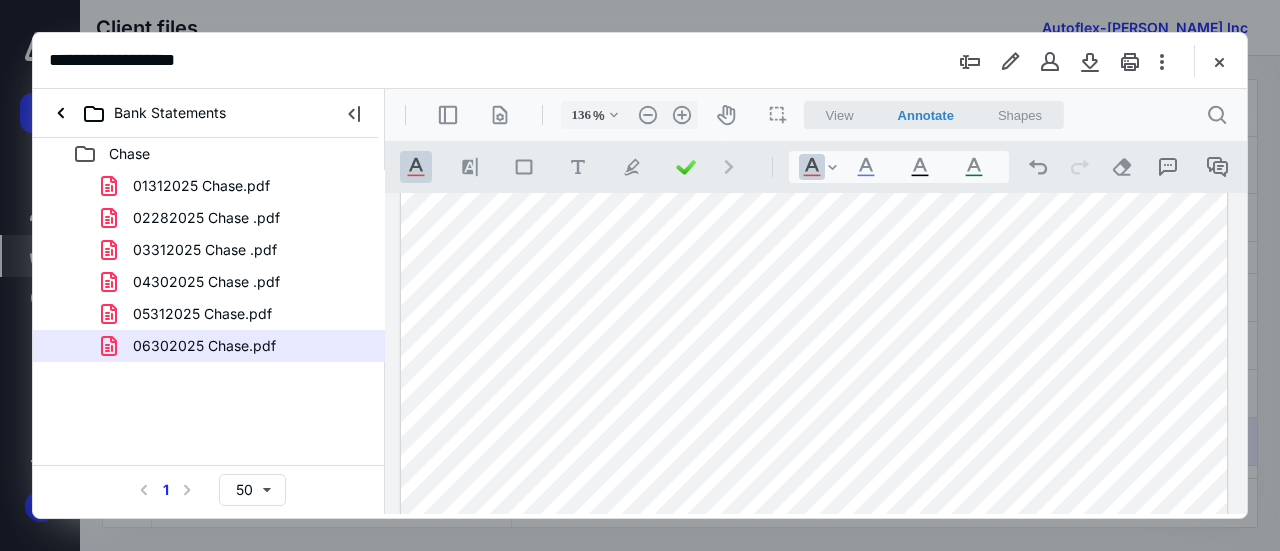 click at bounding box center (814, 312) 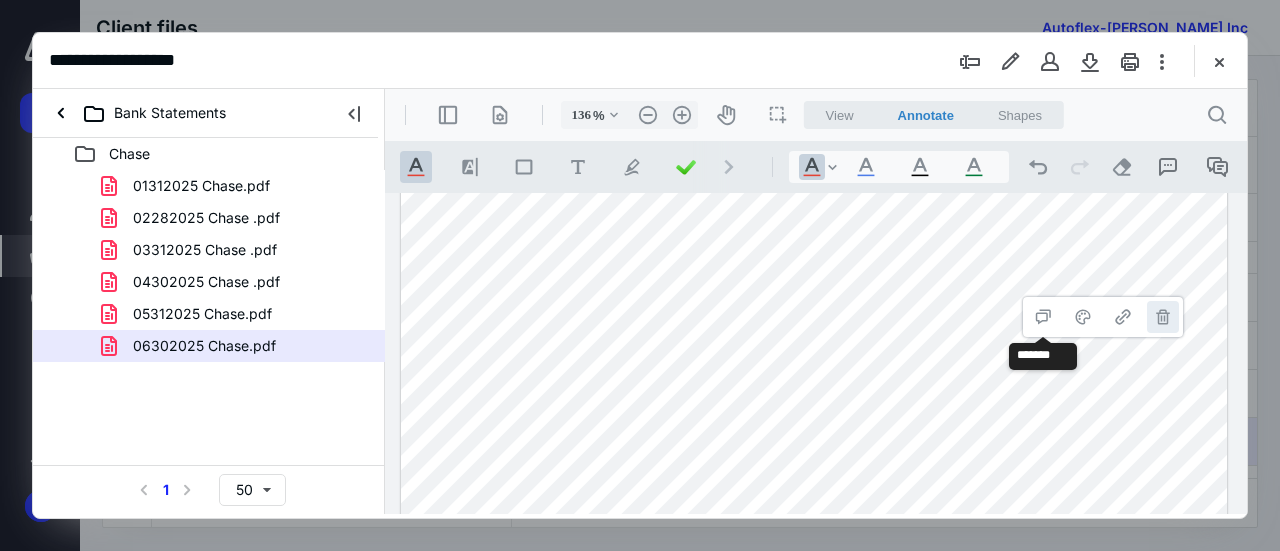 click on "**********" at bounding box center [1163, 317] 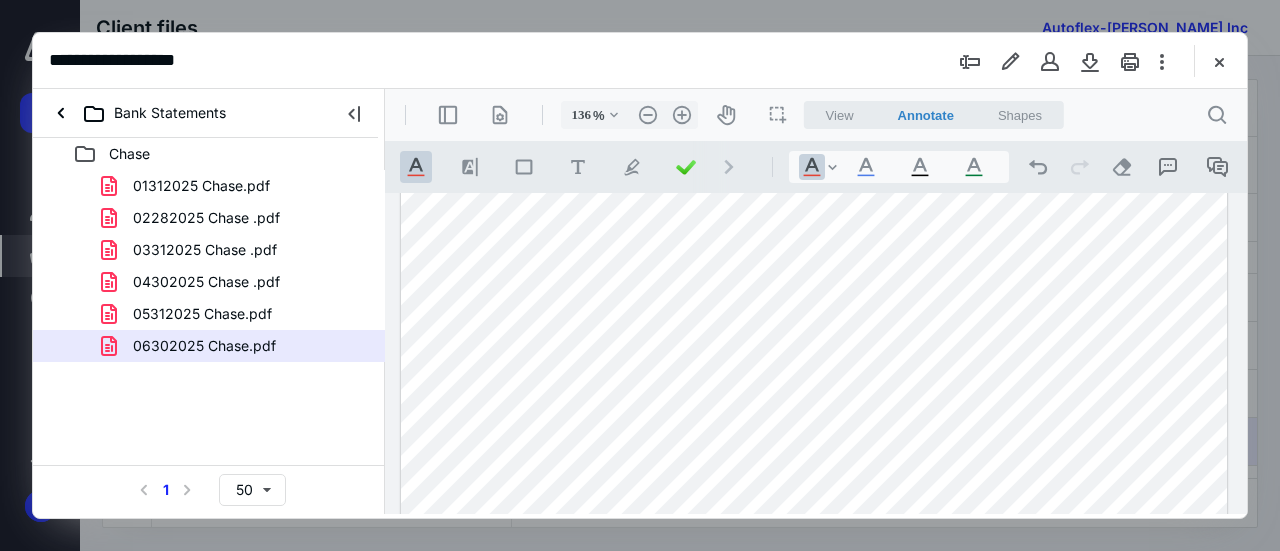 click at bounding box center (814, 312) 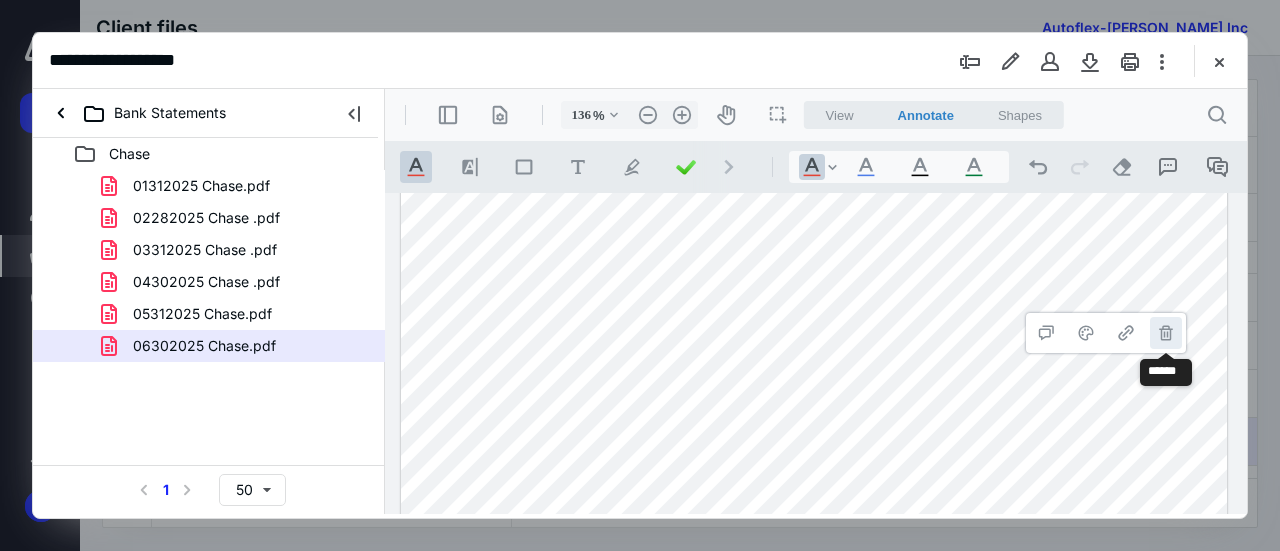 click on "**********" at bounding box center (1166, 333) 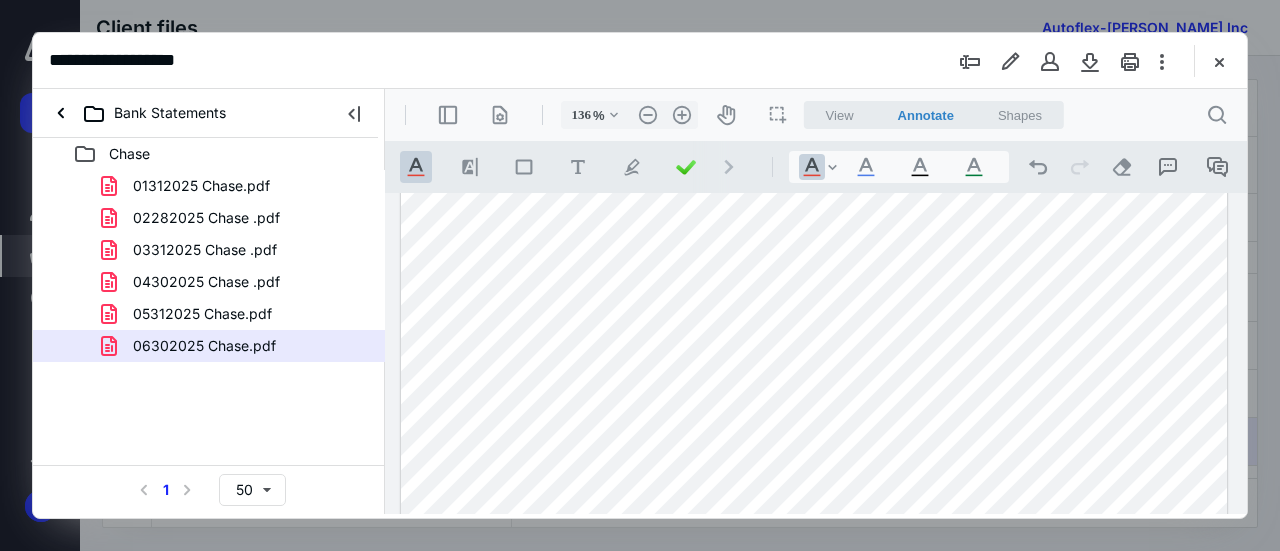 click at bounding box center (814, 312) 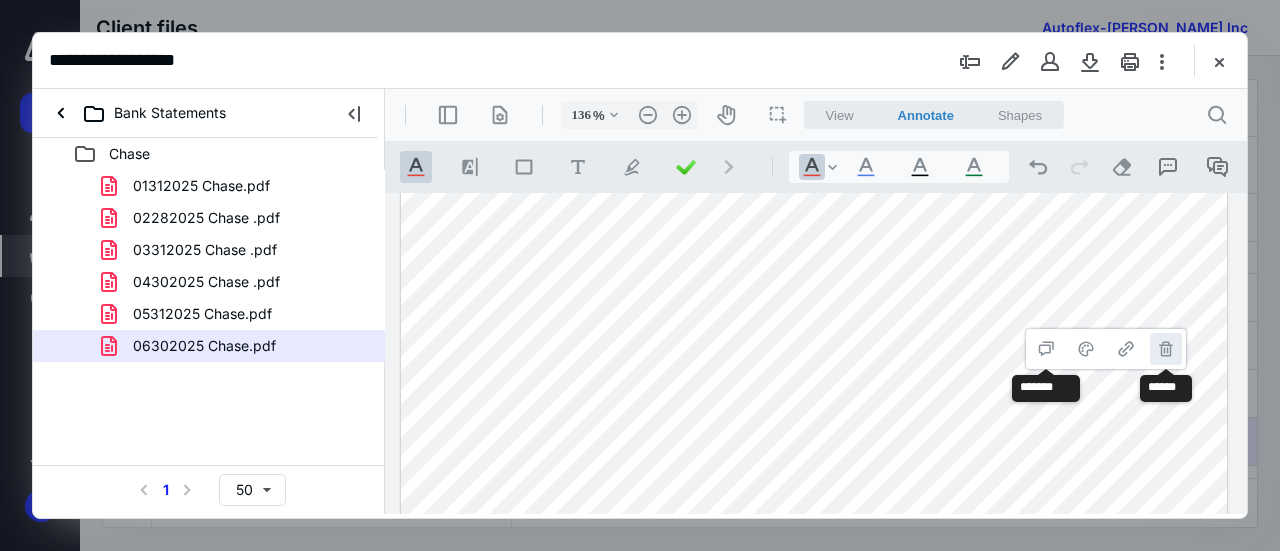 click on "**********" at bounding box center (1166, 349) 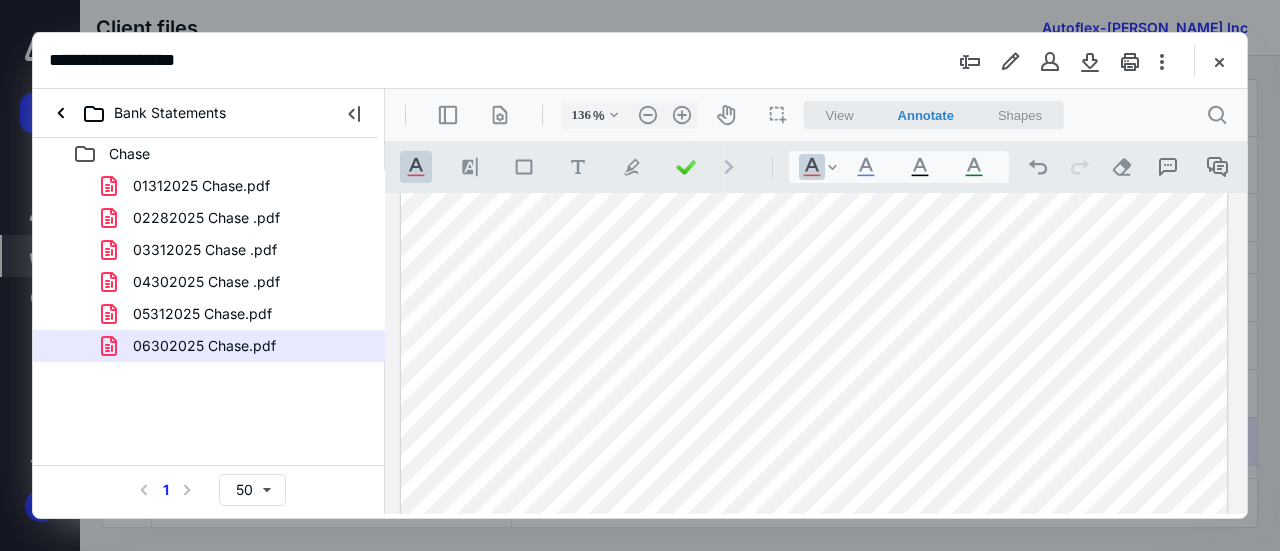 click at bounding box center [814, 312] 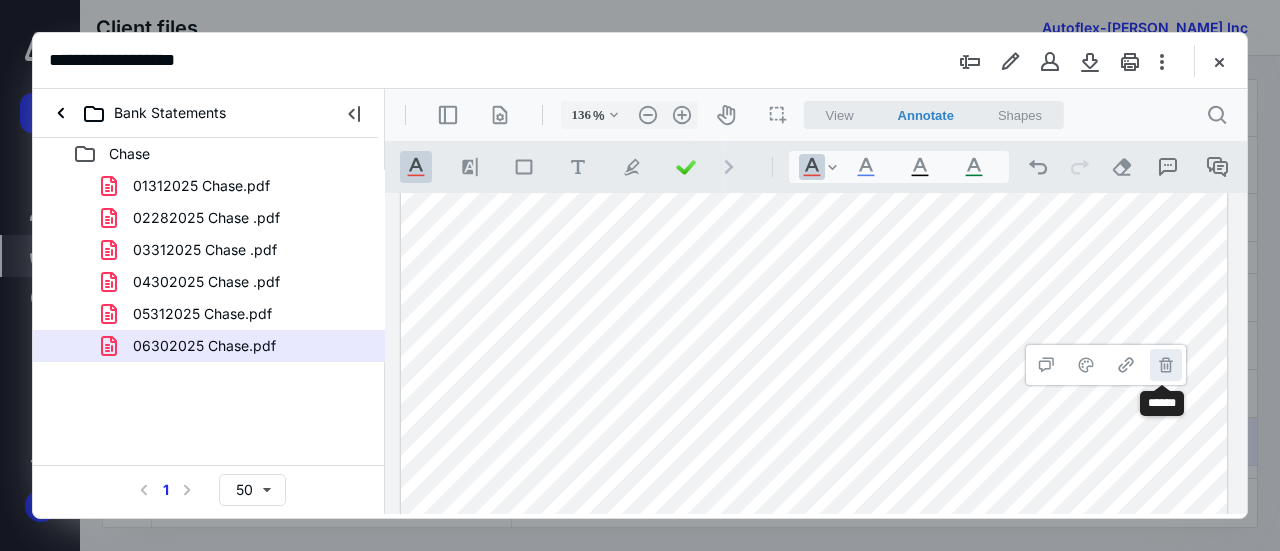 click on "**********" at bounding box center (1166, 365) 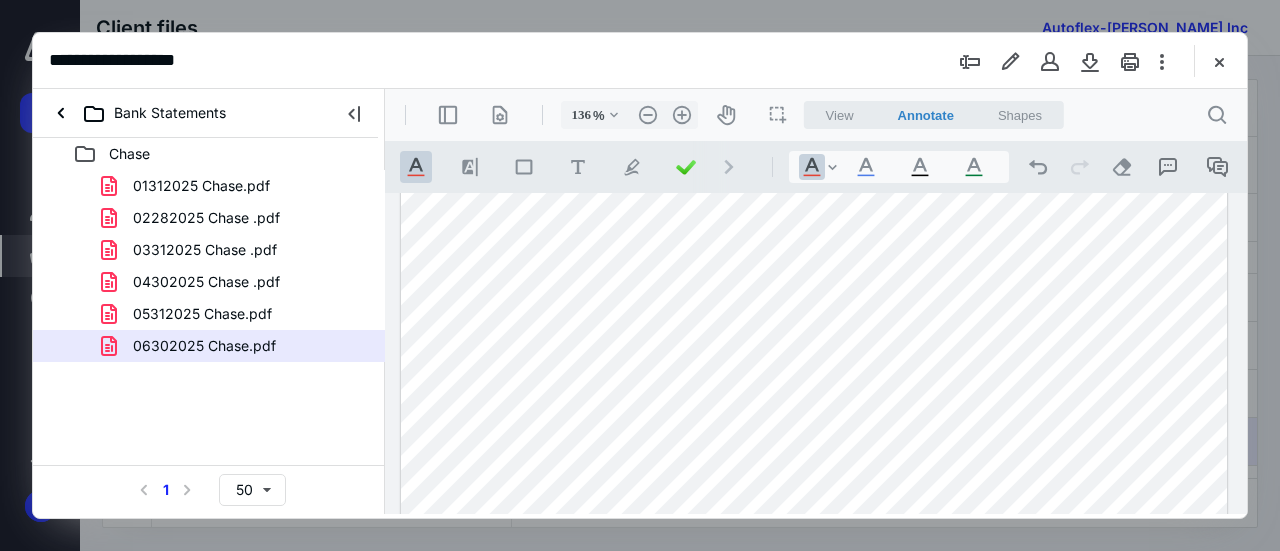click at bounding box center (814, 312) 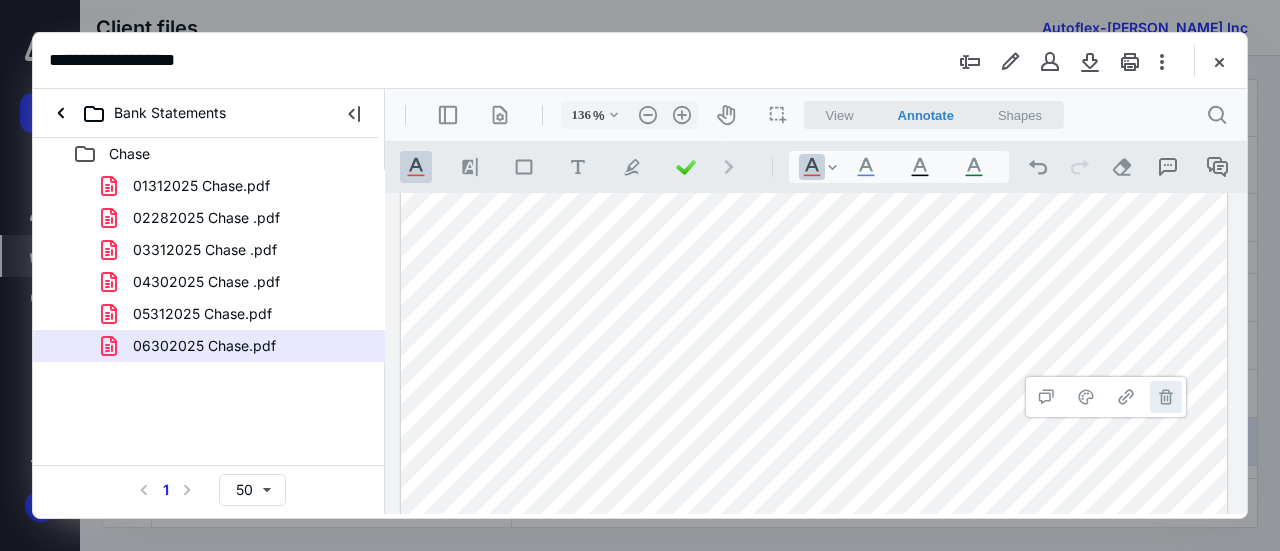 click on "**********" at bounding box center (1166, 397) 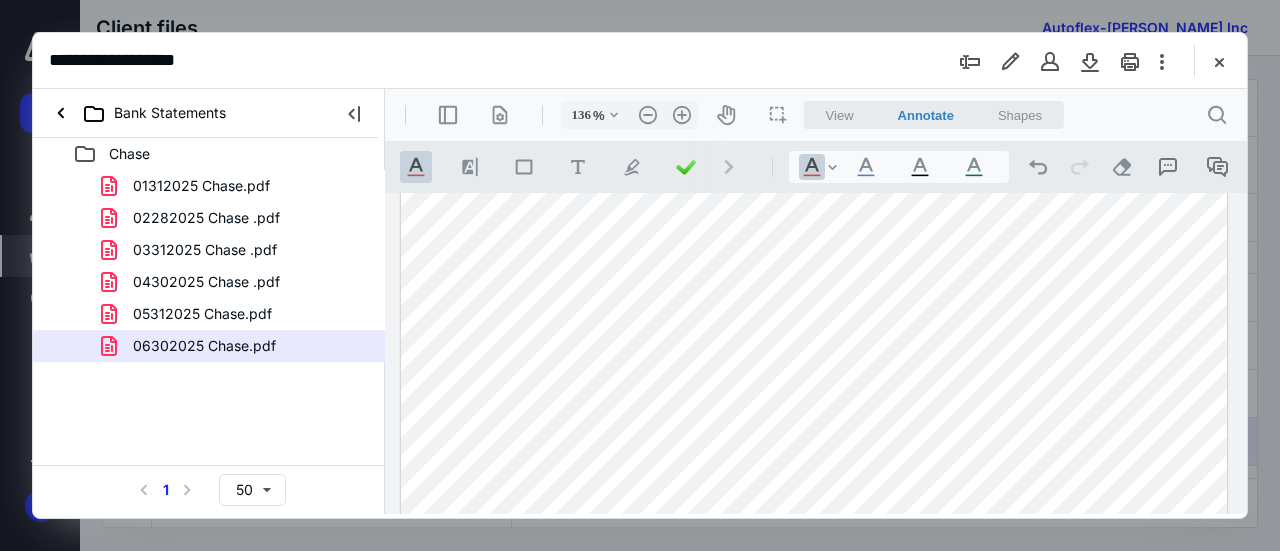 click at bounding box center (814, 312) 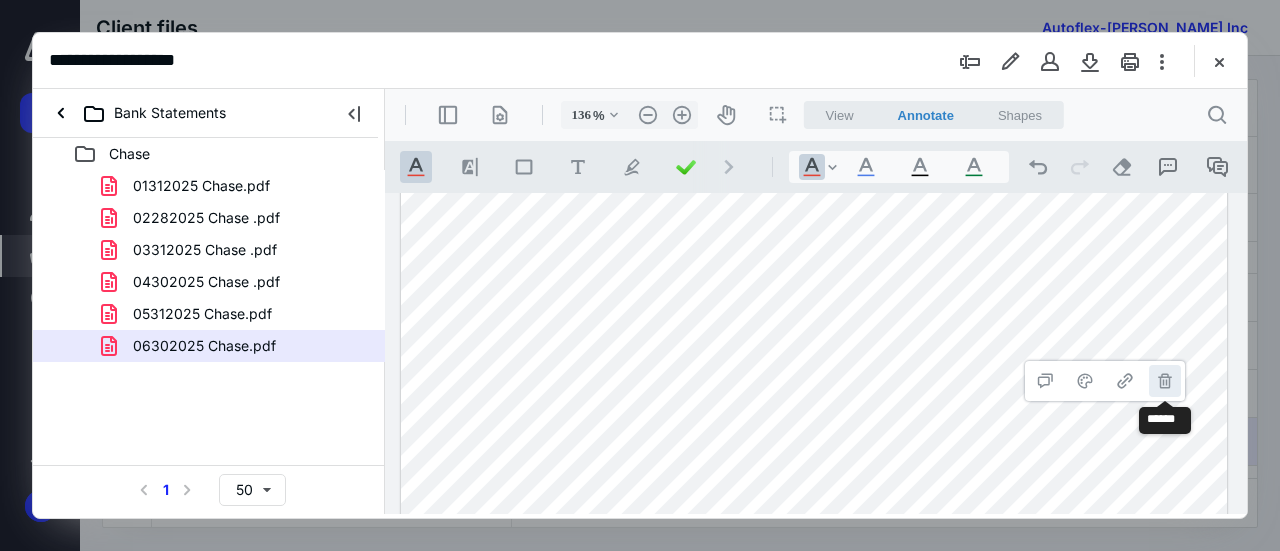 click on "**********" at bounding box center [1165, 381] 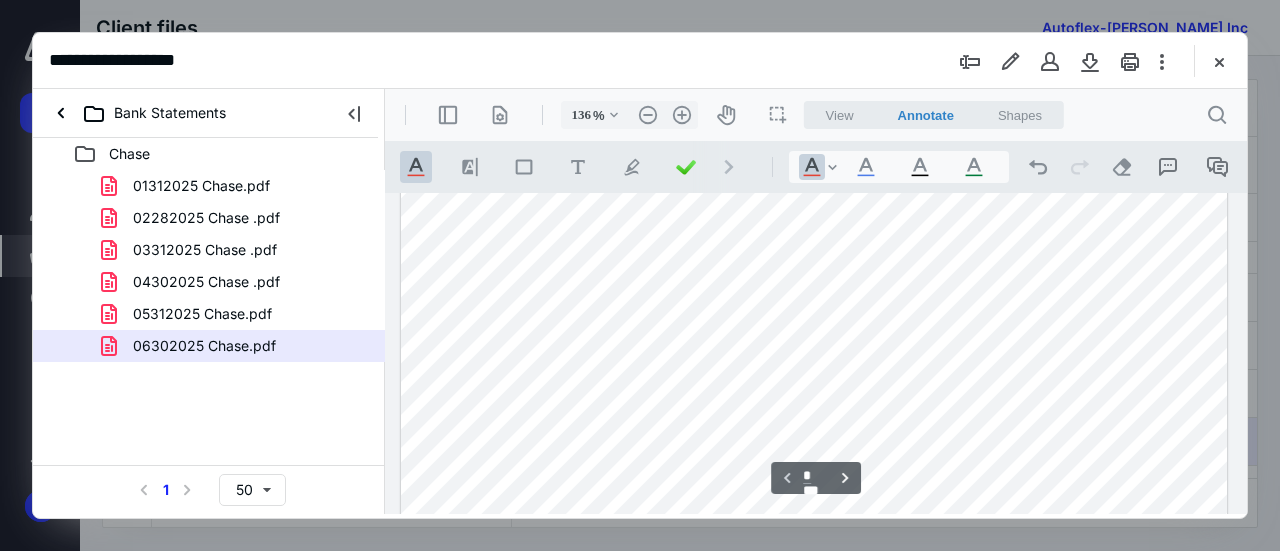 scroll, scrollTop: 593, scrollLeft: 0, axis: vertical 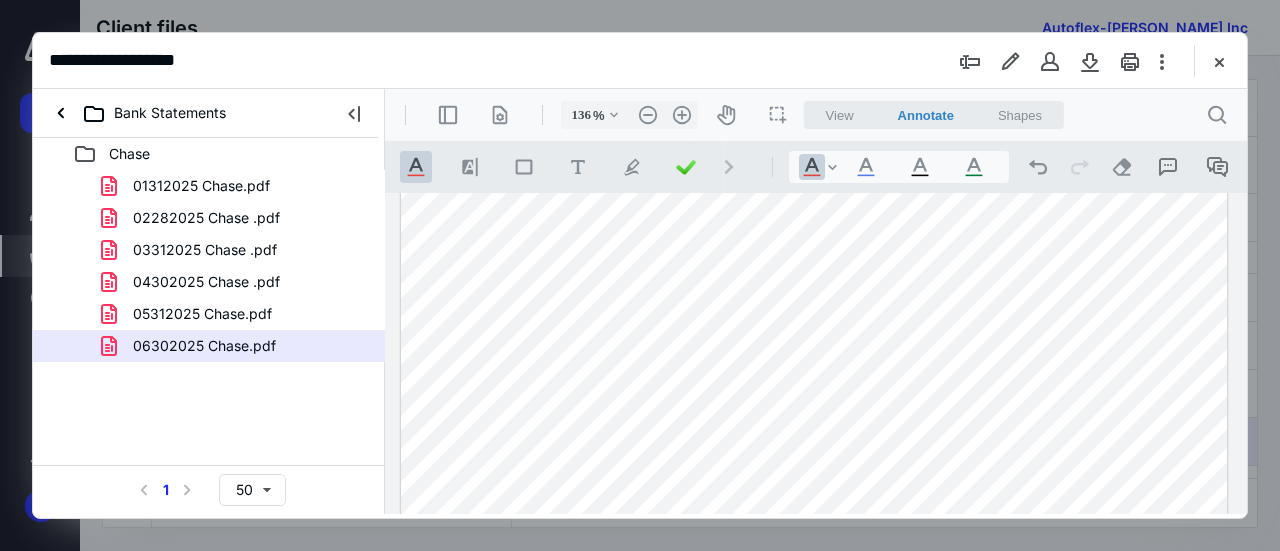 click at bounding box center (814, 140) 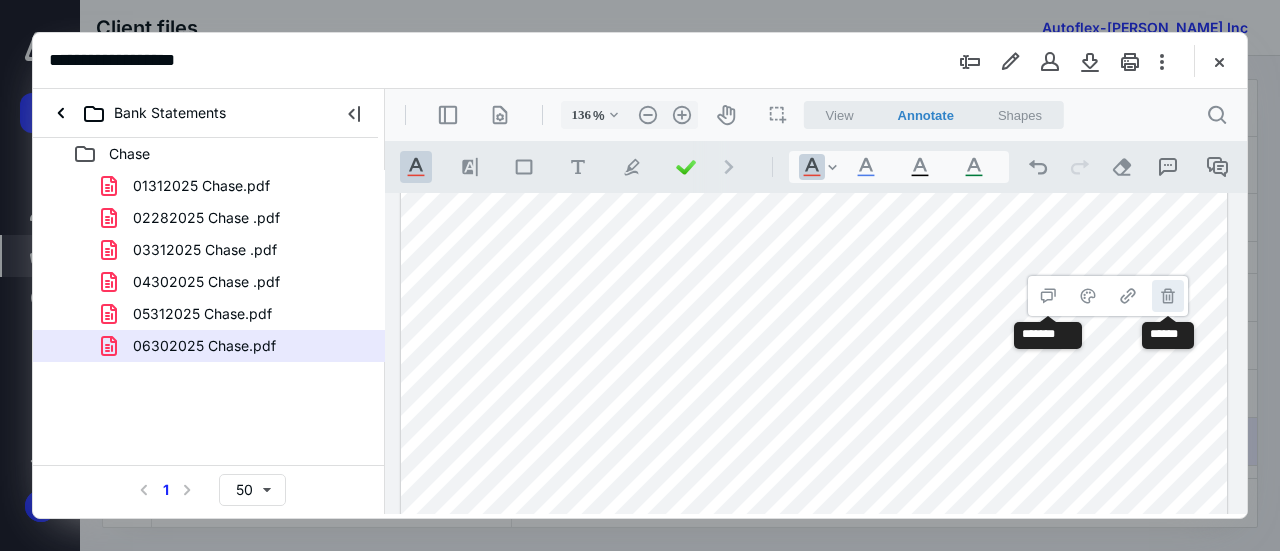 click on "**********" at bounding box center [1168, 296] 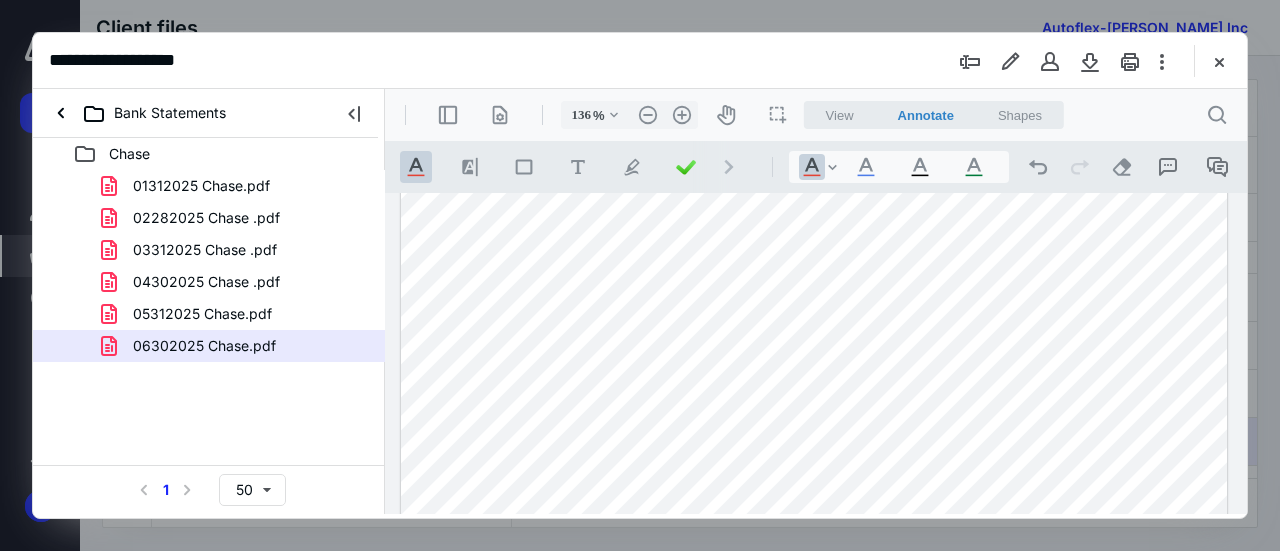 click at bounding box center [814, 140] 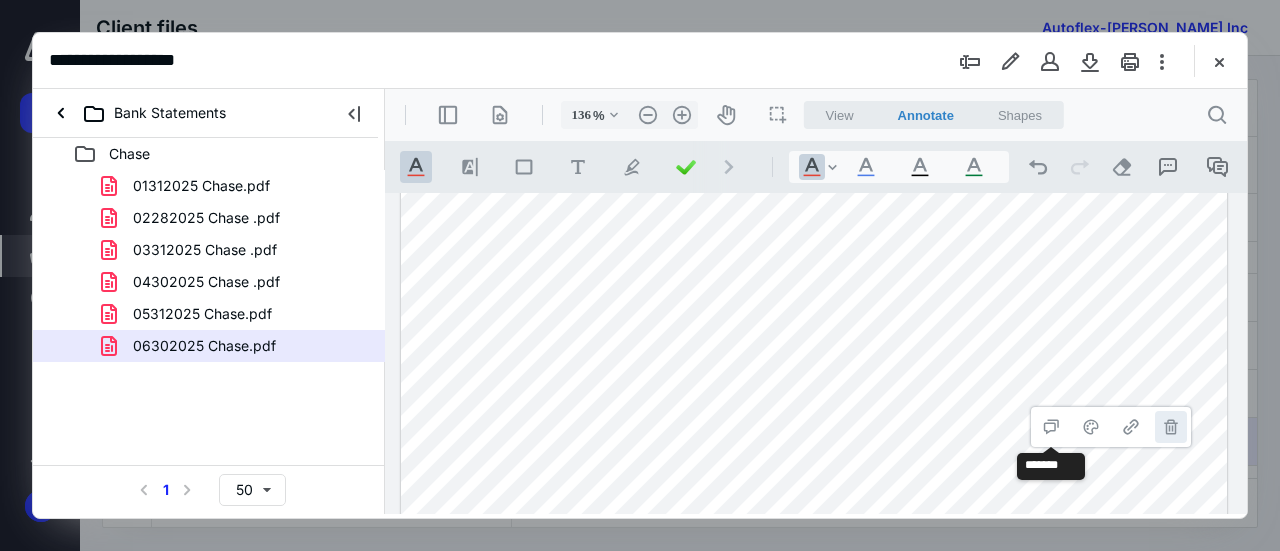 click on "**********" at bounding box center [1171, 427] 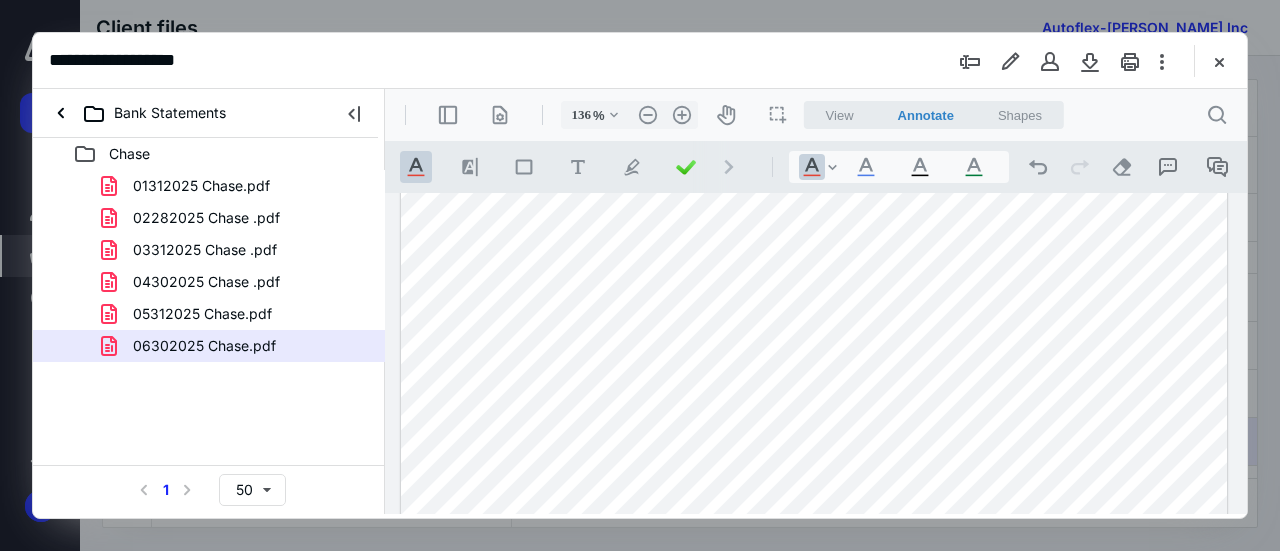 click at bounding box center (814, 140) 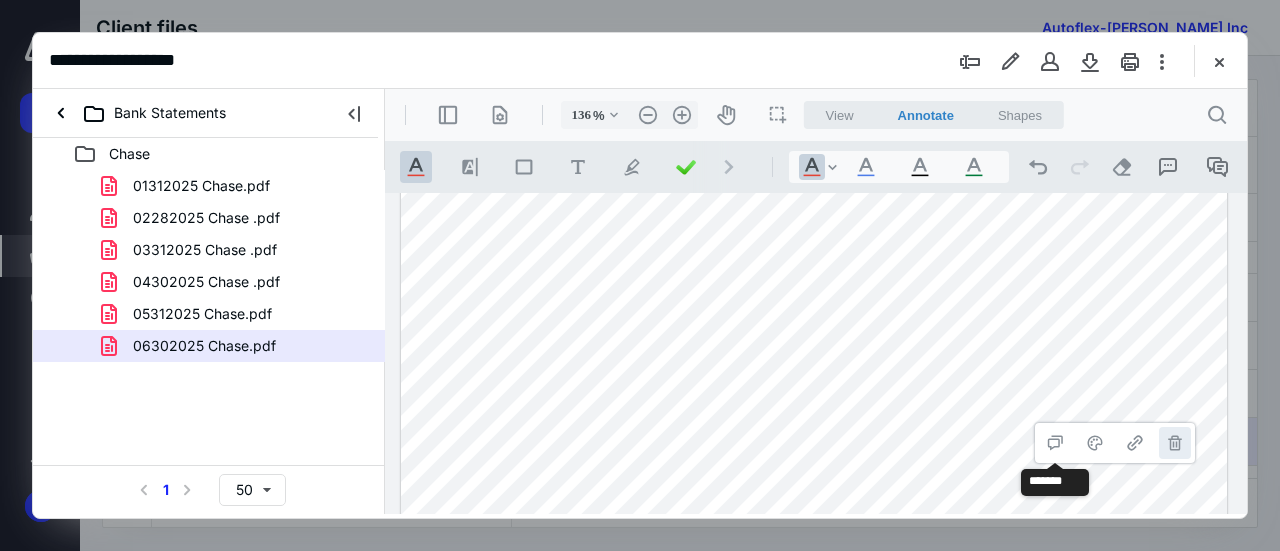 click on "**********" at bounding box center (1175, 443) 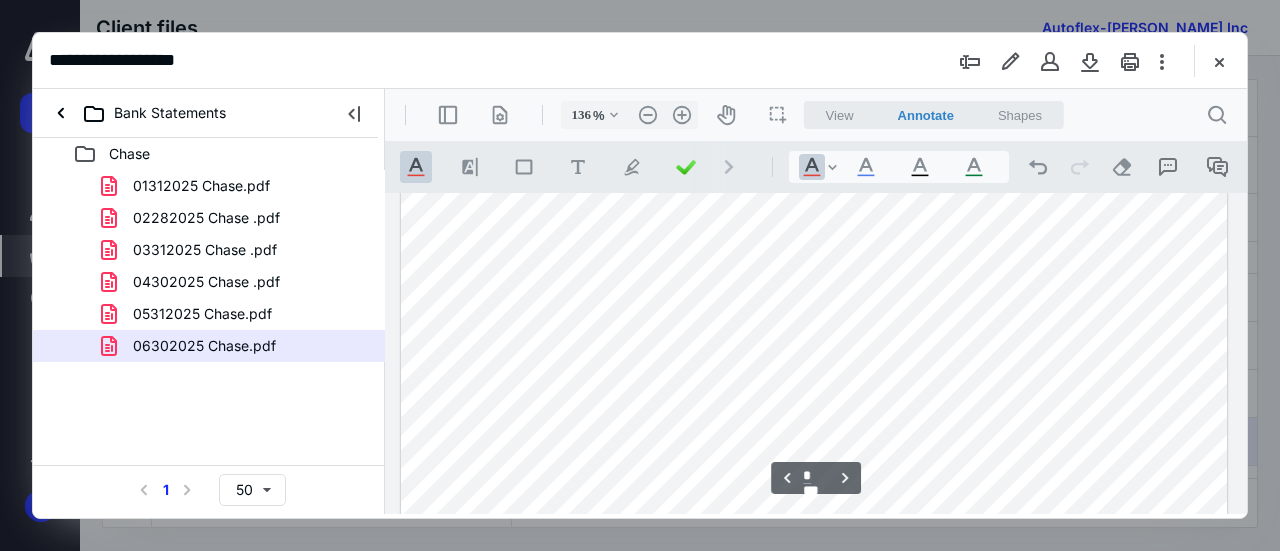 scroll, scrollTop: 4869, scrollLeft: 0, axis: vertical 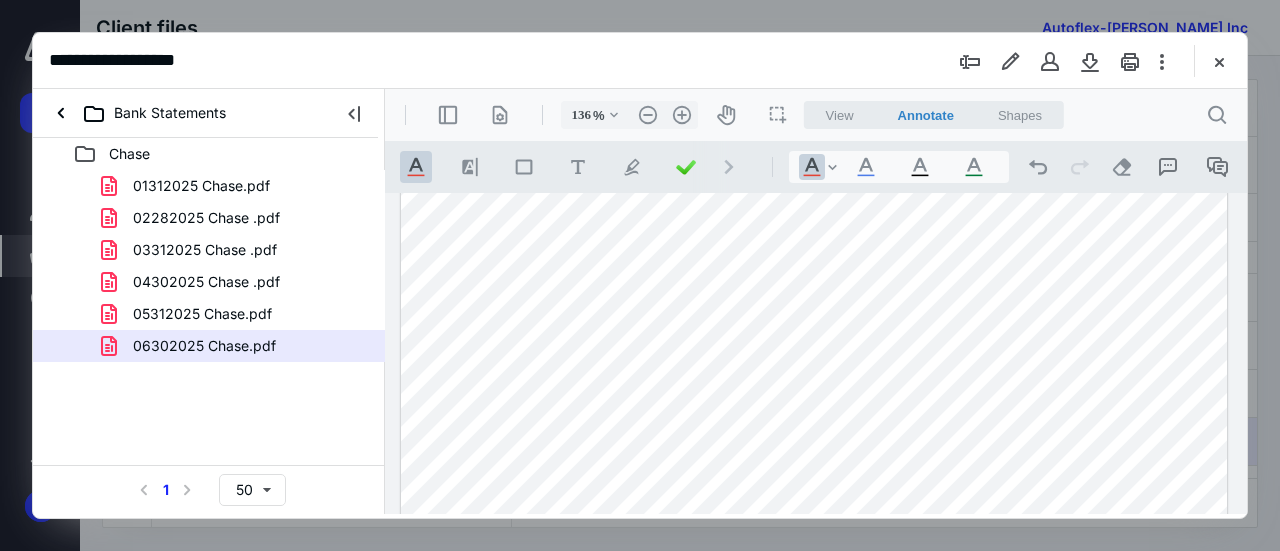 click at bounding box center [814, 184] 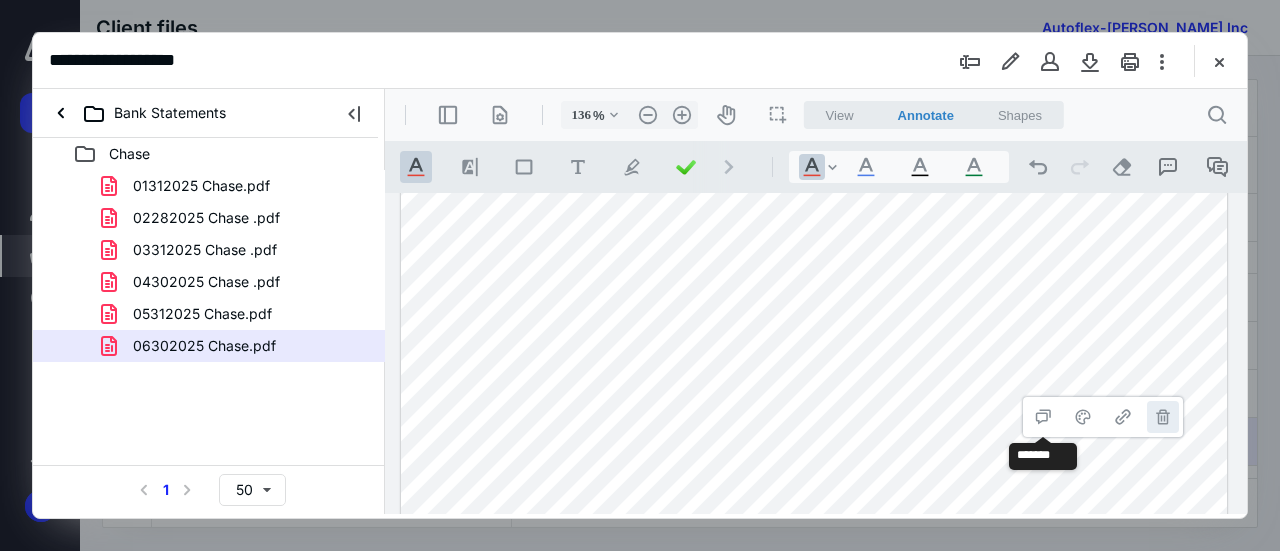 click on "**********" at bounding box center [1163, 417] 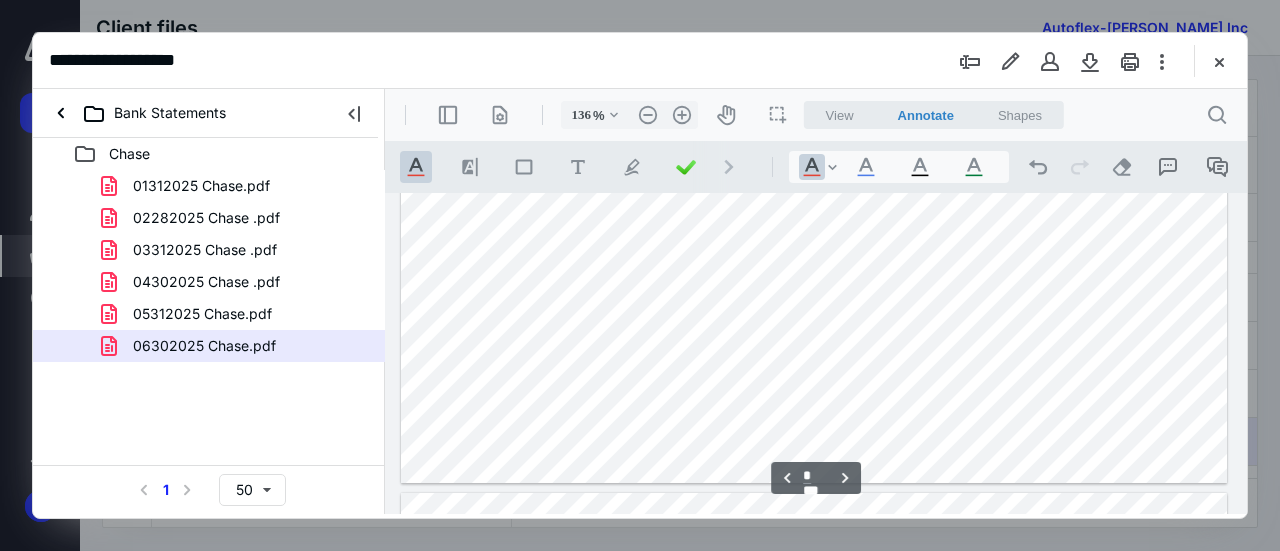 scroll, scrollTop: 5106, scrollLeft: 0, axis: vertical 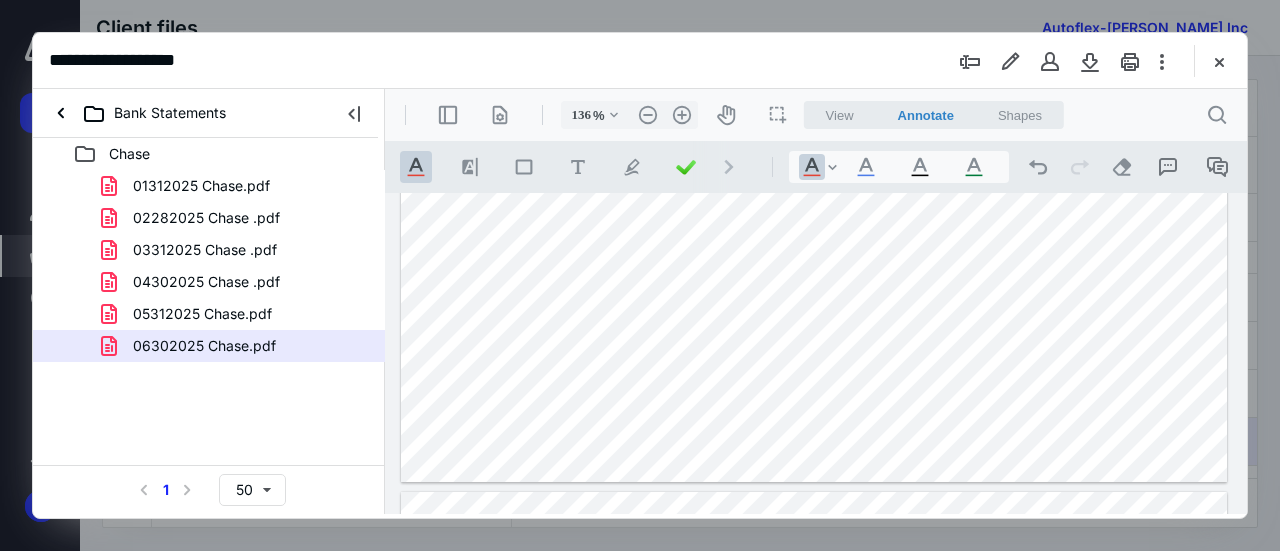 click at bounding box center [814, -53] 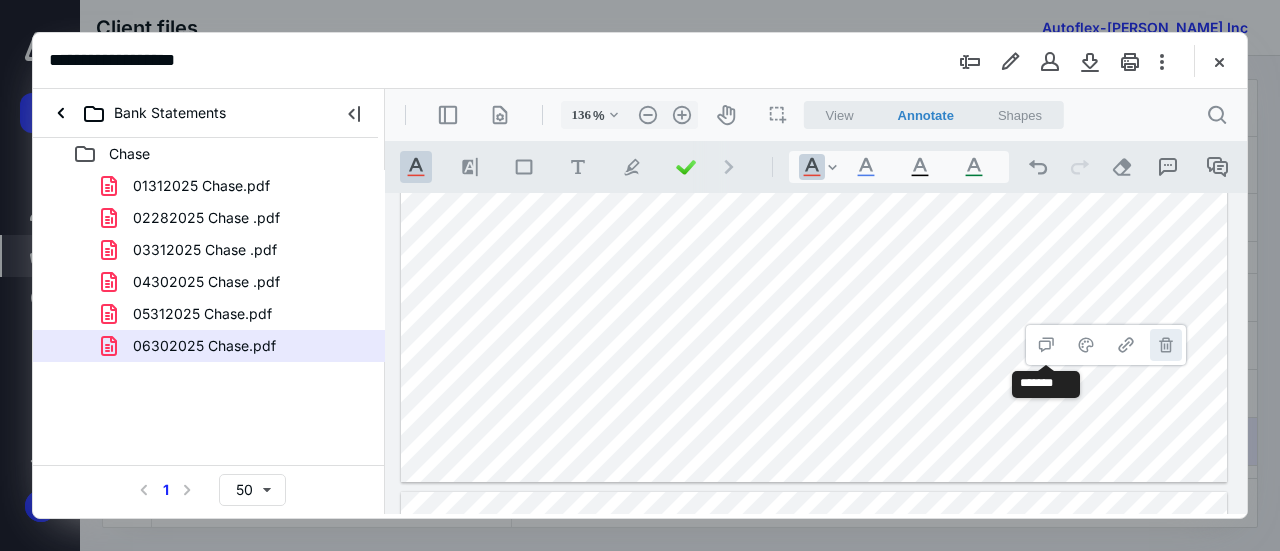 click on "**********" at bounding box center [1166, 345] 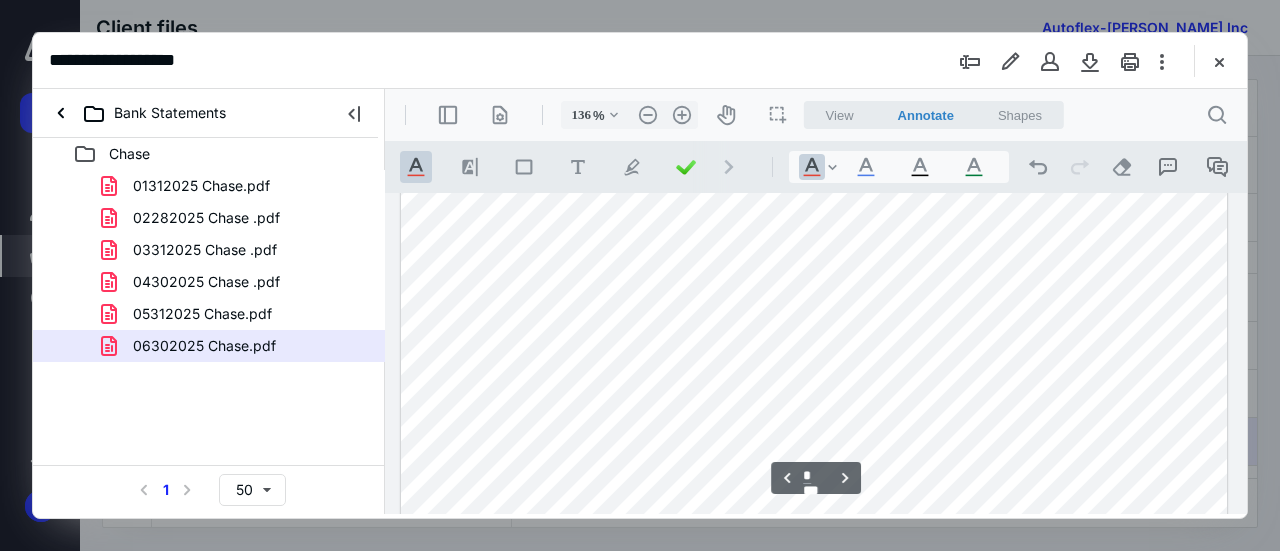 scroll, scrollTop: 4537, scrollLeft: 0, axis: vertical 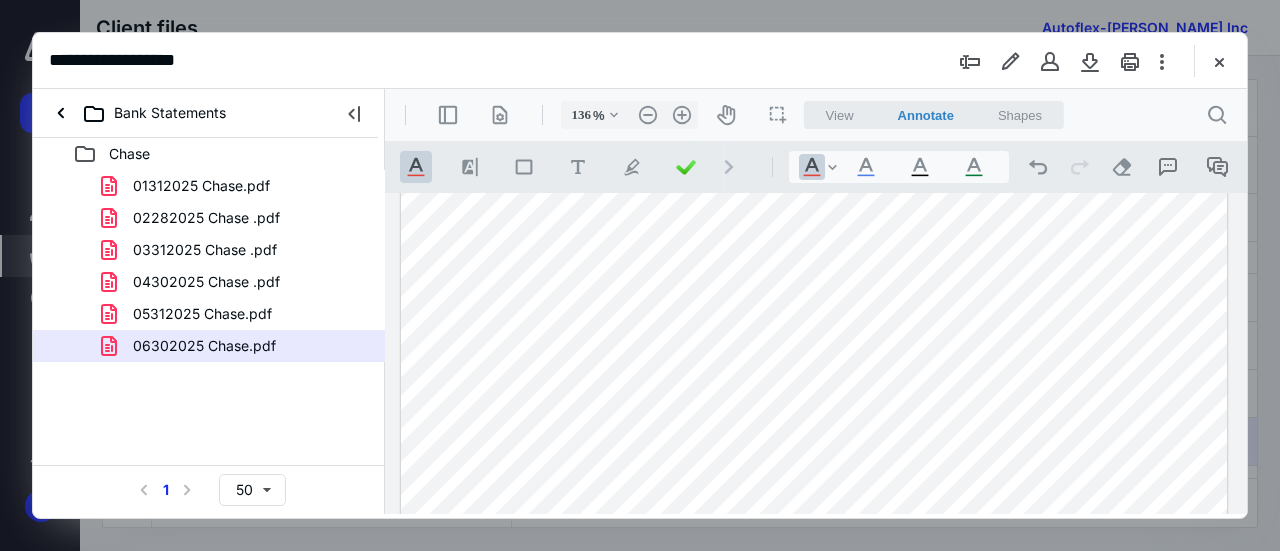 click at bounding box center (814, 516) 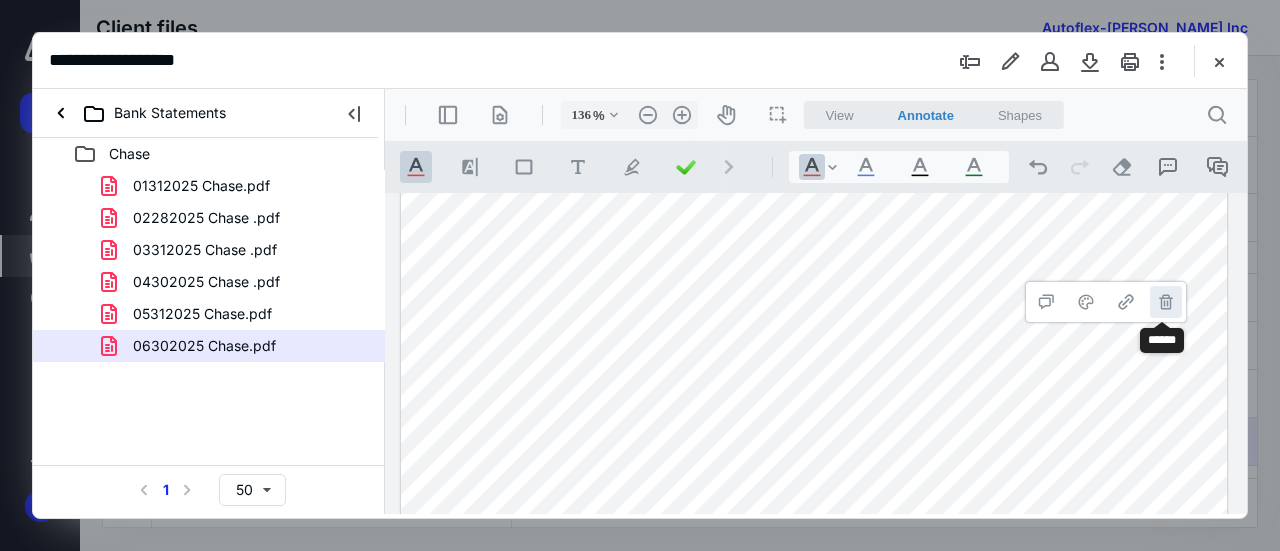 click on "**********" at bounding box center [1166, 302] 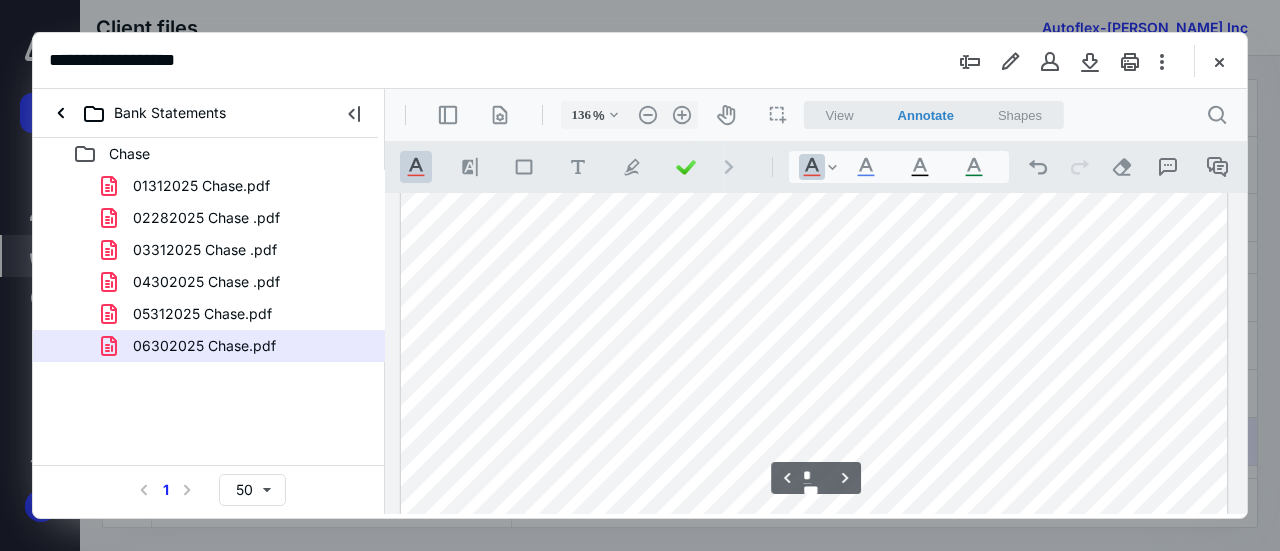 scroll, scrollTop: 7122, scrollLeft: 0, axis: vertical 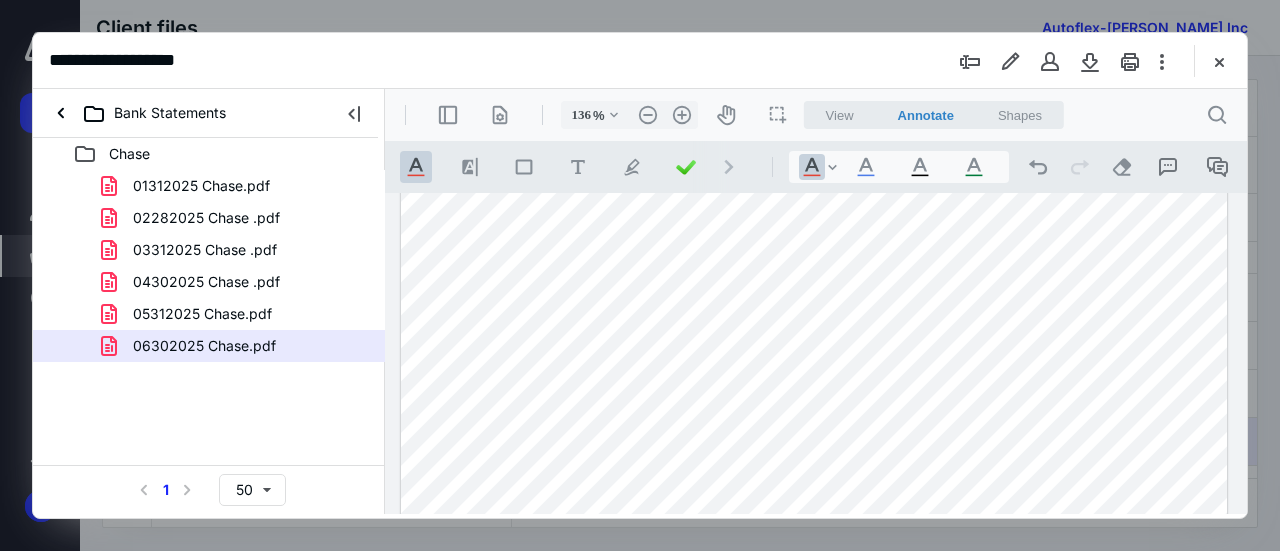 drag, startPoint x: 1087, startPoint y: 219, endPoint x: 1133, endPoint y: 219, distance: 46 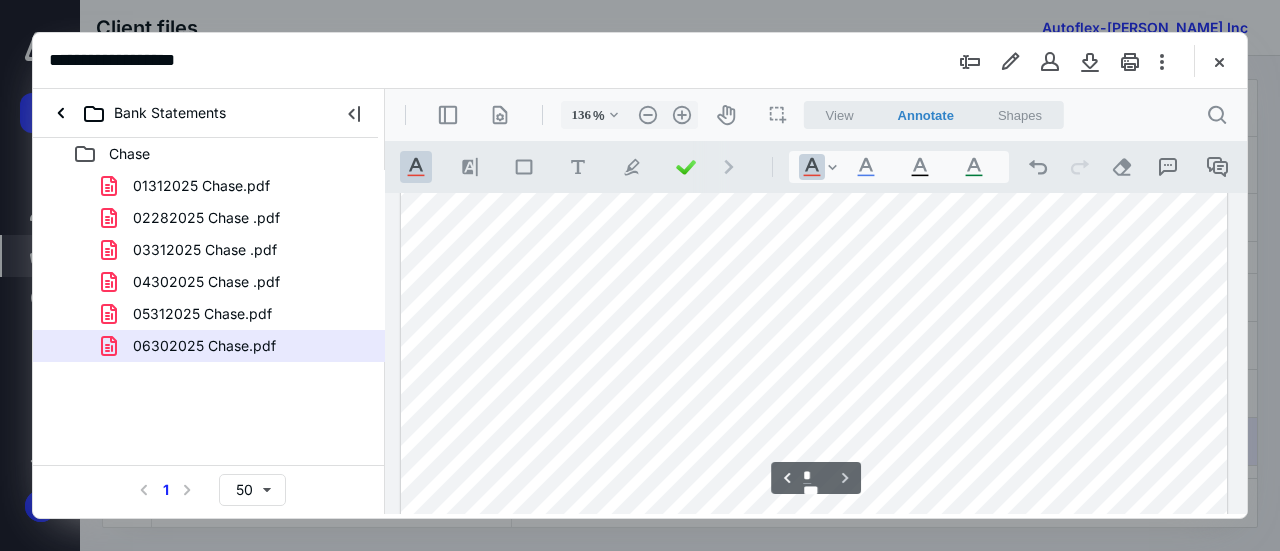 scroll, scrollTop: 8062, scrollLeft: 0, axis: vertical 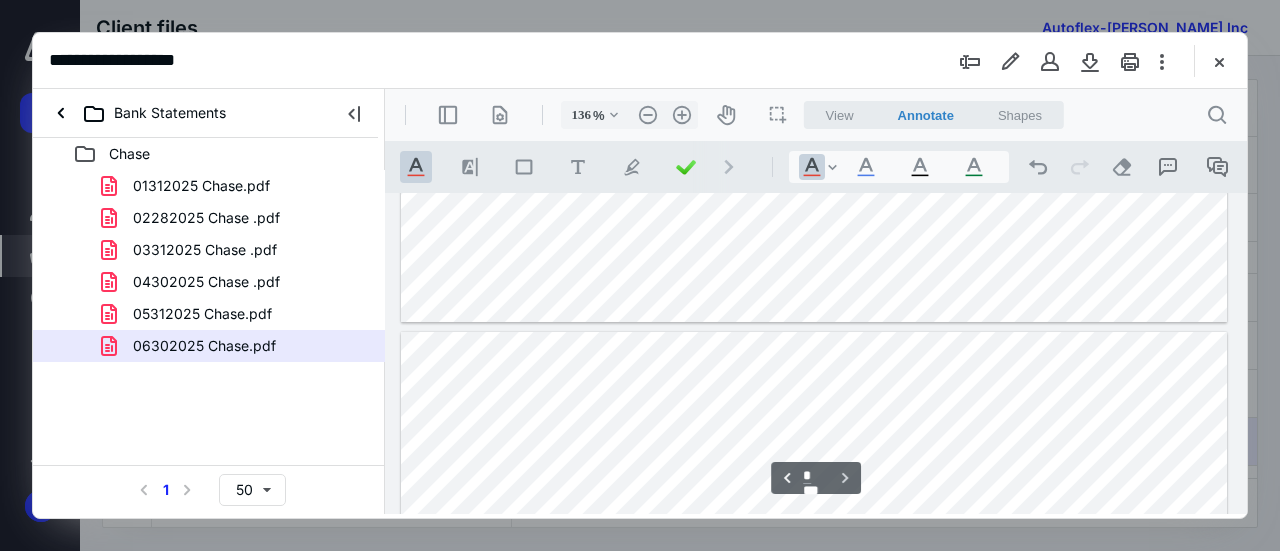 type on "*" 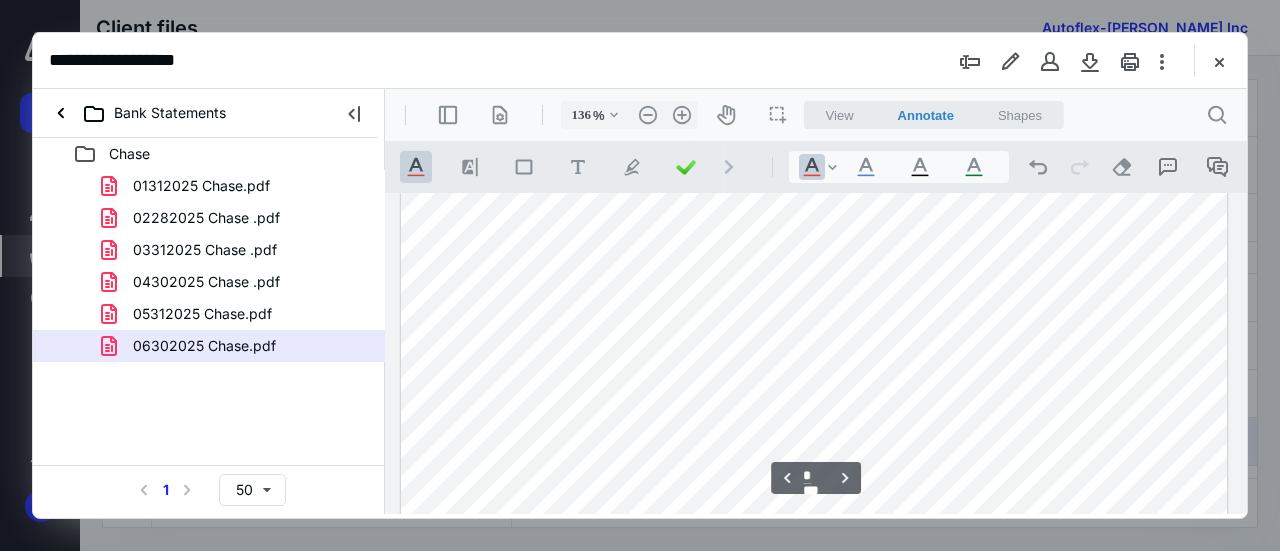 scroll, scrollTop: 6928, scrollLeft: 0, axis: vertical 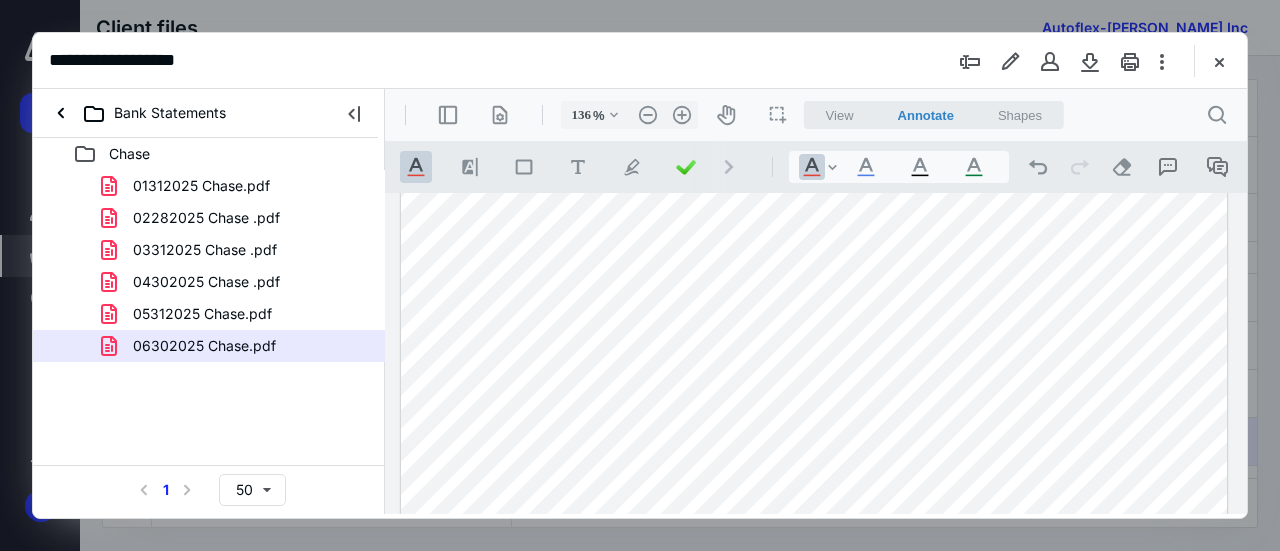 click at bounding box center (814, 285) 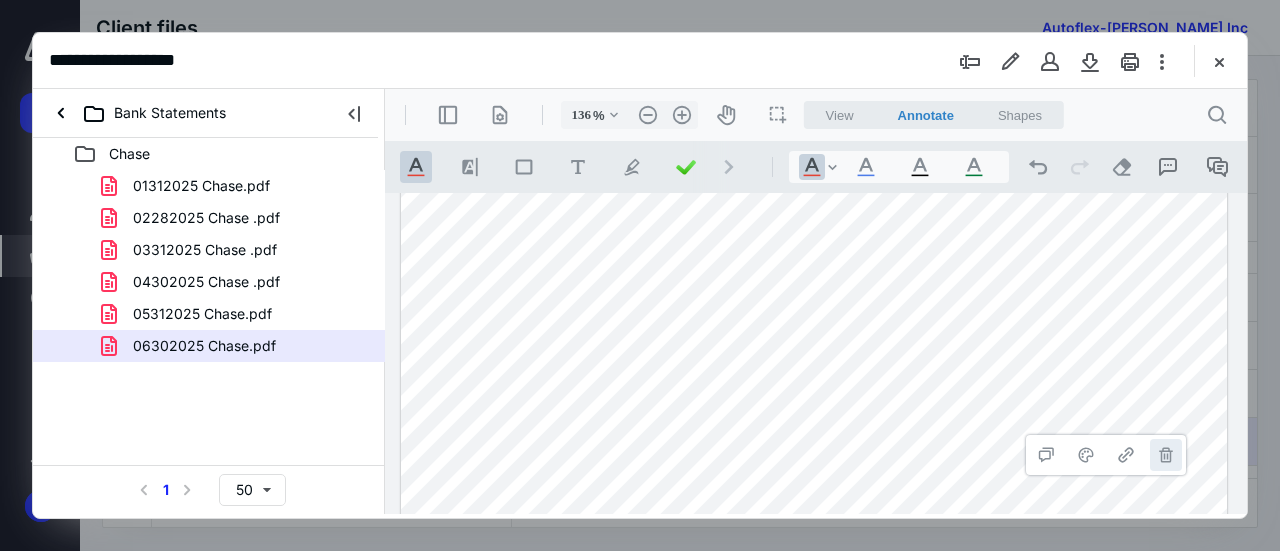 click on "**********" at bounding box center (1166, 455) 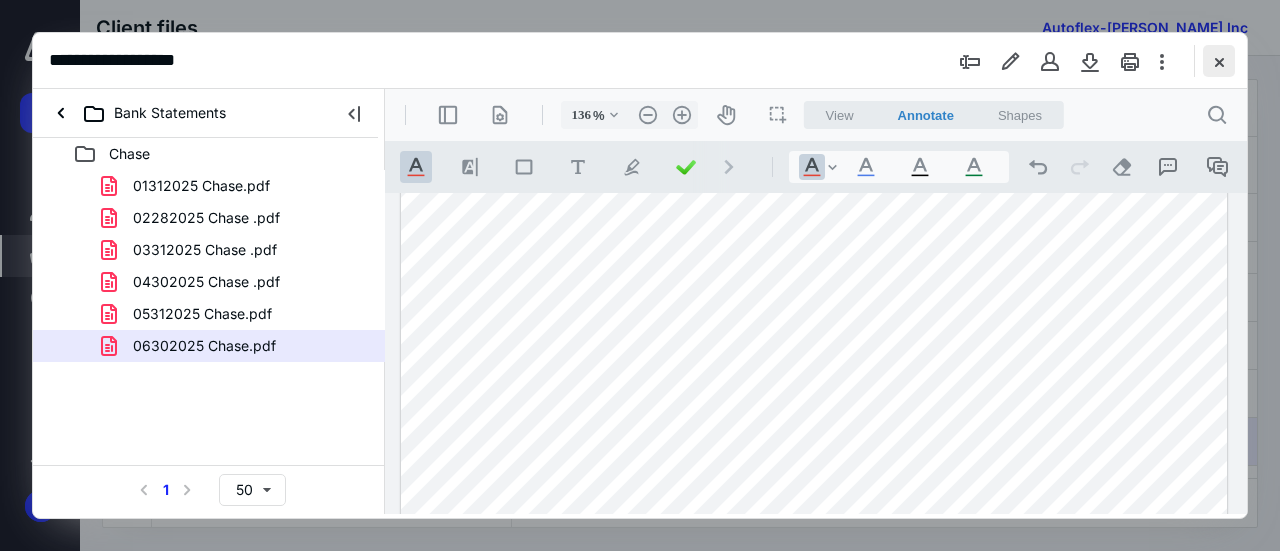 click at bounding box center [1219, 61] 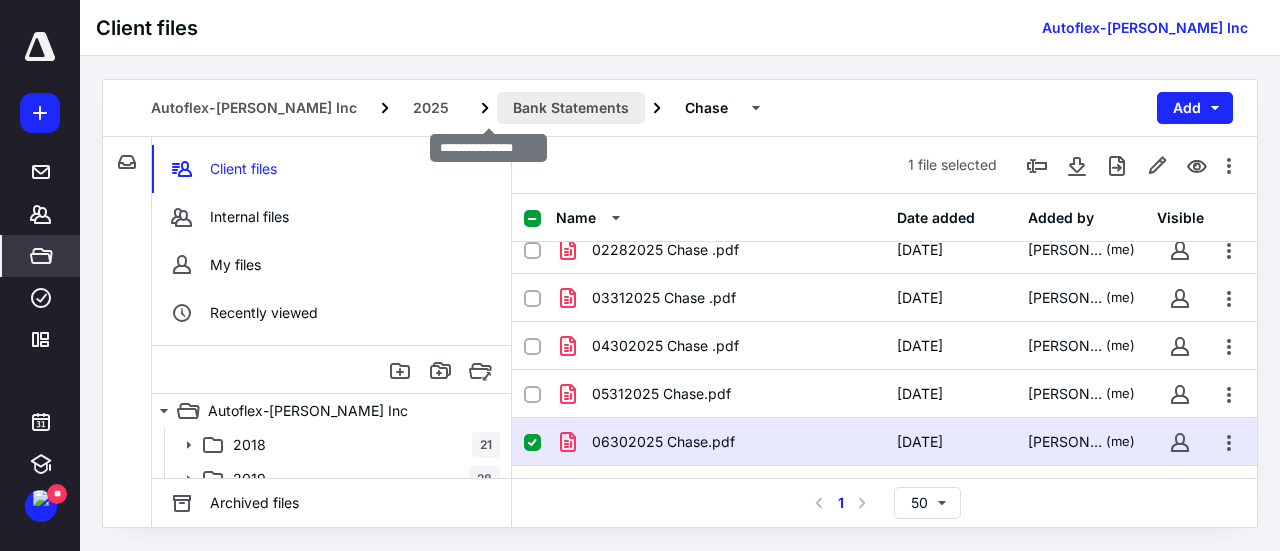 click on "Bank Statements" at bounding box center [571, 108] 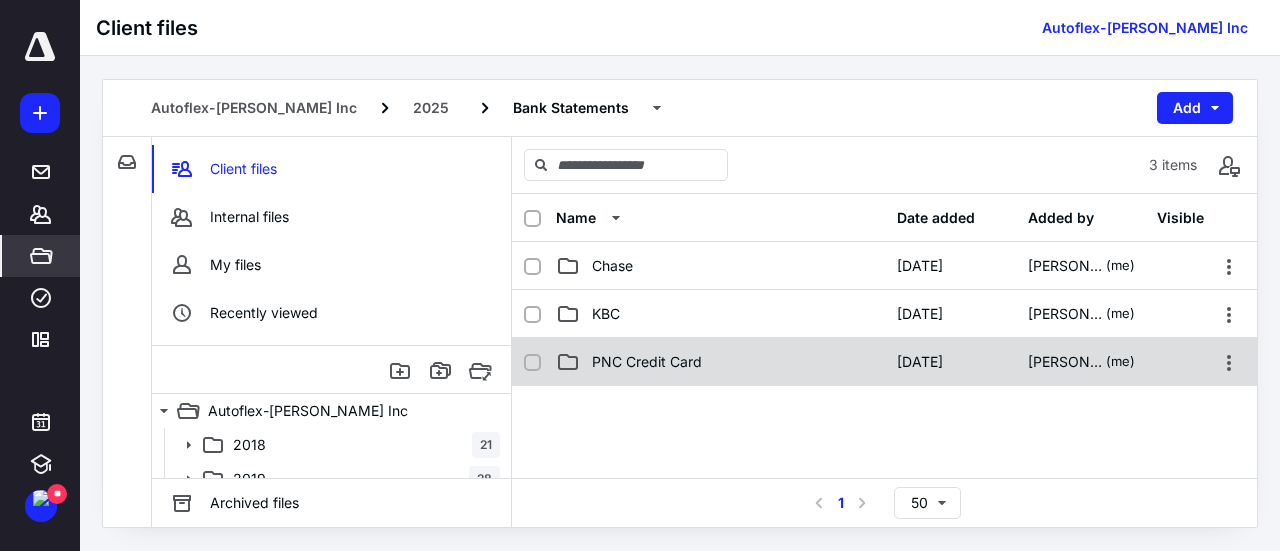 click on "PNC Credit Card" at bounding box center [647, 362] 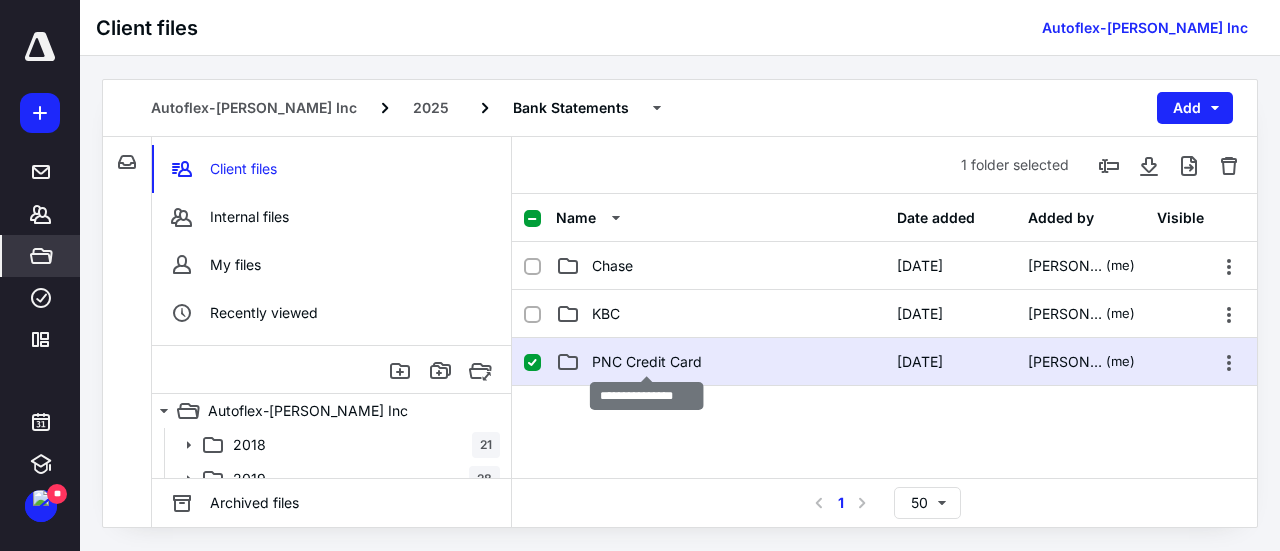 click on "PNC Credit Card" at bounding box center (647, 362) 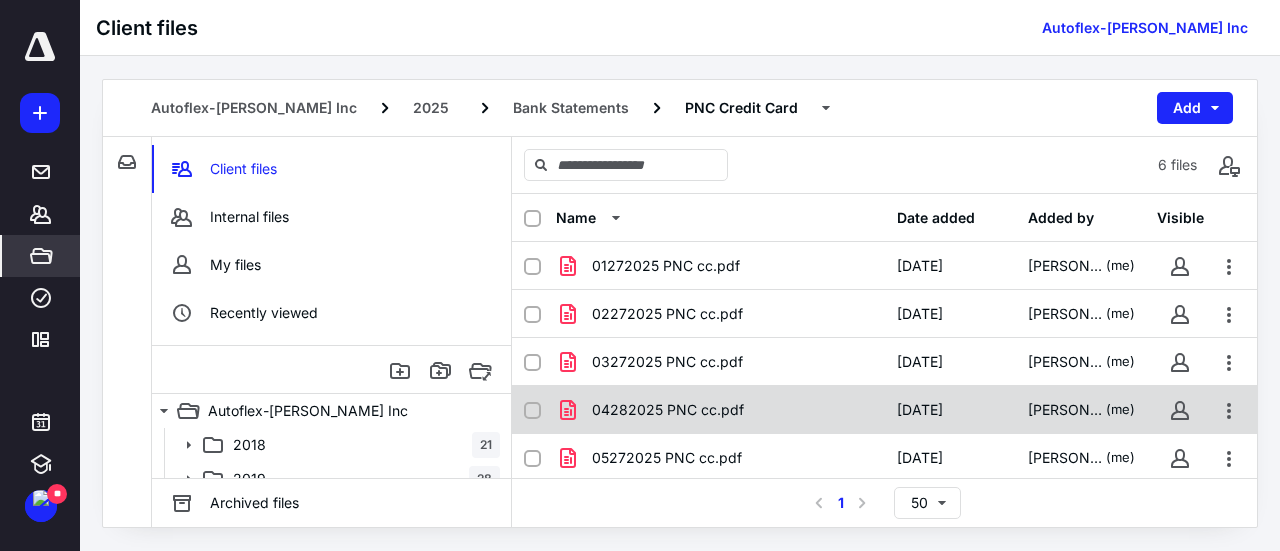 scroll, scrollTop: 64, scrollLeft: 0, axis: vertical 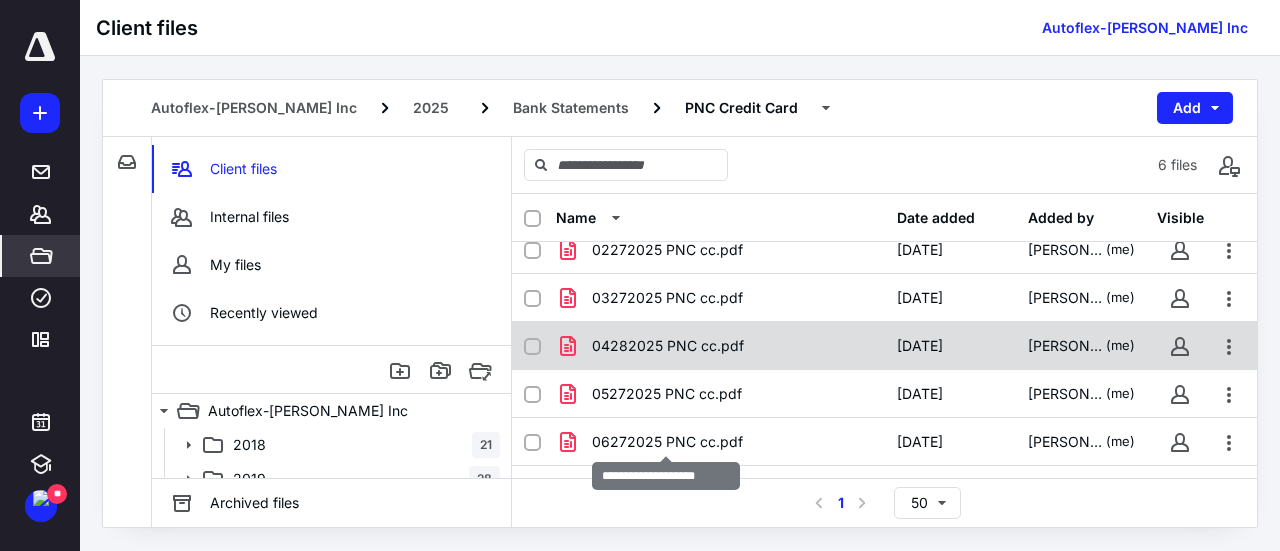 click on "06272025 PNC cc.pdf" at bounding box center [667, 442] 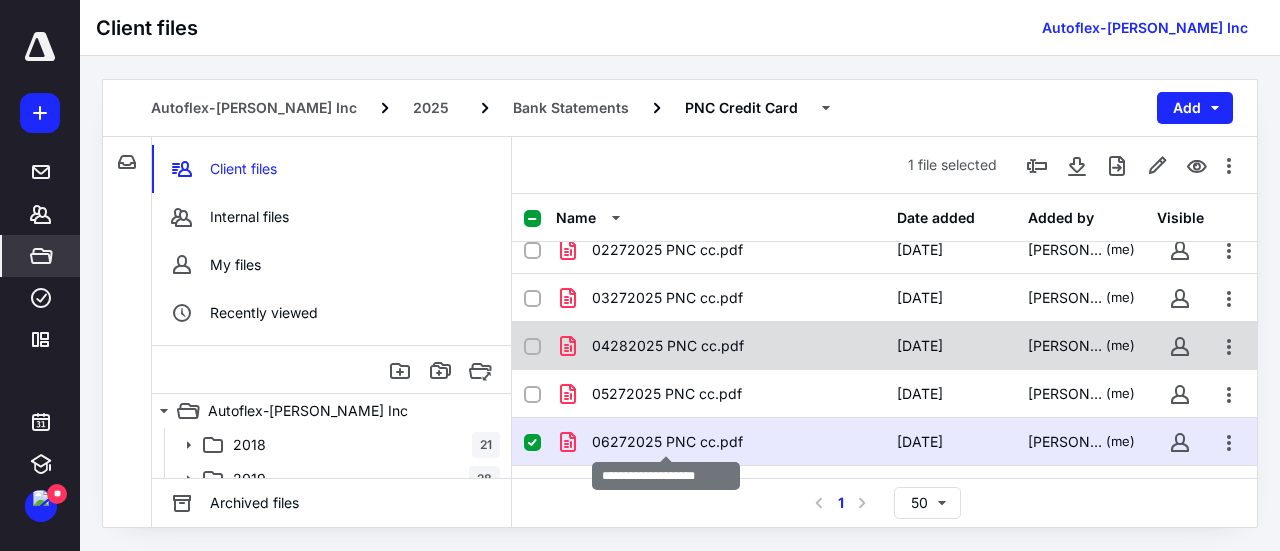 click on "06272025 PNC cc.pdf" at bounding box center (667, 442) 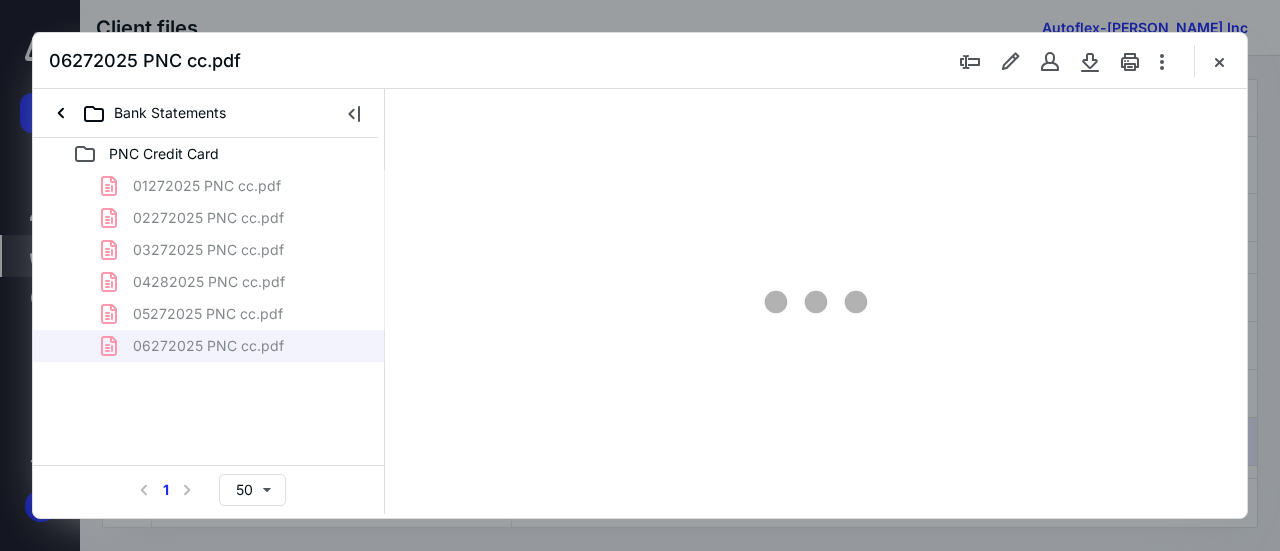scroll, scrollTop: 0, scrollLeft: 0, axis: both 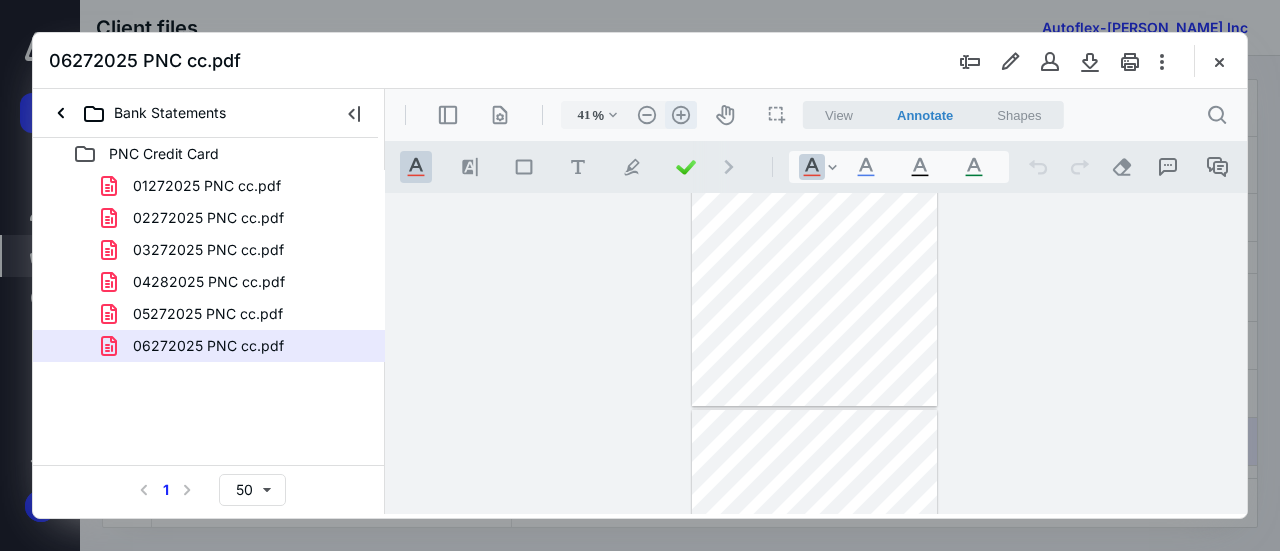 click on ".cls-1{fill:#abb0c4;} icon - header - zoom - in - line" at bounding box center [681, 115] 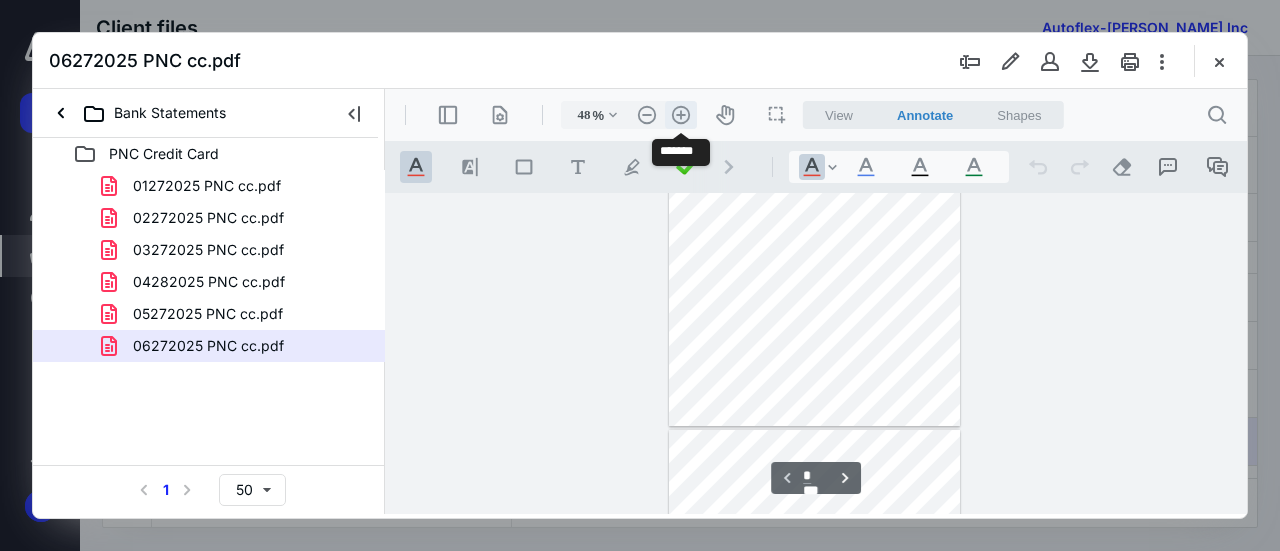 click on ".cls-1{fill:#abb0c4;} icon - header - zoom - in - line" at bounding box center (681, 115) 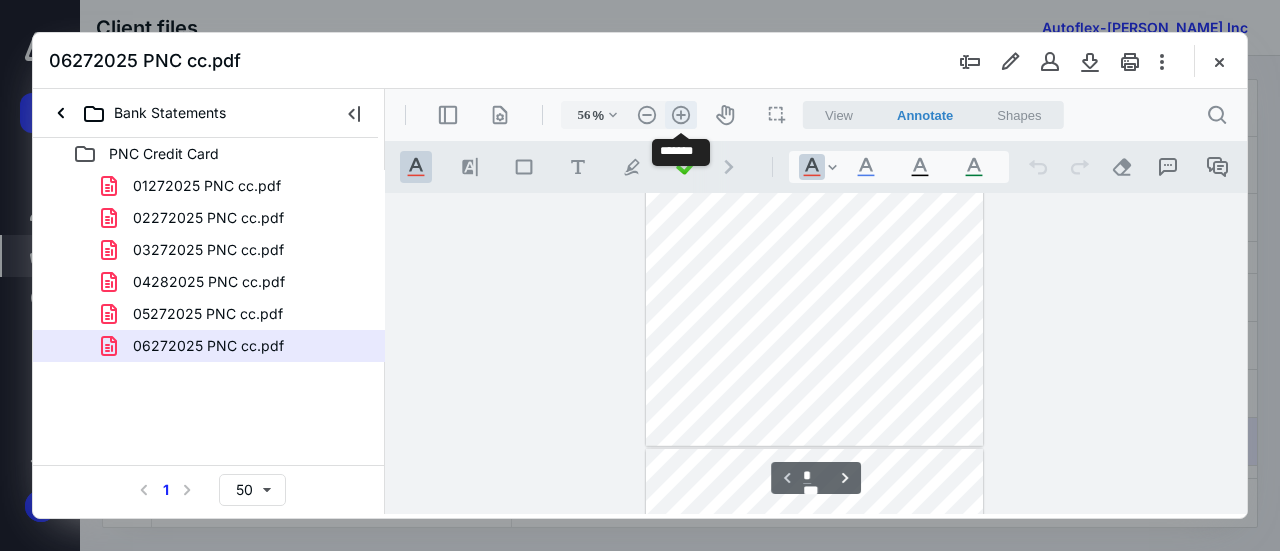 click on ".cls-1{fill:#abb0c4;} icon - header - zoom - in - line" at bounding box center [681, 115] 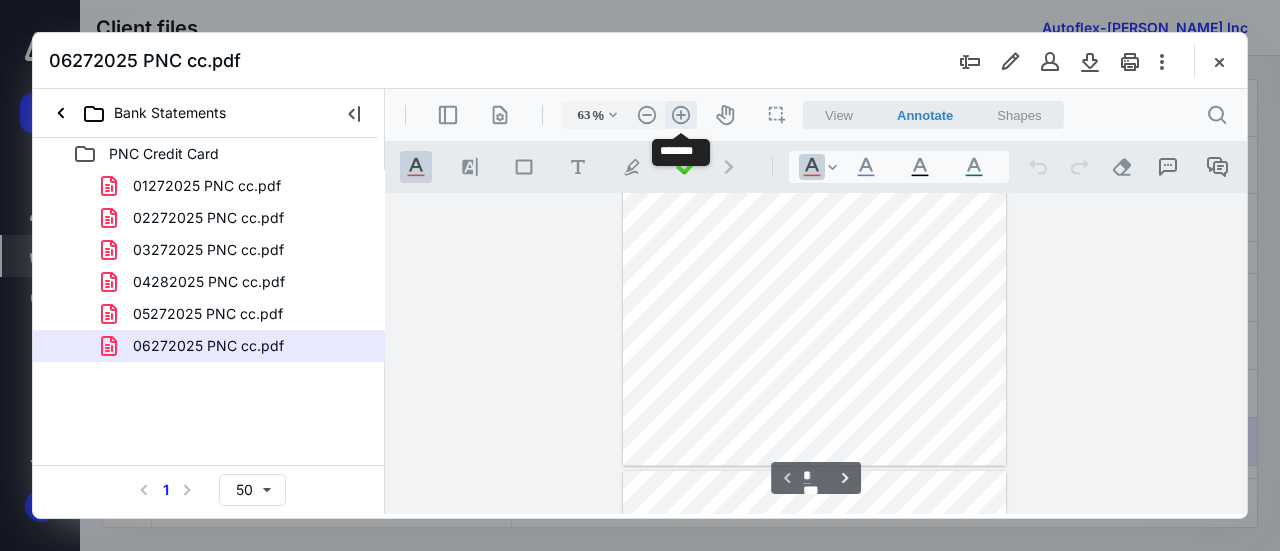 click on ".cls-1{fill:#abb0c4;} icon - header - zoom - in - line" at bounding box center (681, 115) 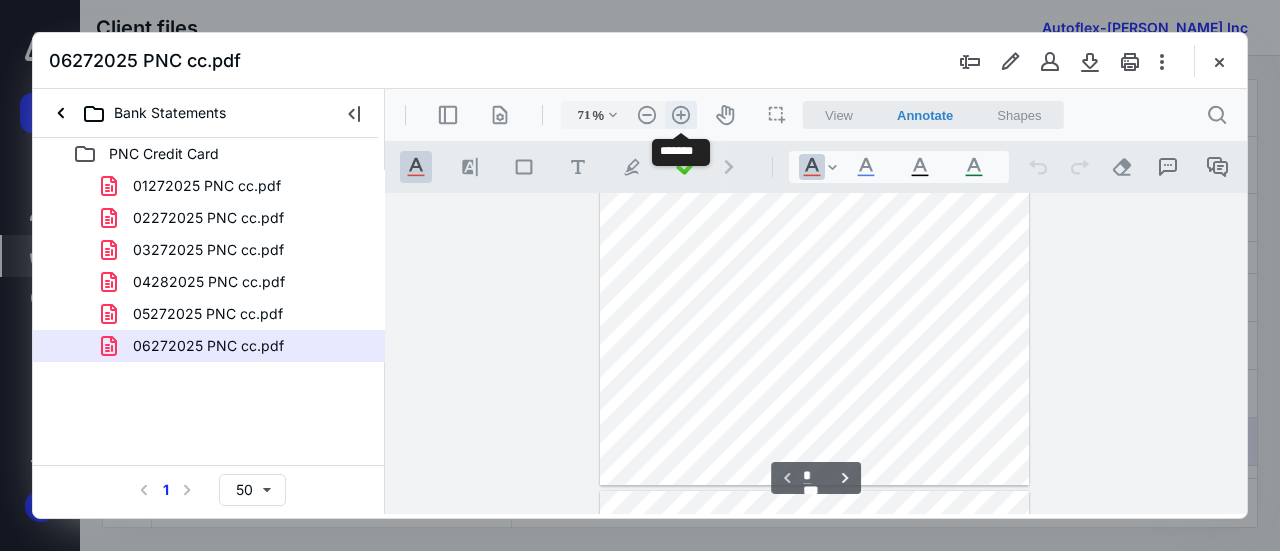 click on ".cls-1{fill:#abb0c4;} icon - header - zoom - in - line" at bounding box center [681, 115] 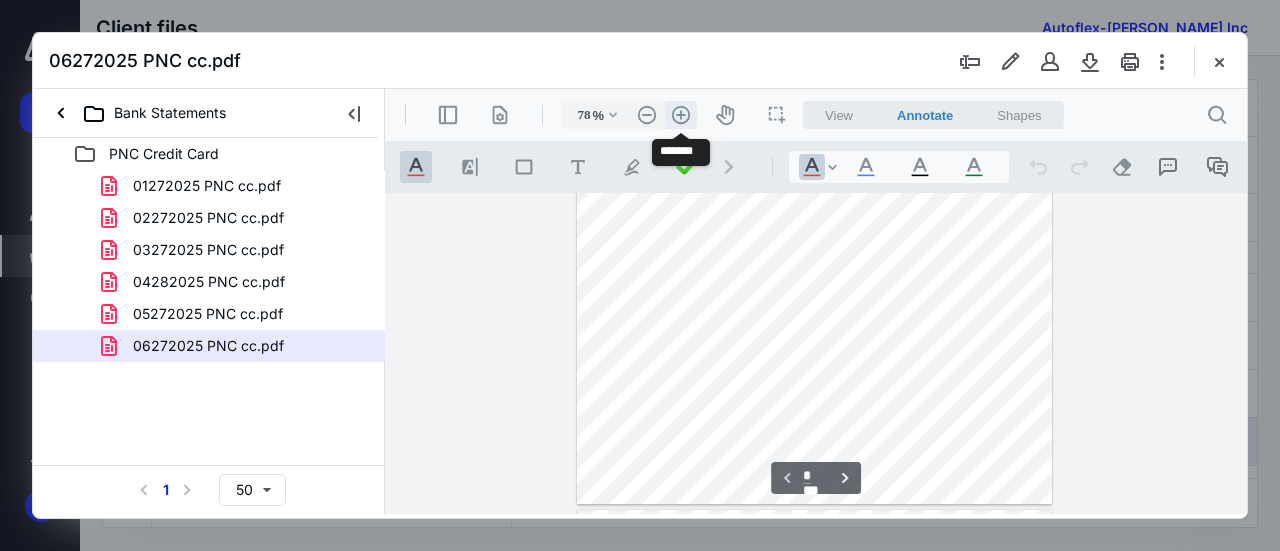 click on ".cls-1{fill:#abb0c4;} icon - header - zoom - in - line" at bounding box center [681, 115] 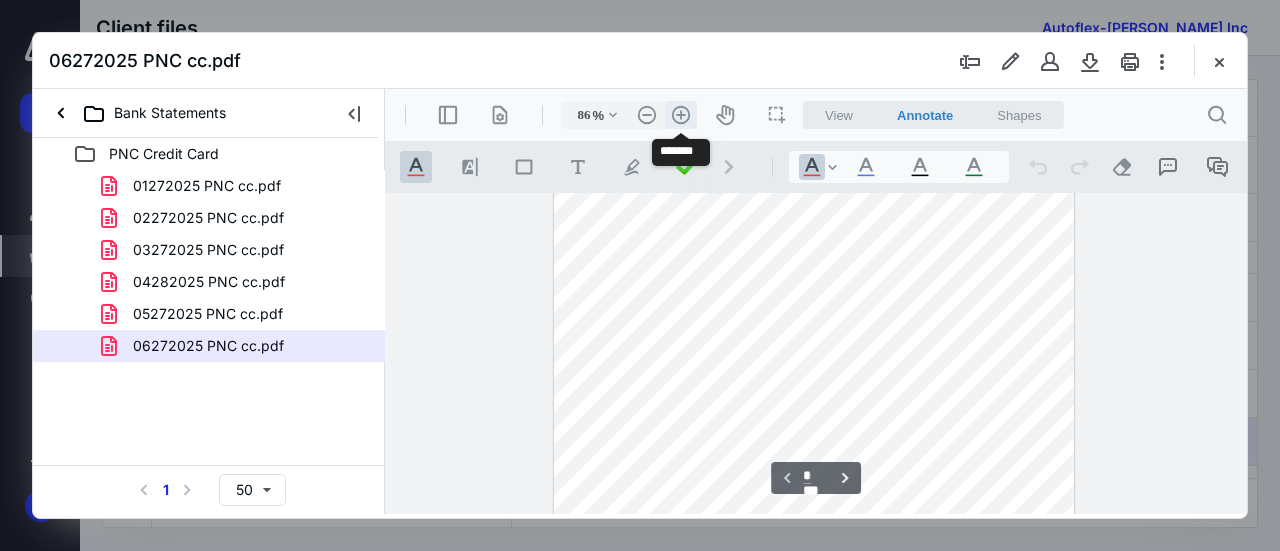 click on ".cls-1{fill:#abb0c4;} icon - header - zoom - in - line" at bounding box center (681, 115) 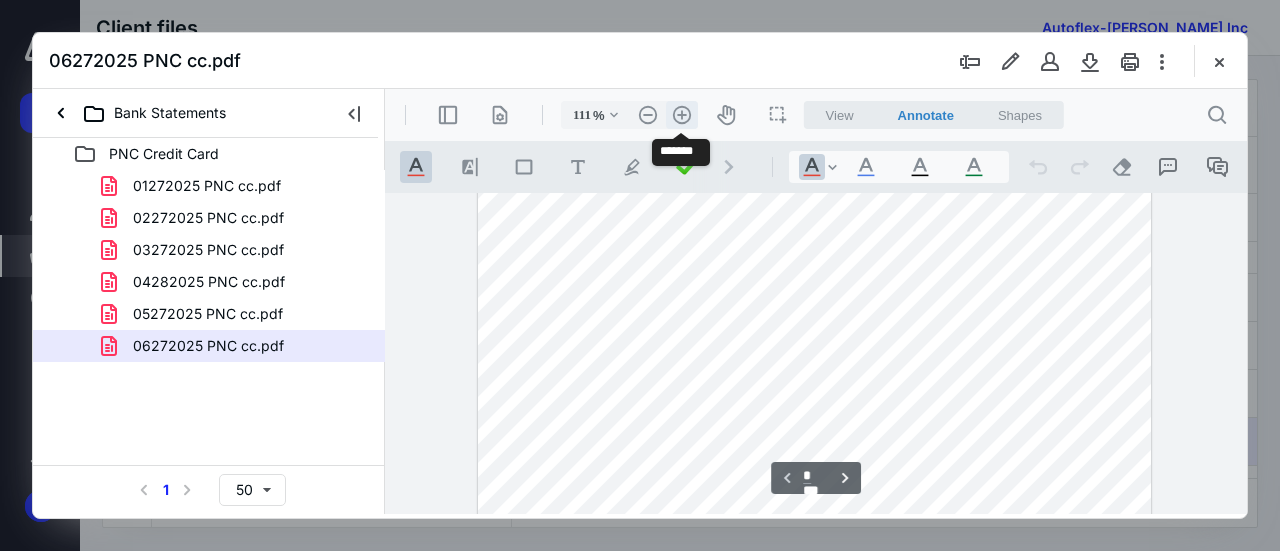 click on ".cls-1{fill:#abb0c4;} icon - header - zoom - in - line" at bounding box center (682, 115) 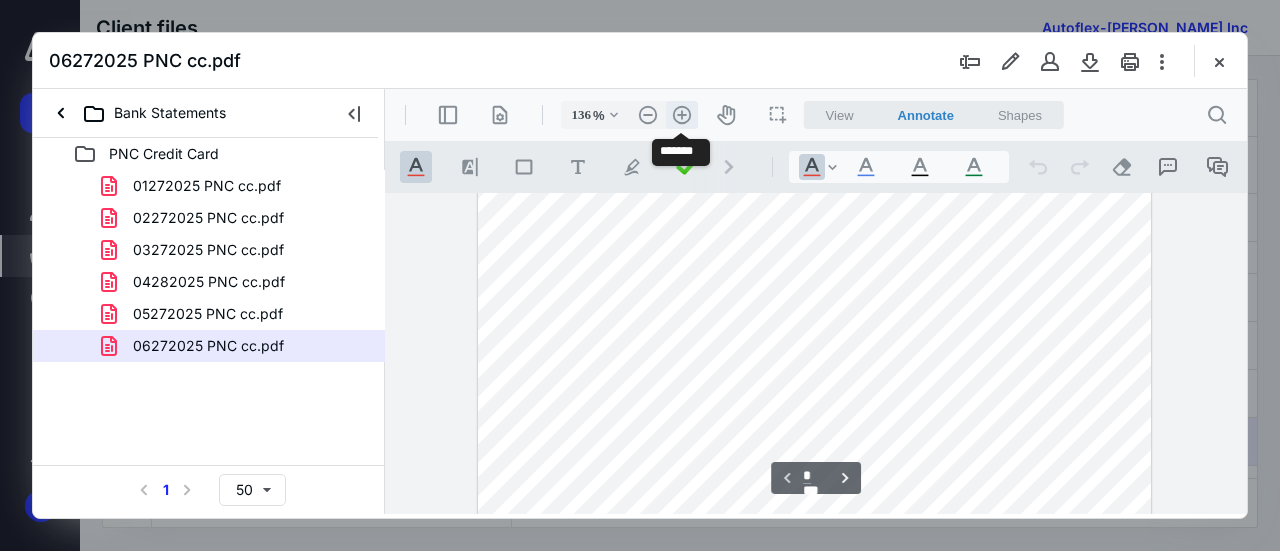 scroll, scrollTop: 612, scrollLeft: 0, axis: vertical 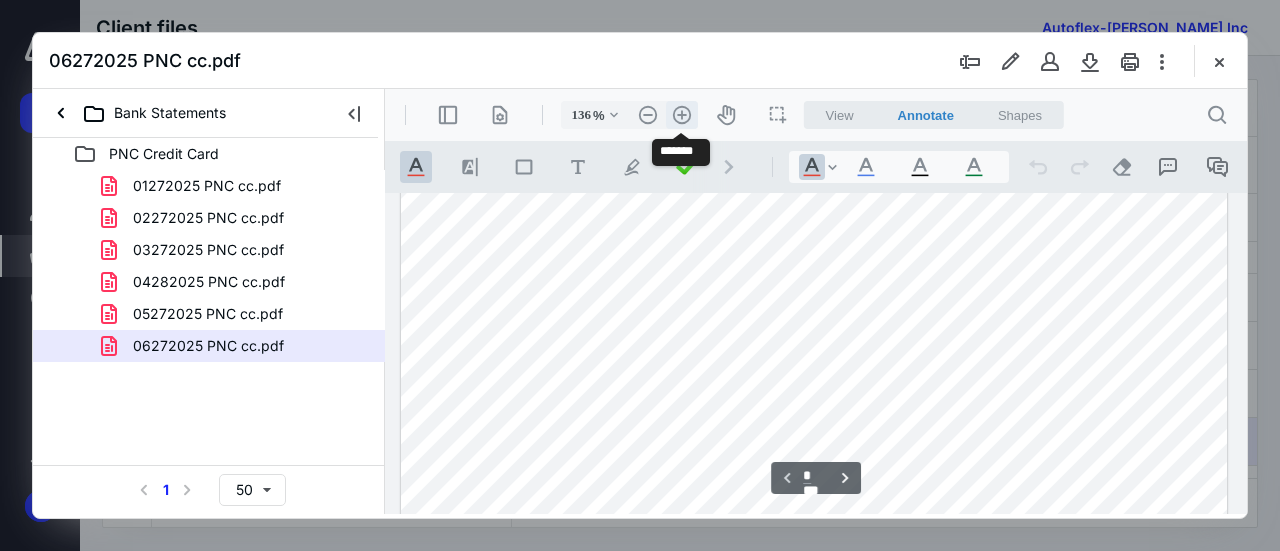 click on ".cls-1{fill:#abb0c4;} icon - header - zoom - in - line" at bounding box center [682, 115] 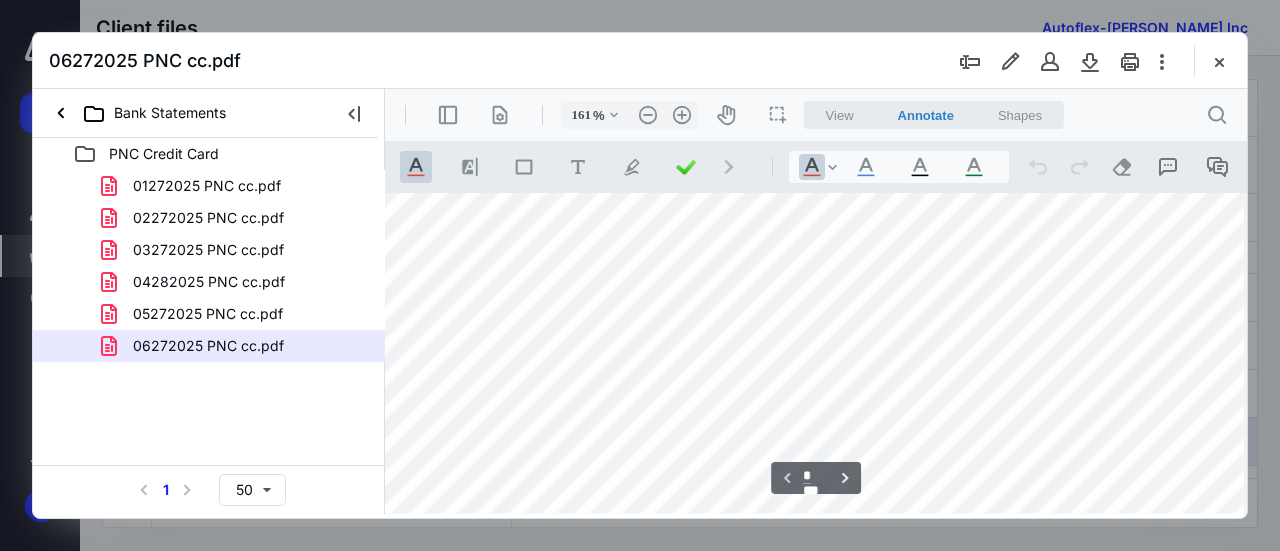 scroll, scrollTop: 323, scrollLeft: 29, axis: both 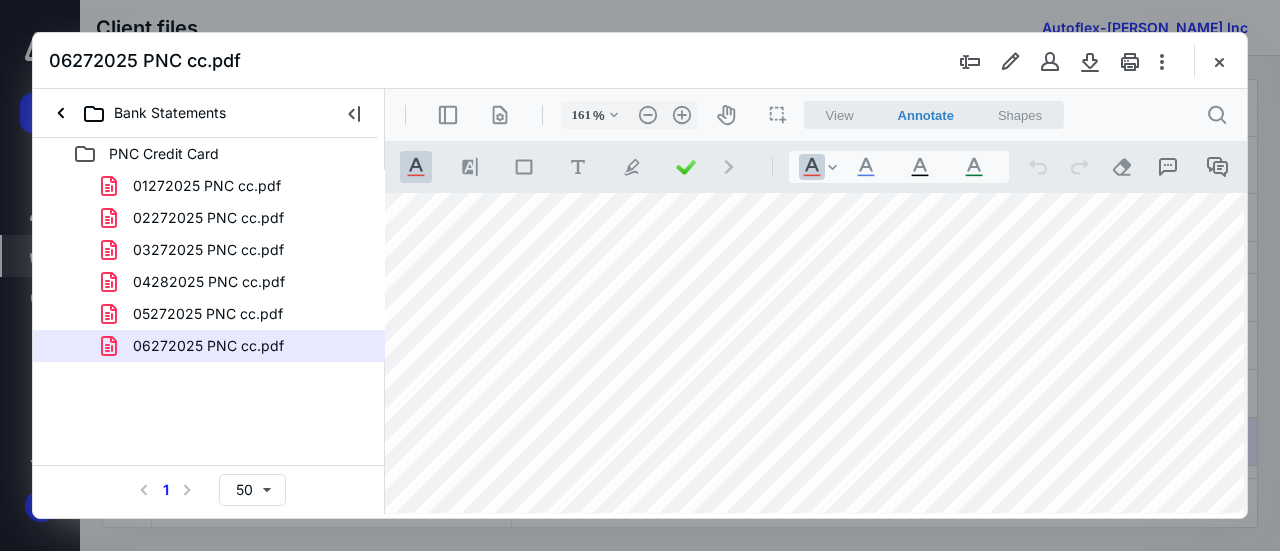 drag, startPoint x: 1018, startPoint y: 394, endPoint x: 1112, endPoint y: 395, distance: 94.00532 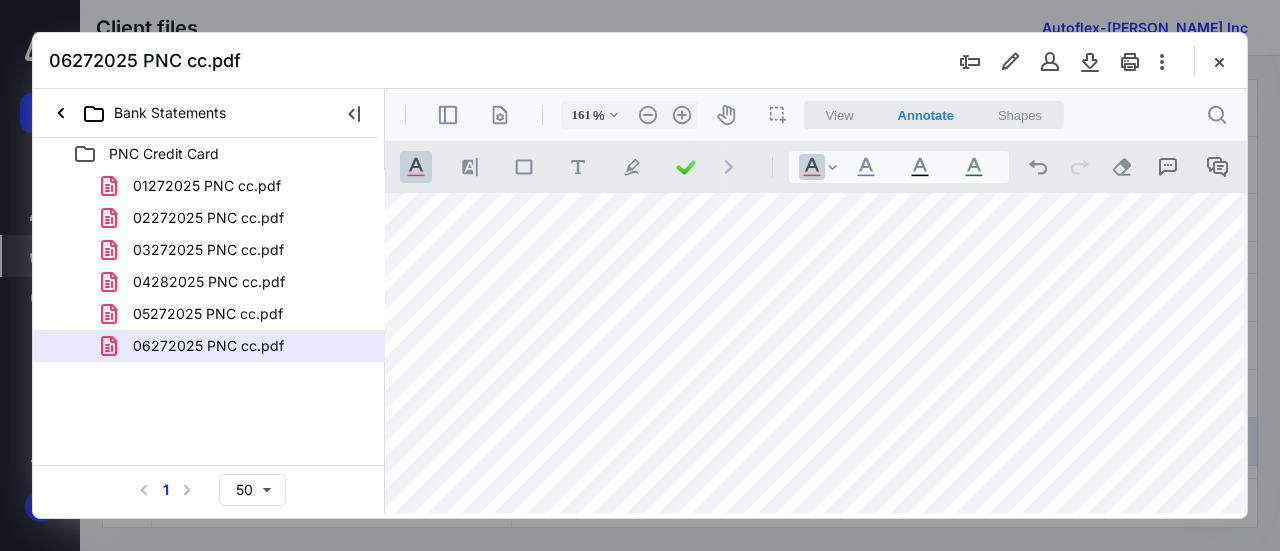 drag, startPoint x: 1039, startPoint y: 421, endPoint x: 1110, endPoint y: 430, distance: 71.568146 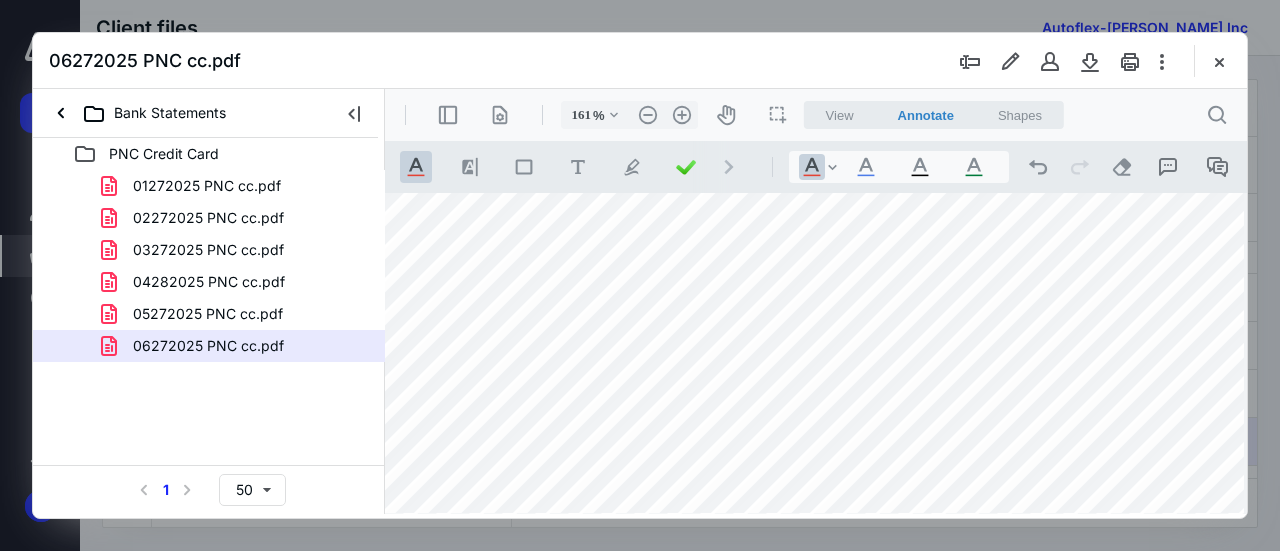drag, startPoint x: 1035, startPoint y: 441, endPoint x: 1115, endPoint y: 442, distance: 80.00625 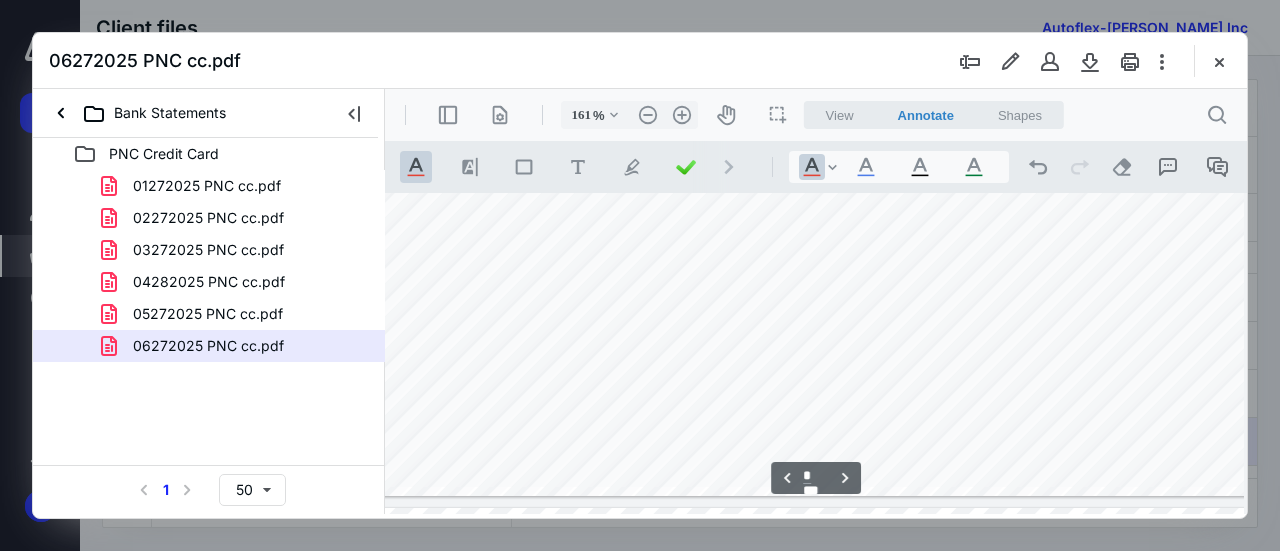scroll, scrollTop: 2257, scrollLeft: 29, axis: both 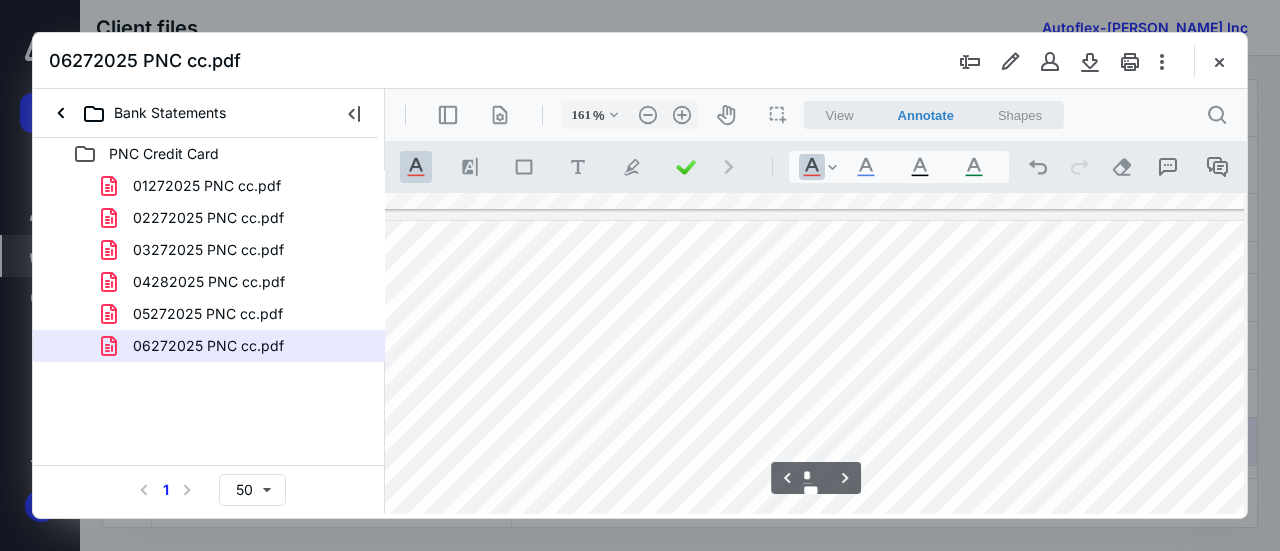 type on "*" 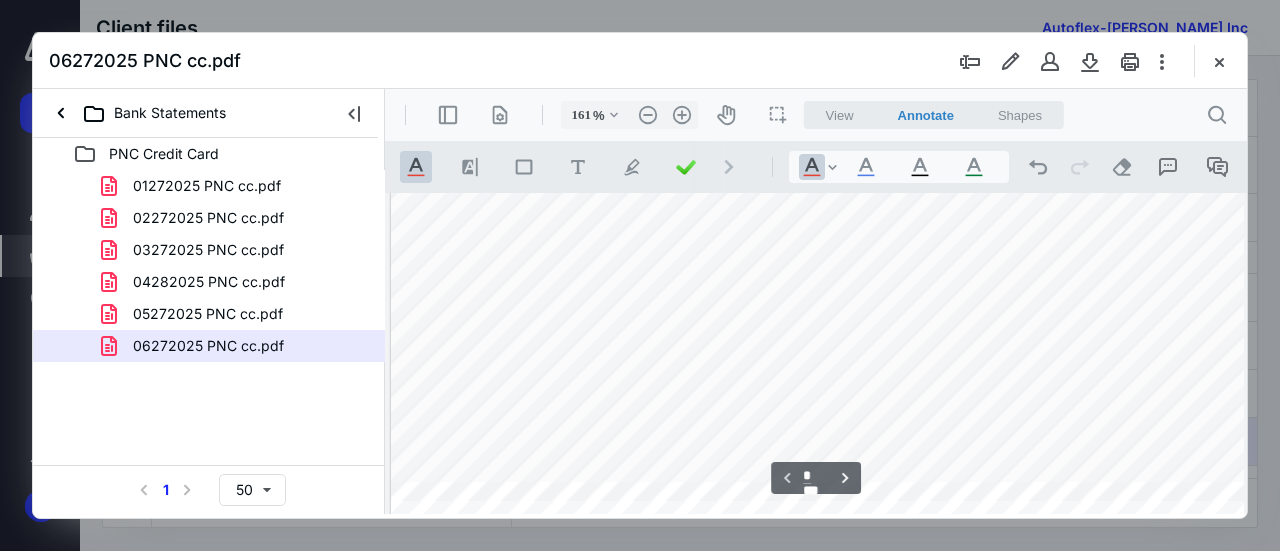 scroll, scrollTop: 349, scrollLeft: 0, axis: vertical 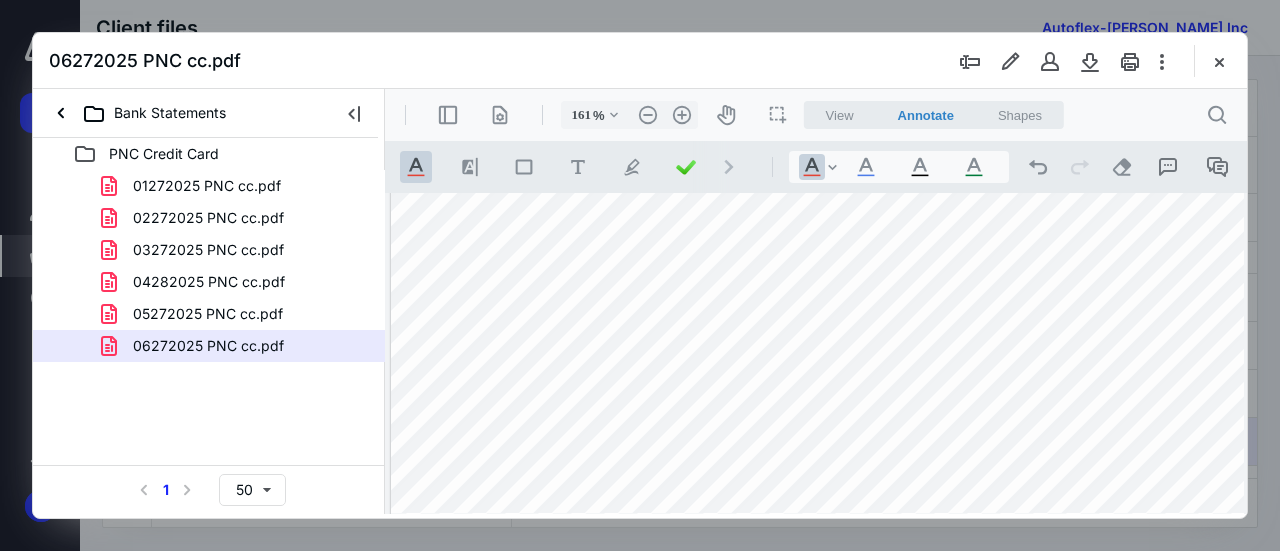 click at bounding box center (881, 484) 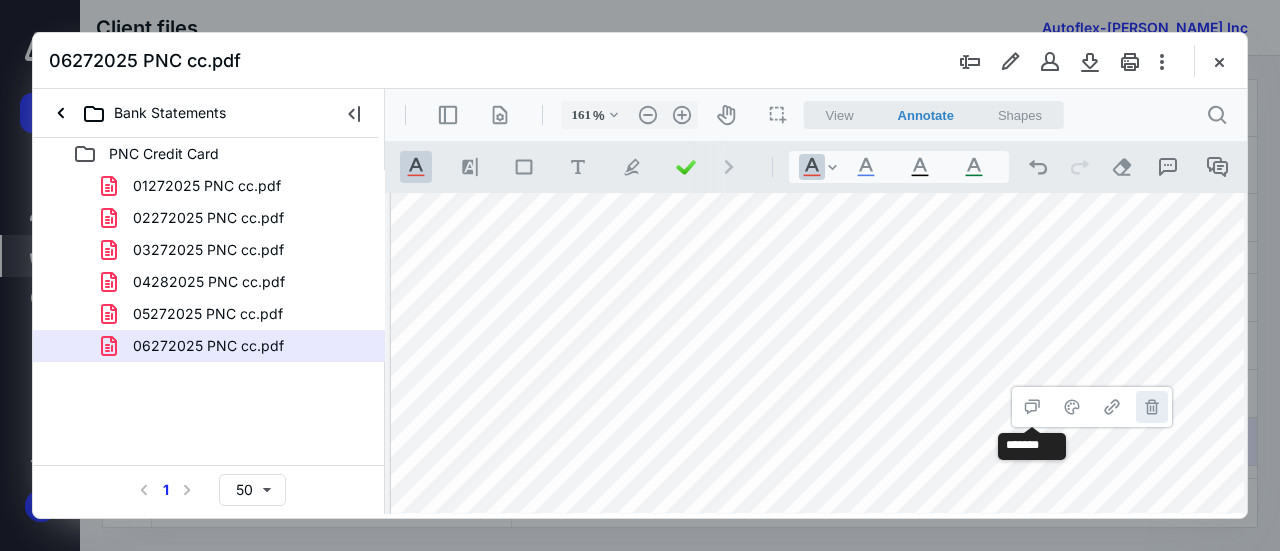 click on "**********" at bounding box center (1152, 407) 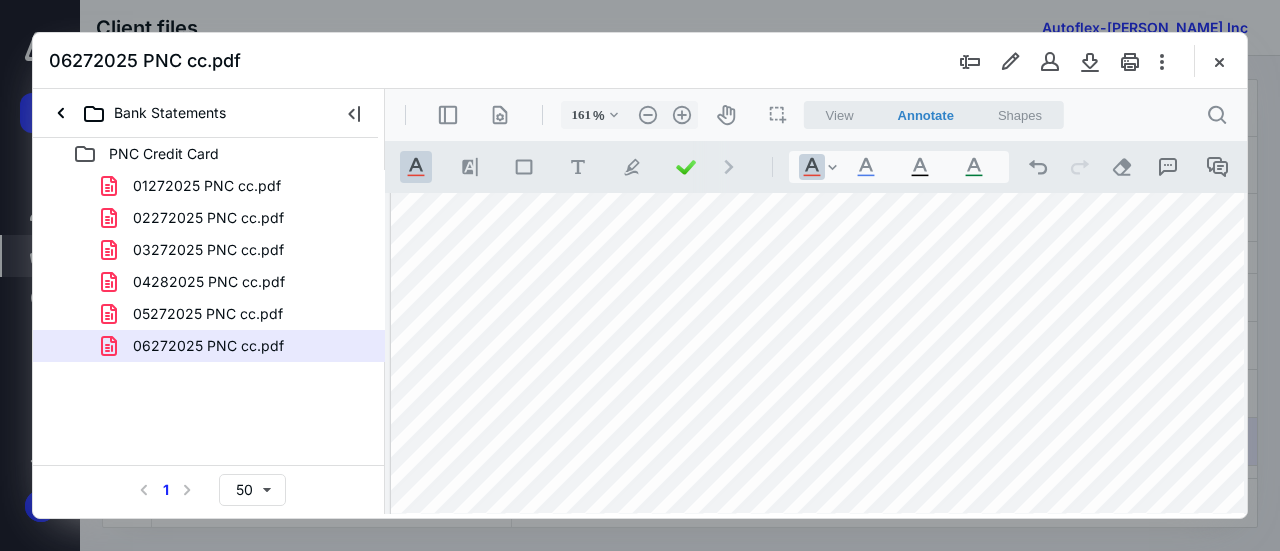 click at bounding box center [881, 484] 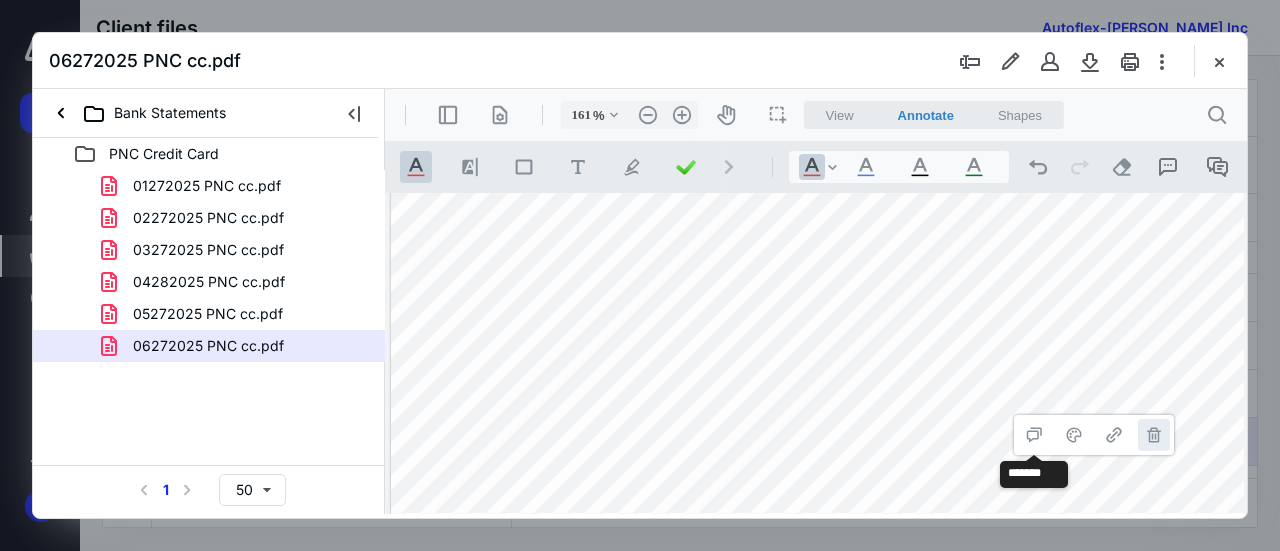 click on "**********" at bounding box center (1154, 435) 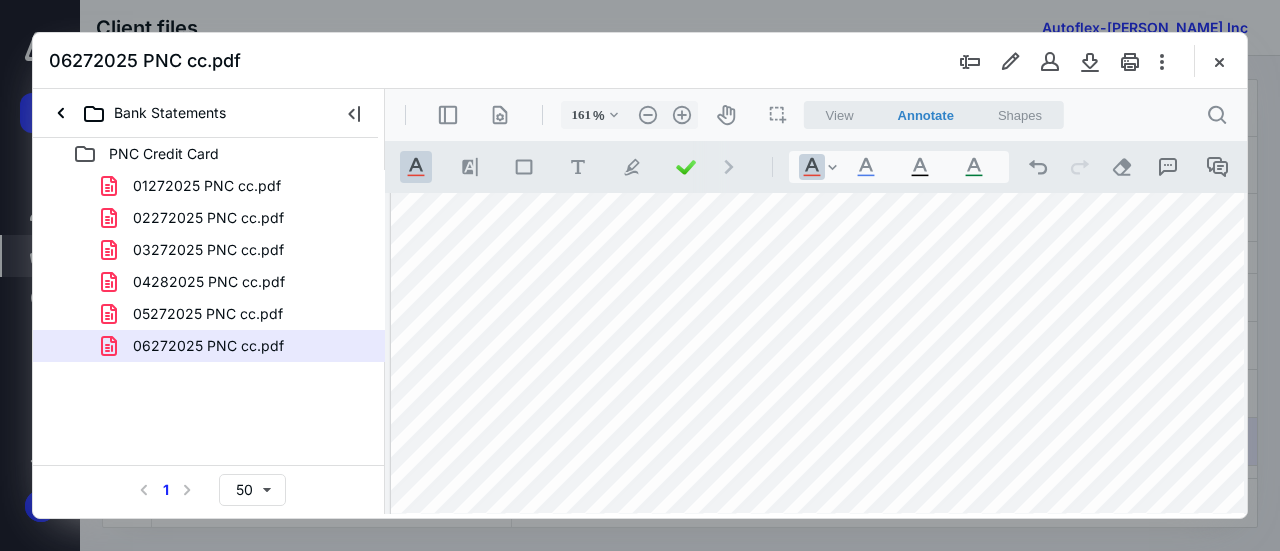 click at bounding box center (881, 484) 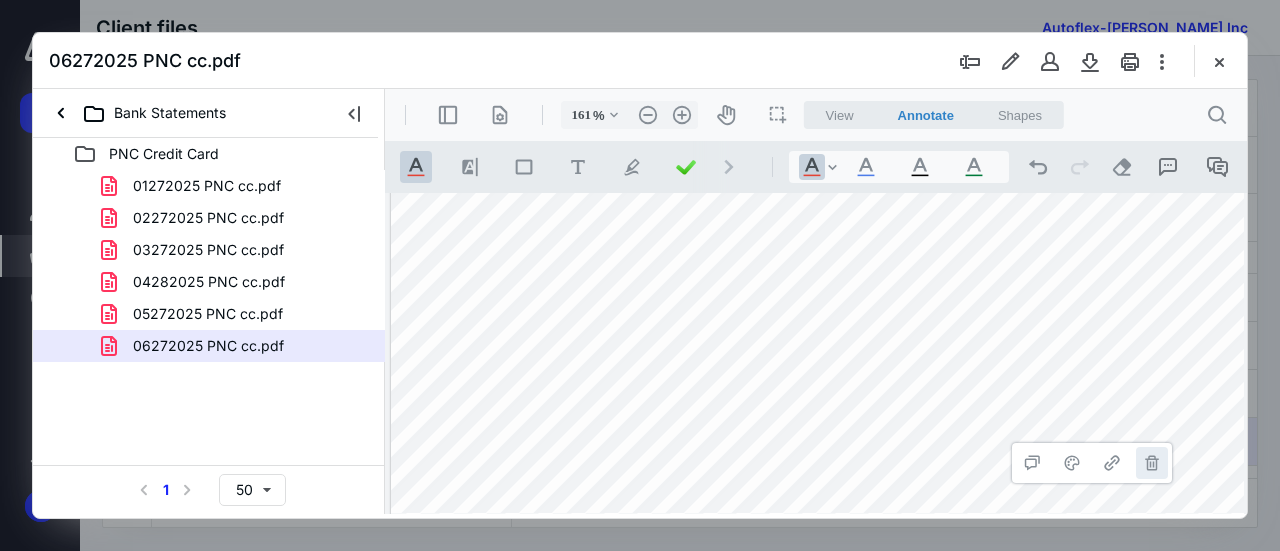 click on "**********" at bounding box center (1152, 463) 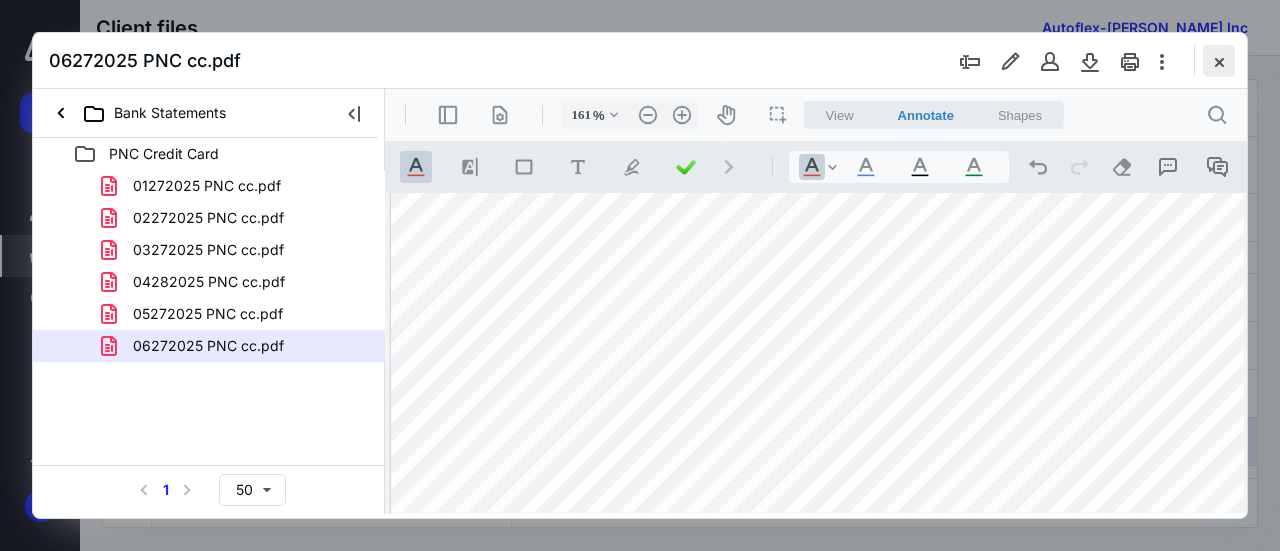 click at bounding box center (1219, 61) 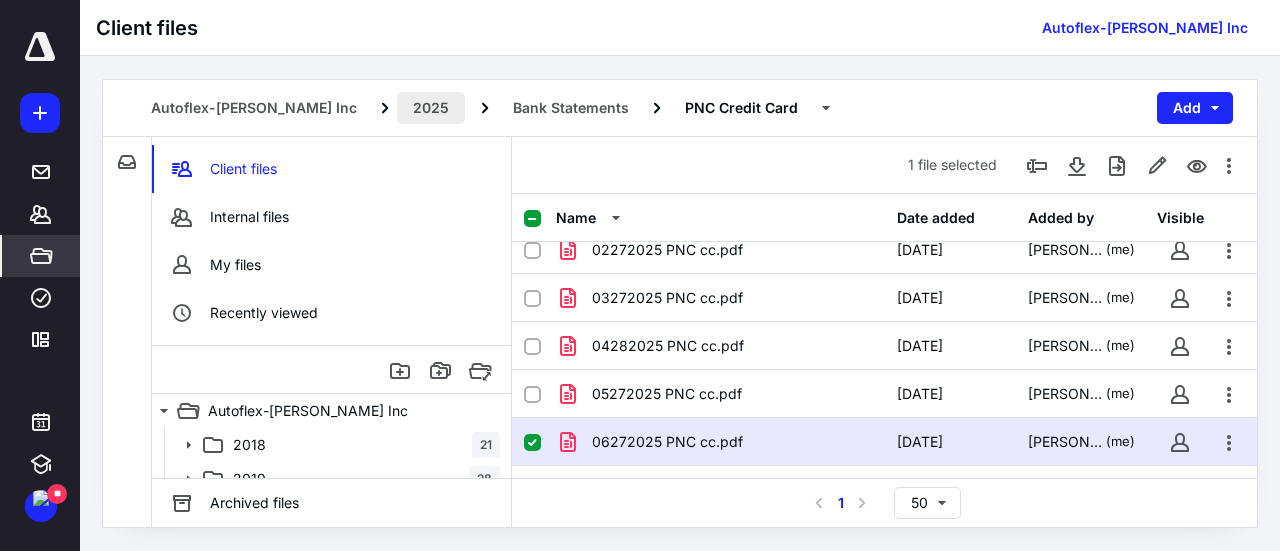 click on "2025" at bounding box center [431, 108] 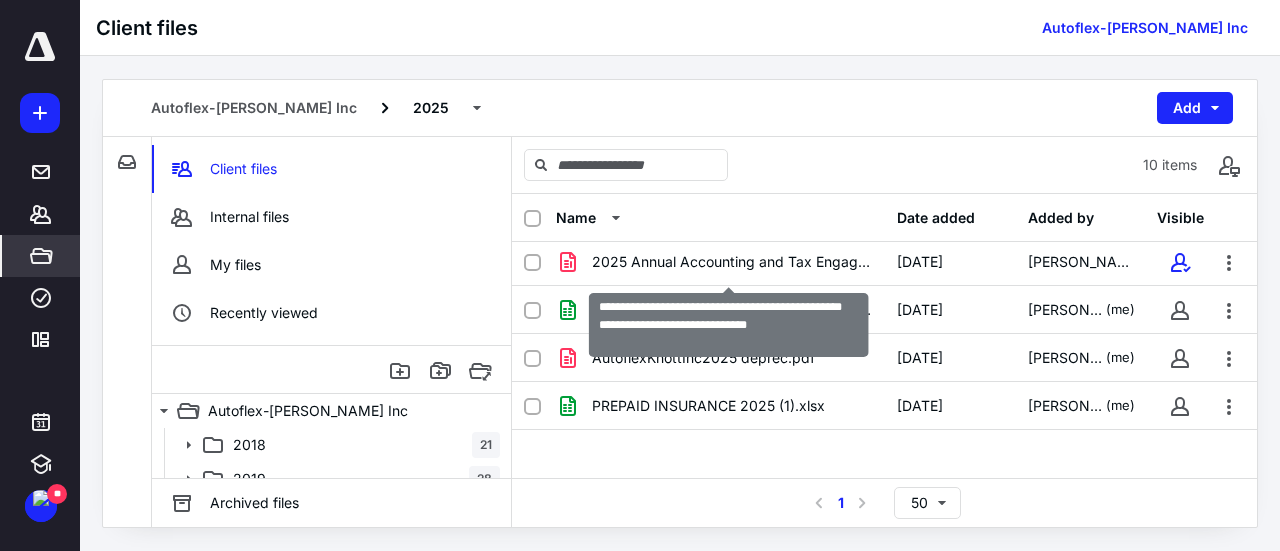 scroll, scrollTop: 304, scrollLeft: 0, axis: vertical 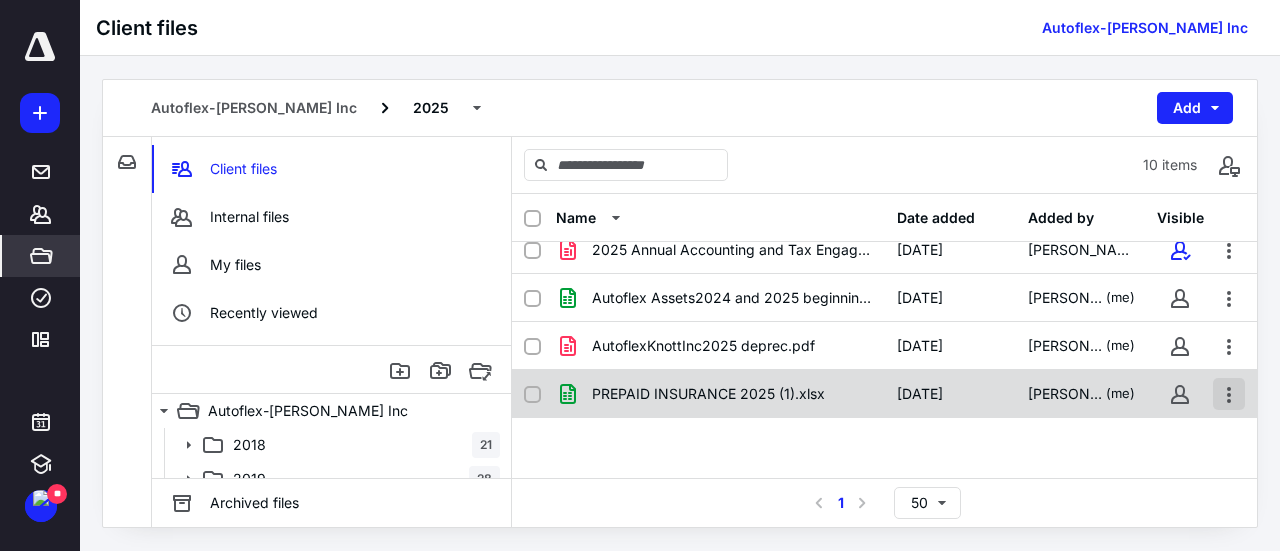 click at bounding box center (1229, 394) 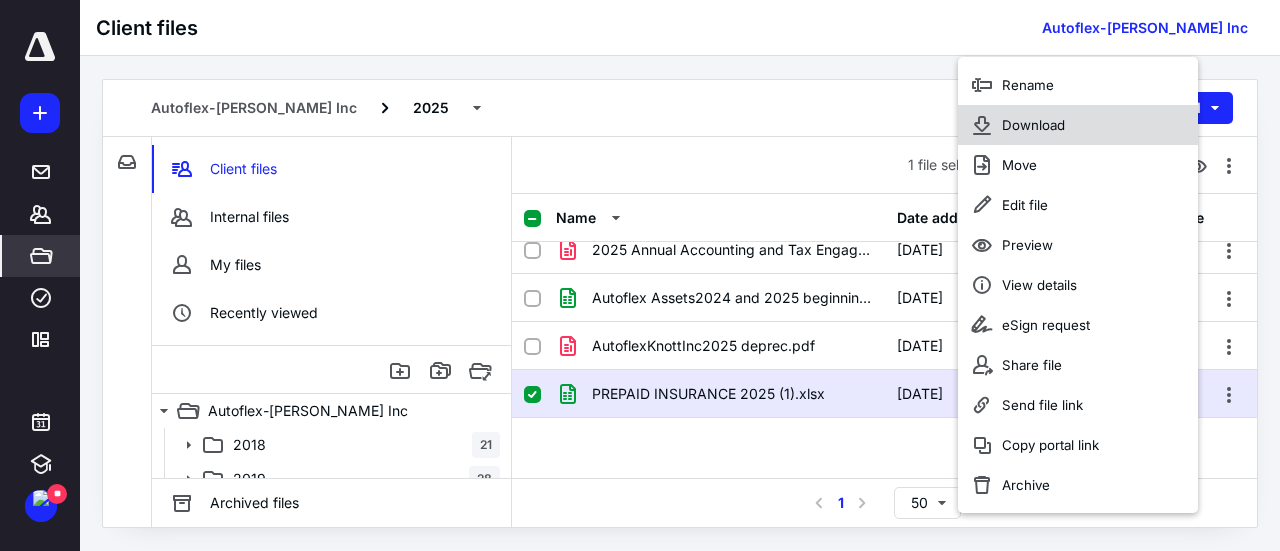 click on "Download" at bounding box center [1033, 125] 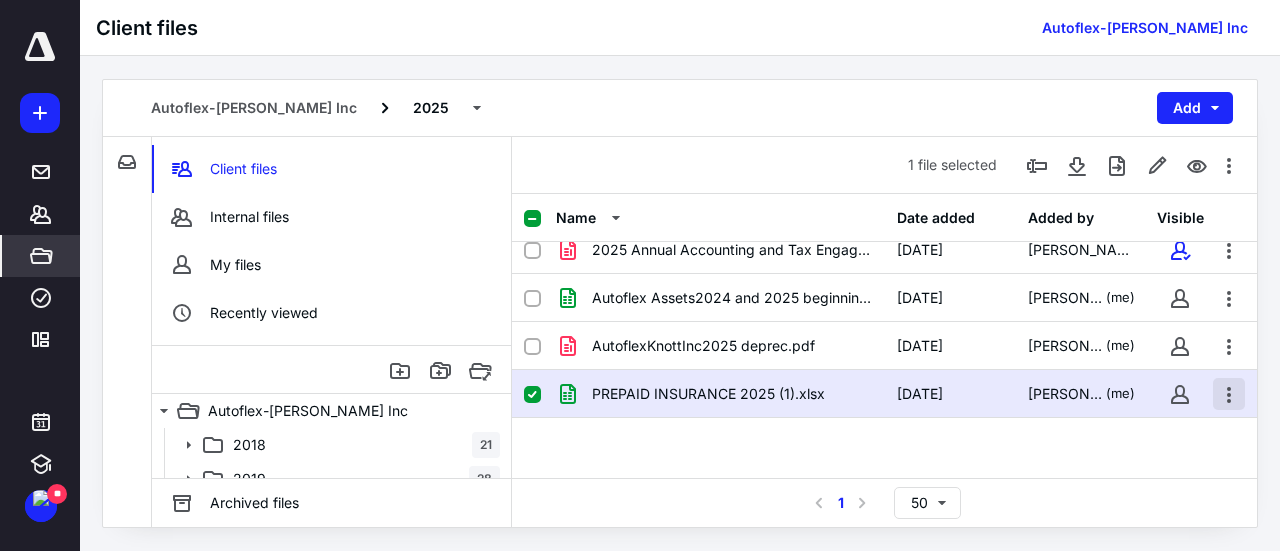 click at bounding box center [1229, 394] 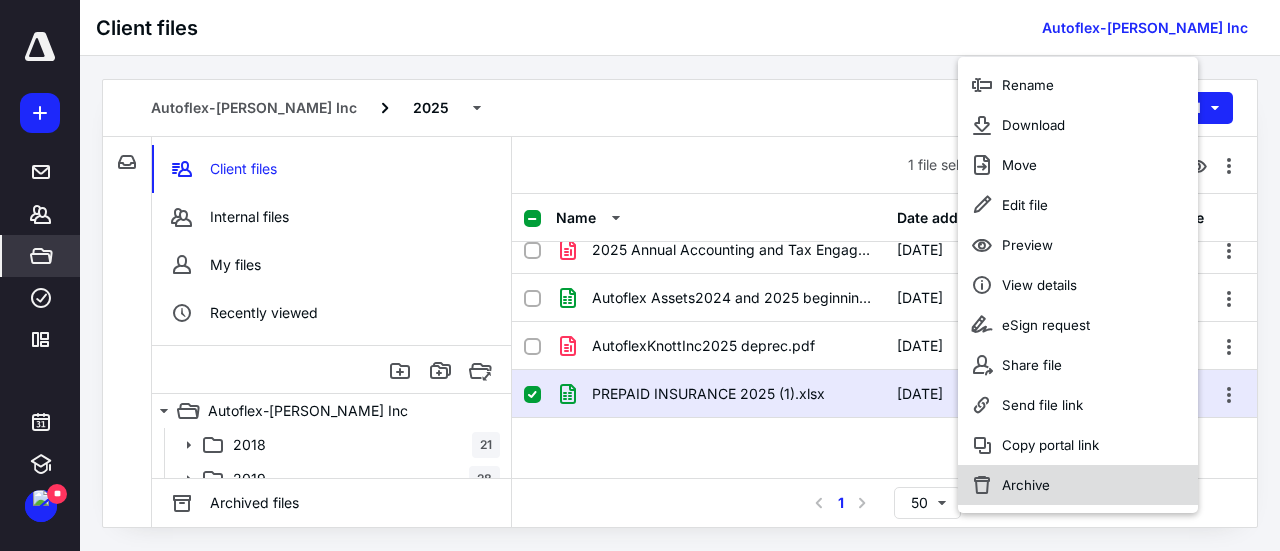 click on "Archive" at bounding box center [1078, 485] 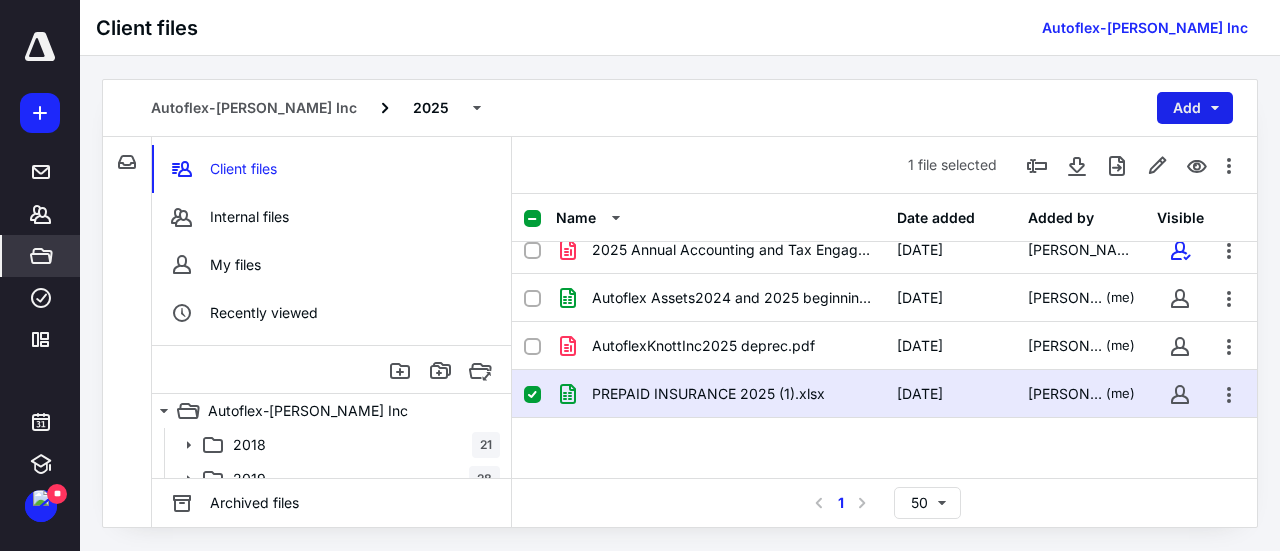 checkbox on "false" 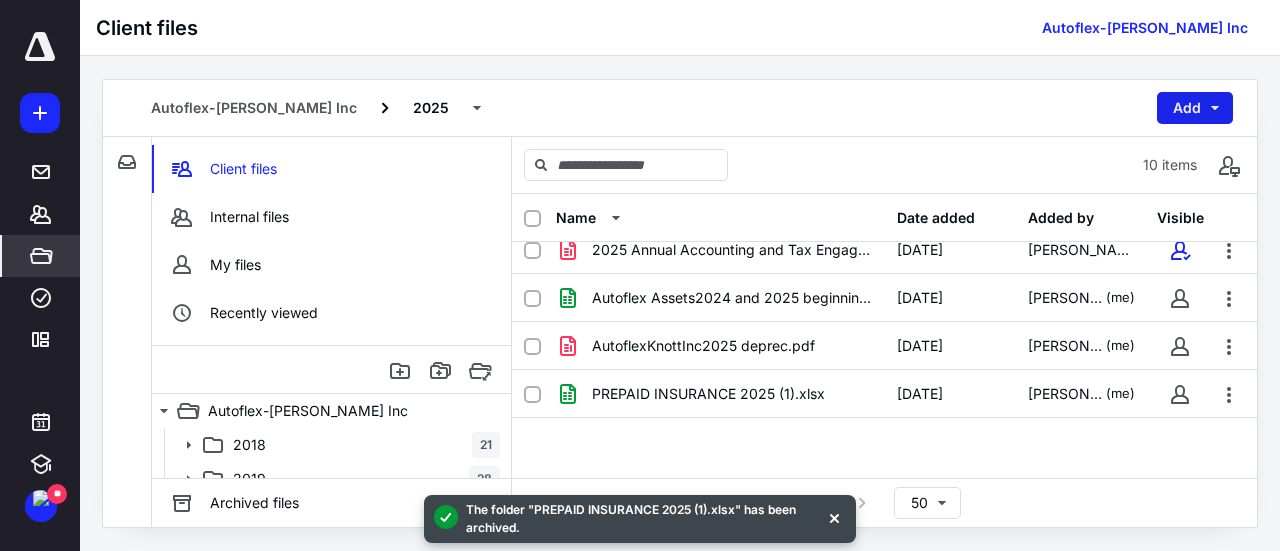 click on "Add" at bounding box center (1195, 108) 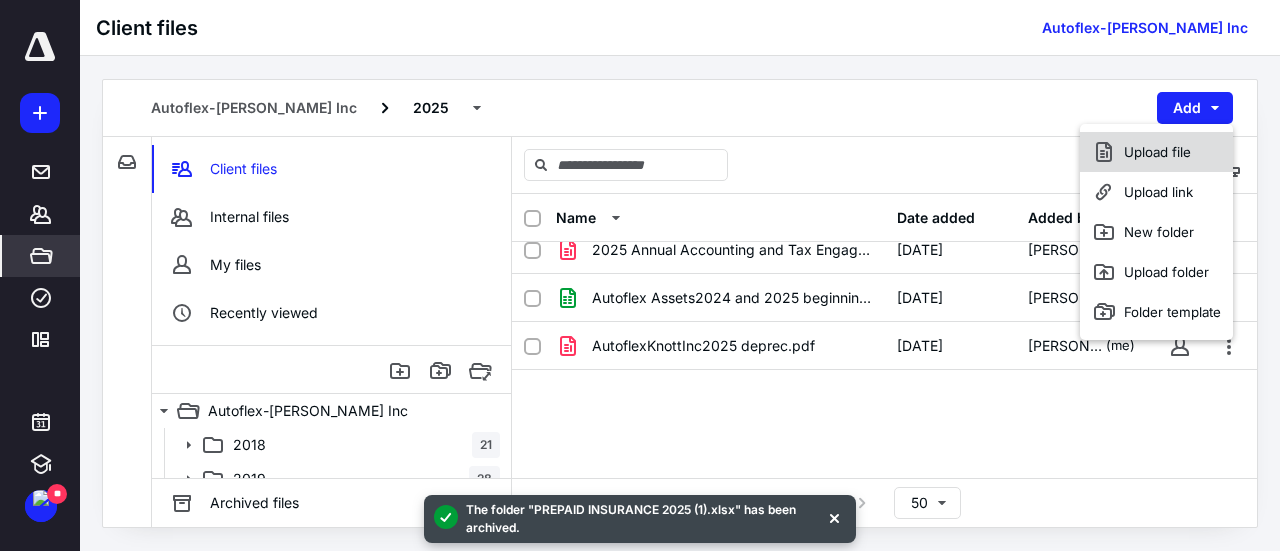 click on "Upload file" at bounding box center (1156, 152) 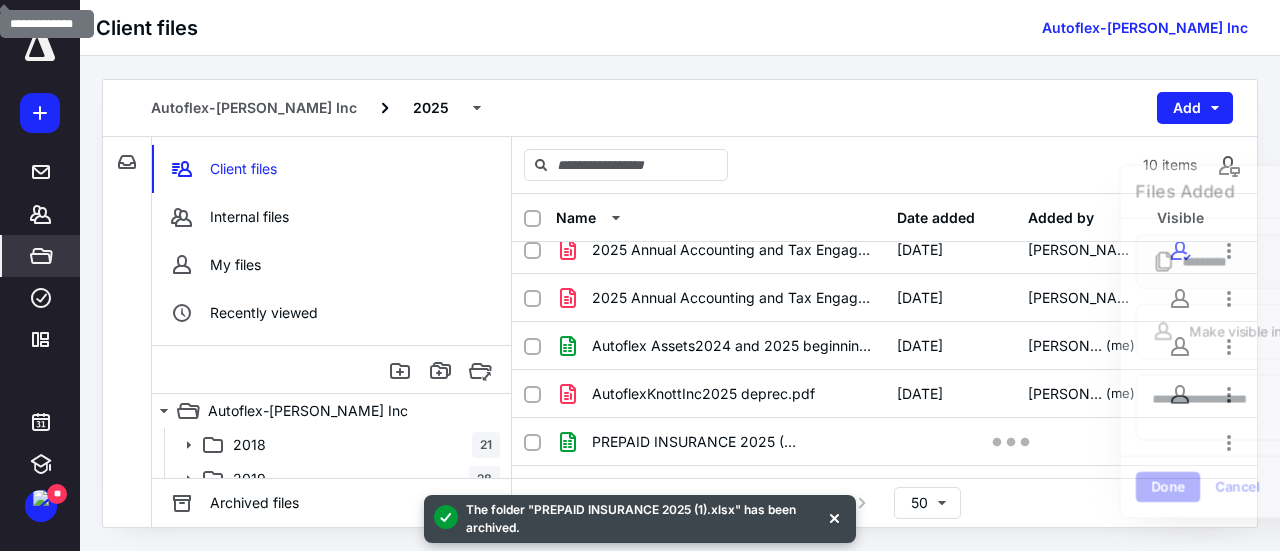 scroll, scrollTop: 208, scrollLeft: 0, axis: vertical 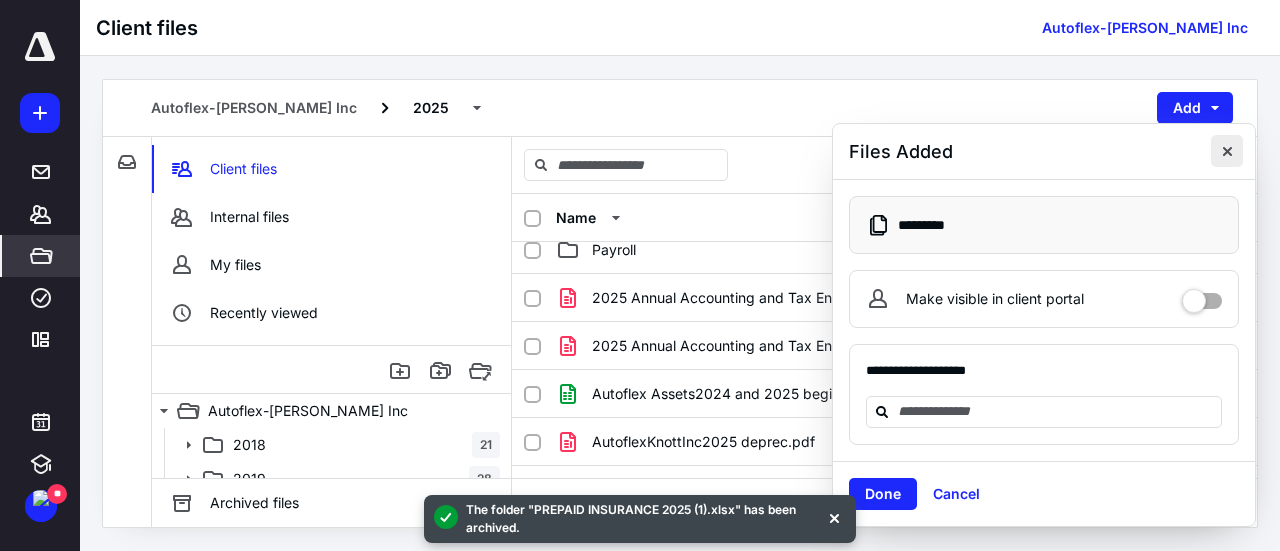 click at bounding box center [1227, 151] 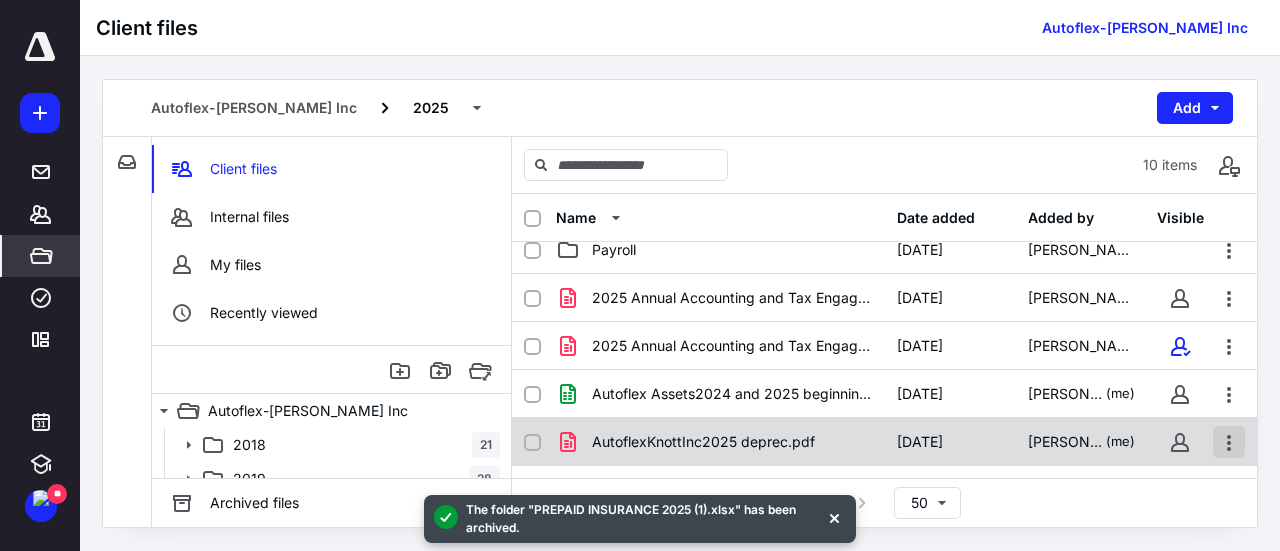 scroll, scrollTop: 304, scrollLeft: 0, axis: vertical 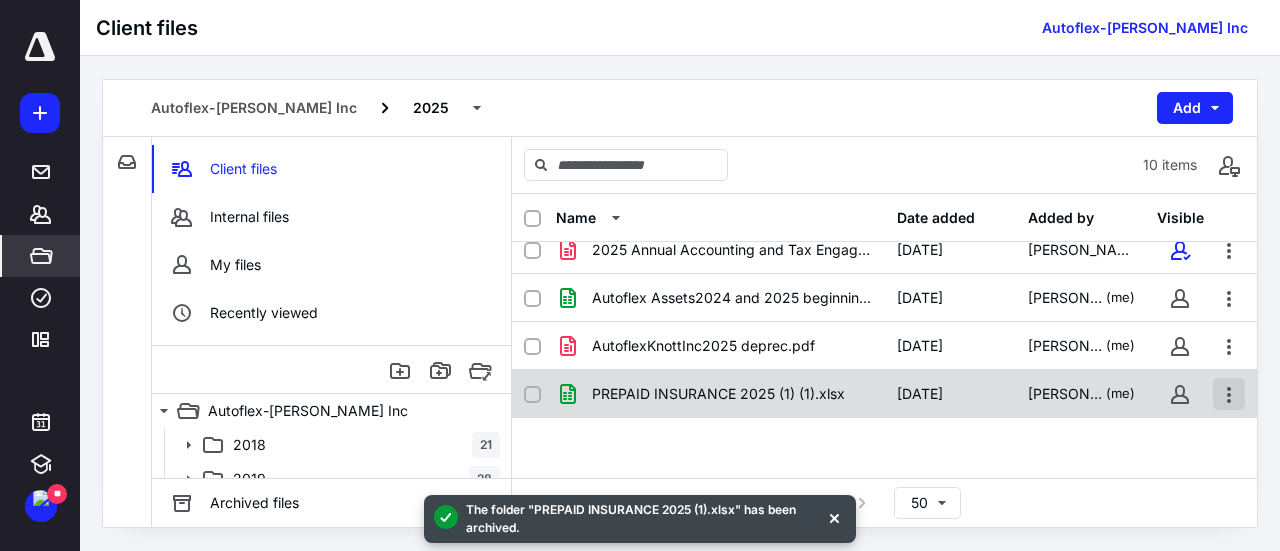 click at bounding box center (1229, 394) 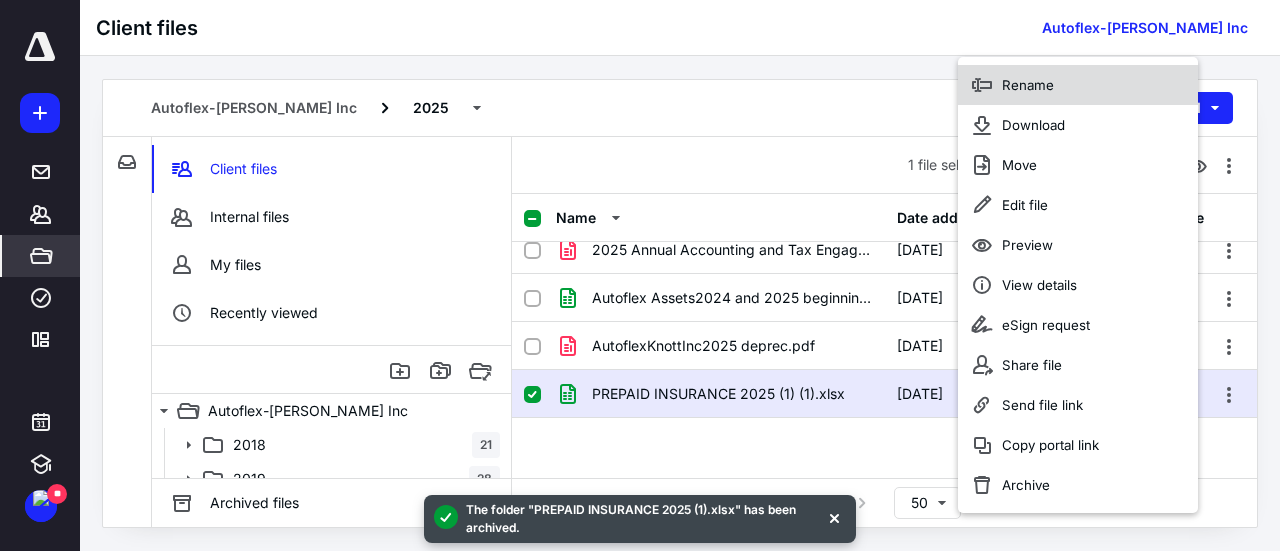 click on "Rename" at bounding box center [1078, 85] 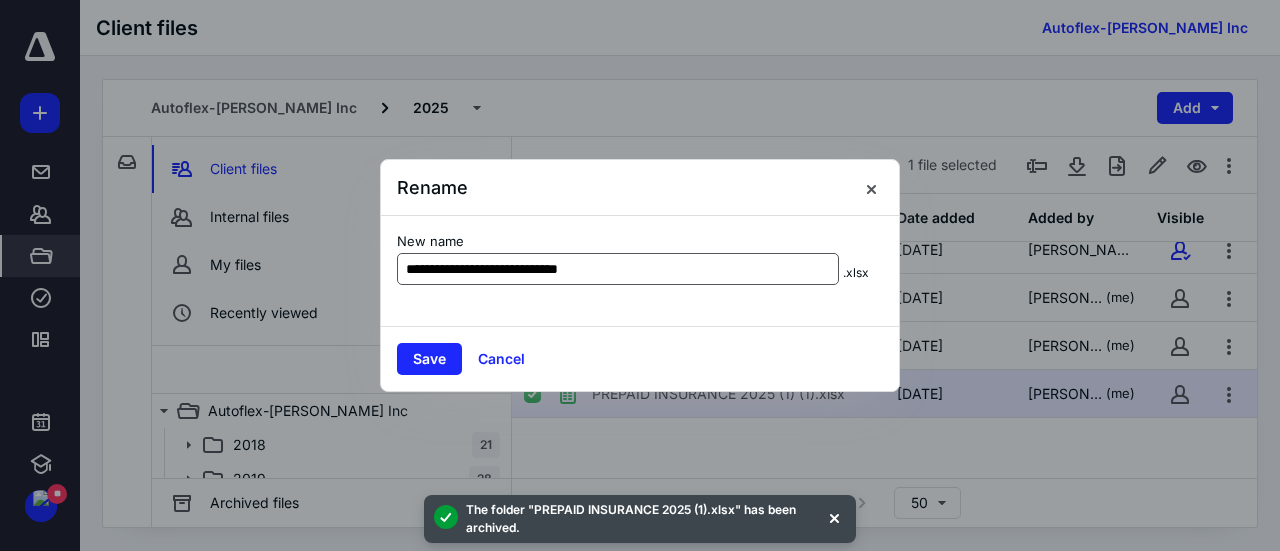 click on "**********" at bounding box center [618, 269] 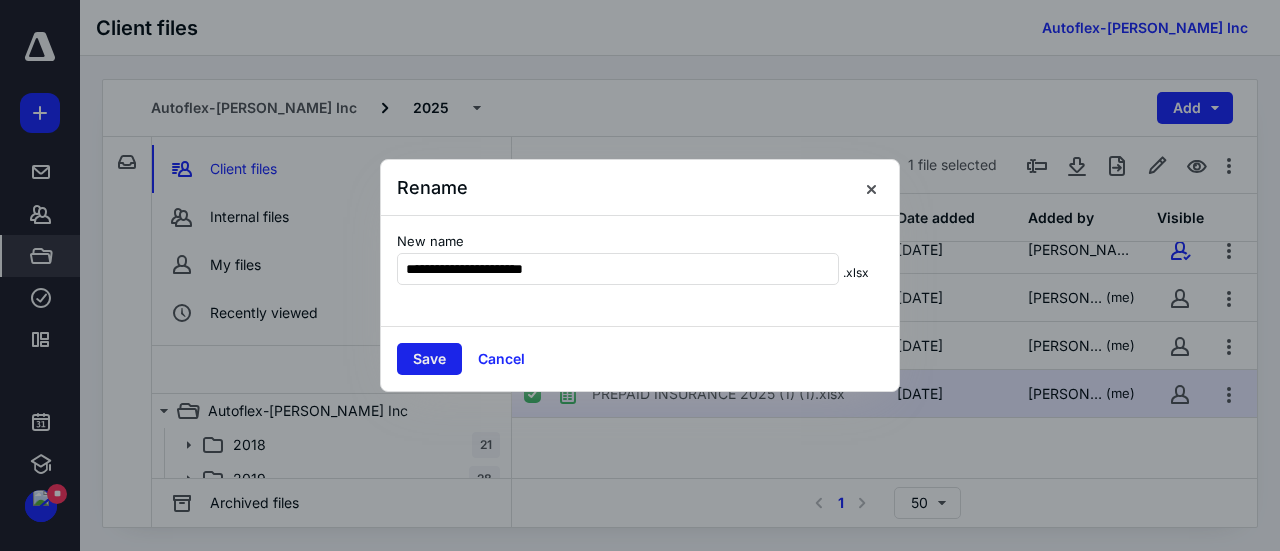 type on "**********" 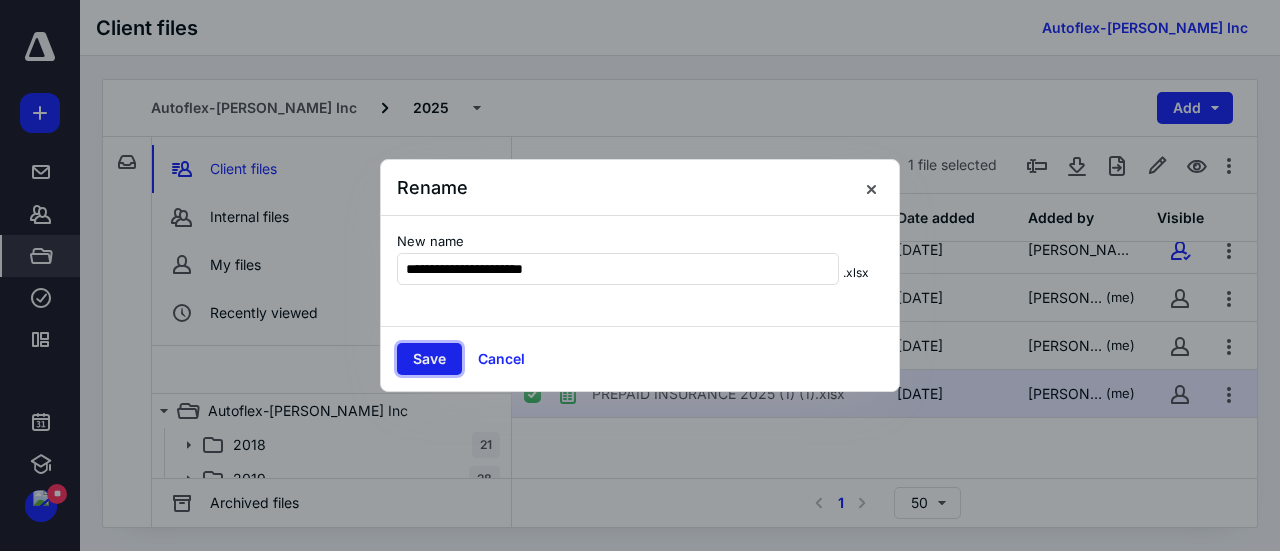 click on "Save" at bounding box center [429, 359] 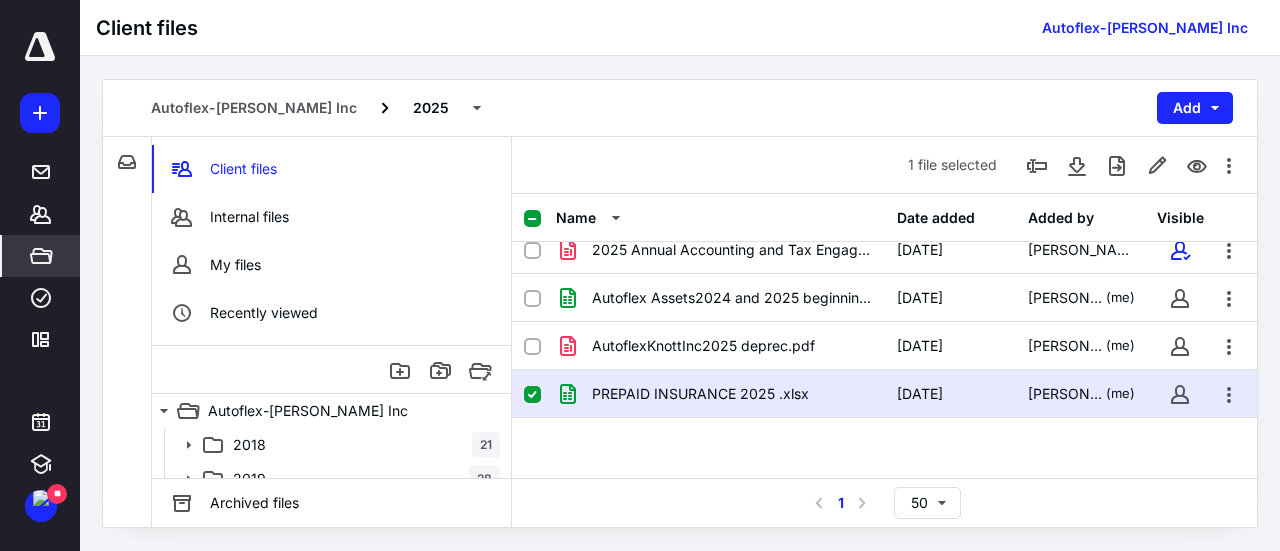 click on "PREPAID INSURANCE 2025 .xlsx" at bounding box center (720, 394) 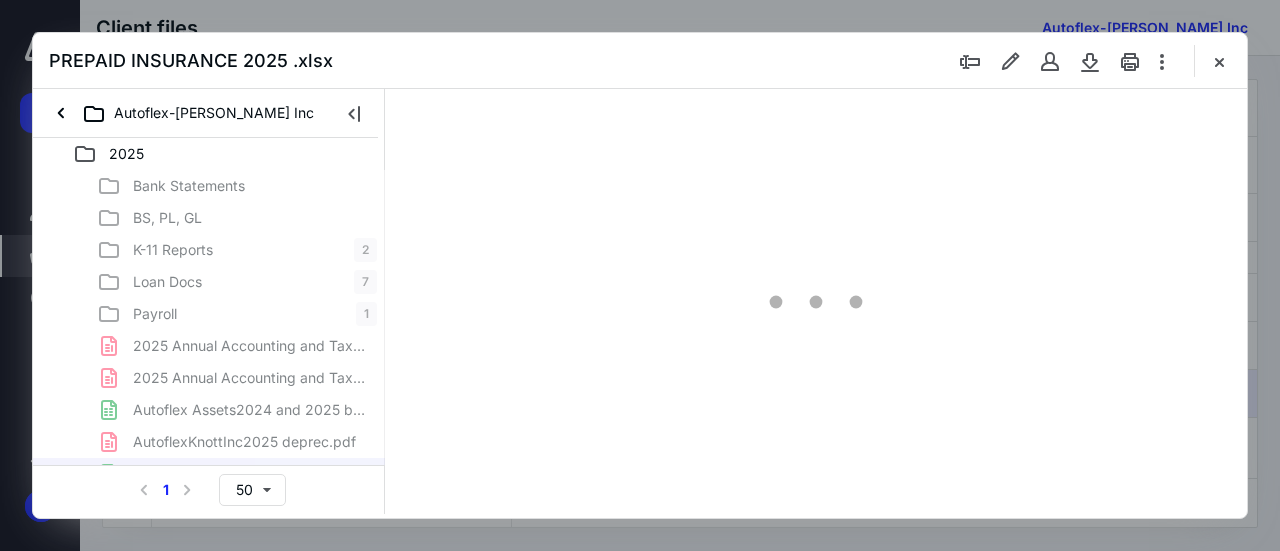scroll, scrollTop: 0, scrollLeft: 0, axis: both 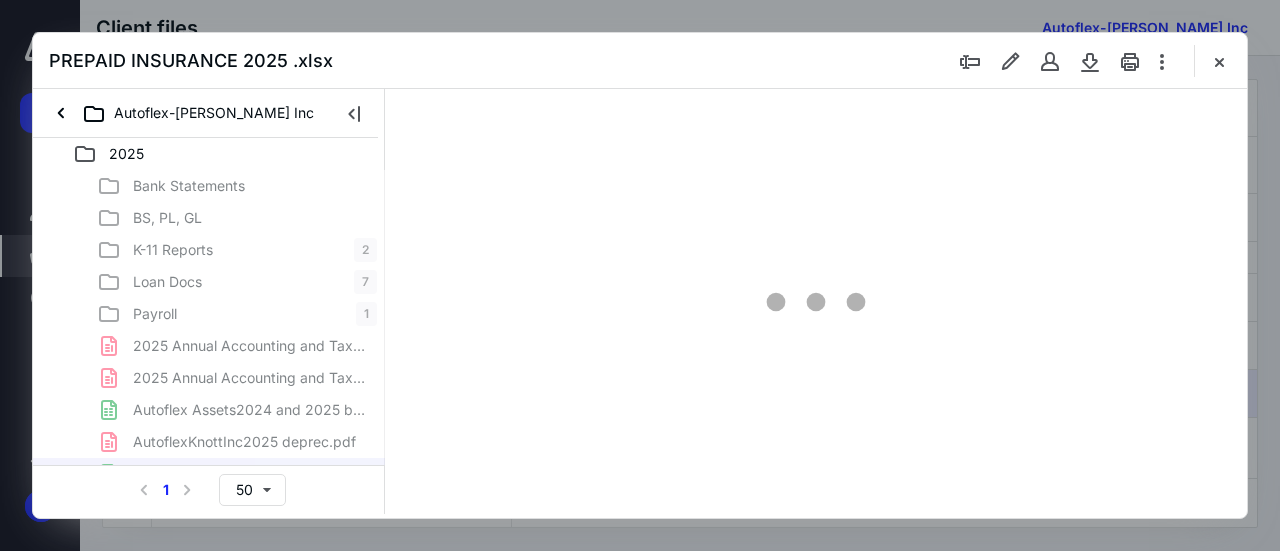 type on "61" 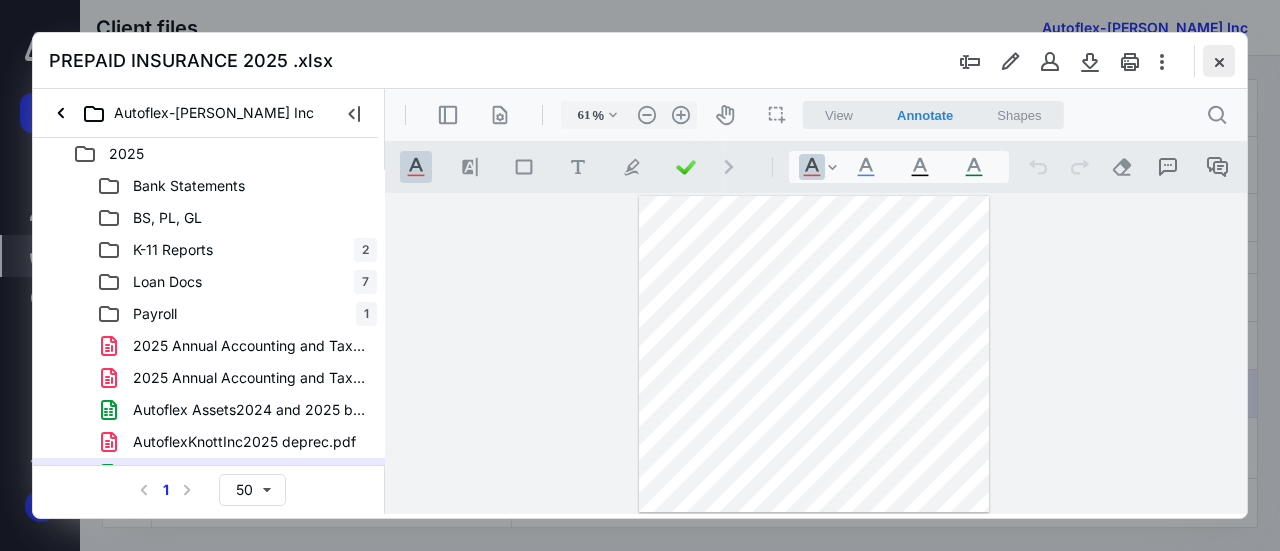 click at bounding box center (1219, 61) 